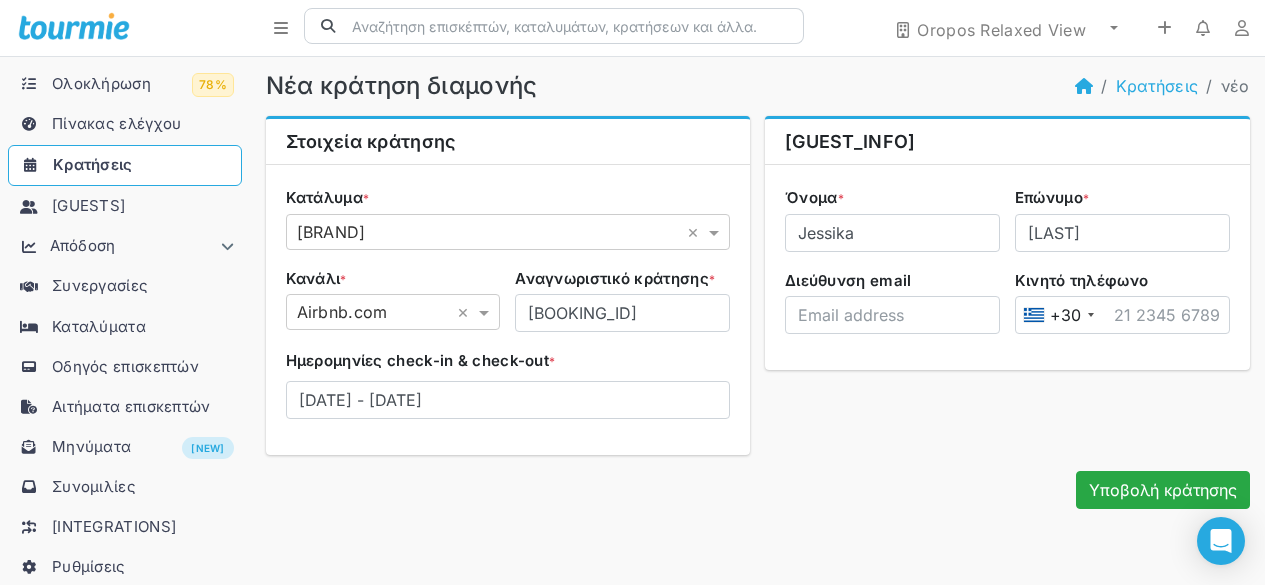 scroll, scrollTop: 0, scrollLeft: 0, axis: both 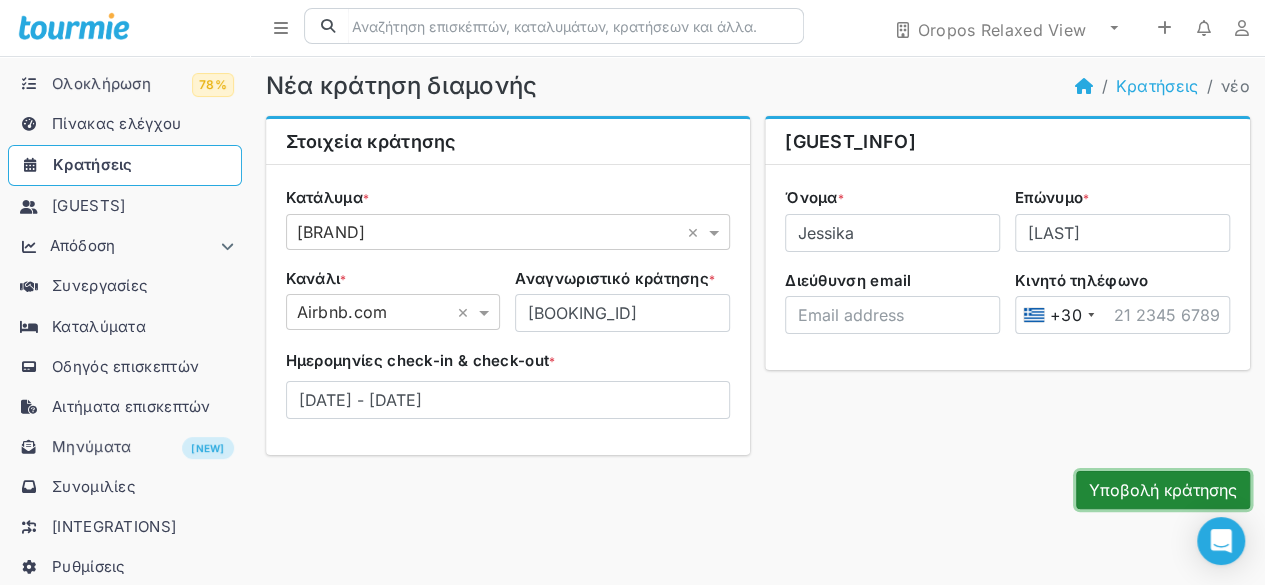 click on "Υποβολή κράτησης" at bounding box center [1163, 490] 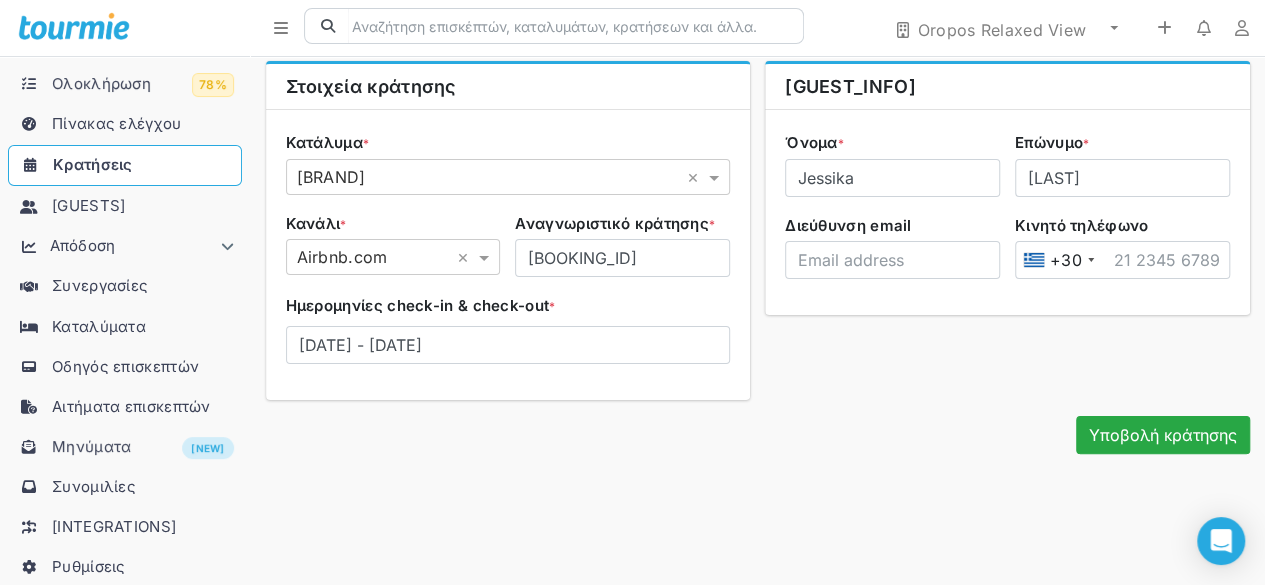scroll, scrollTop: 0, scrollLeft: 0, axis: both 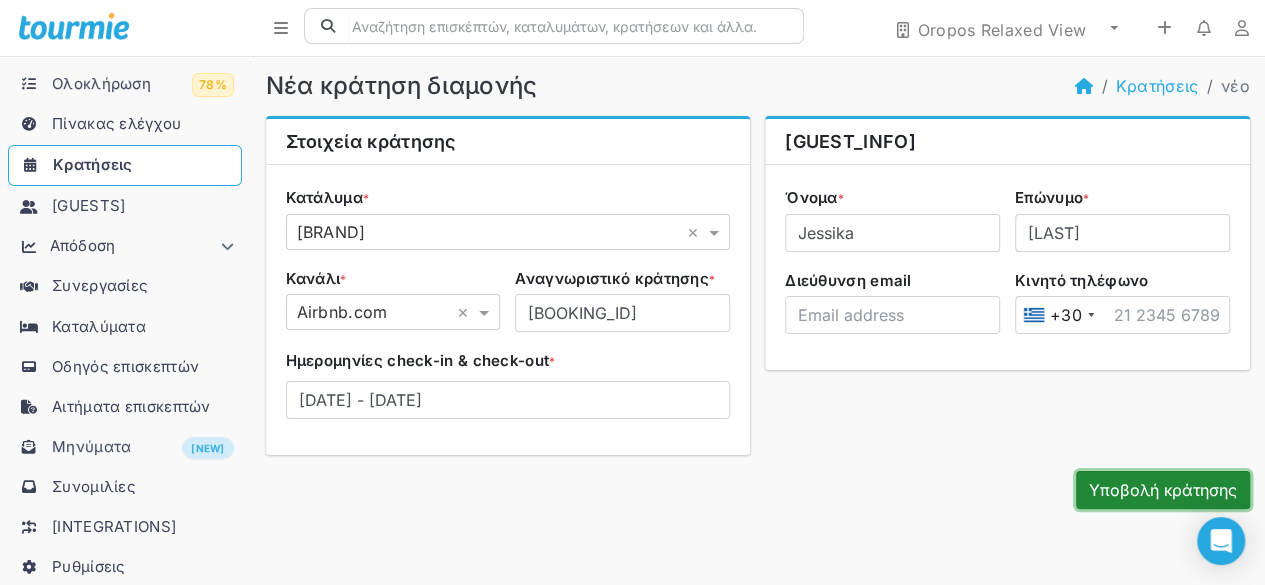 click on "Υποβολή κράτησης" at bounding box center (1163, 490) 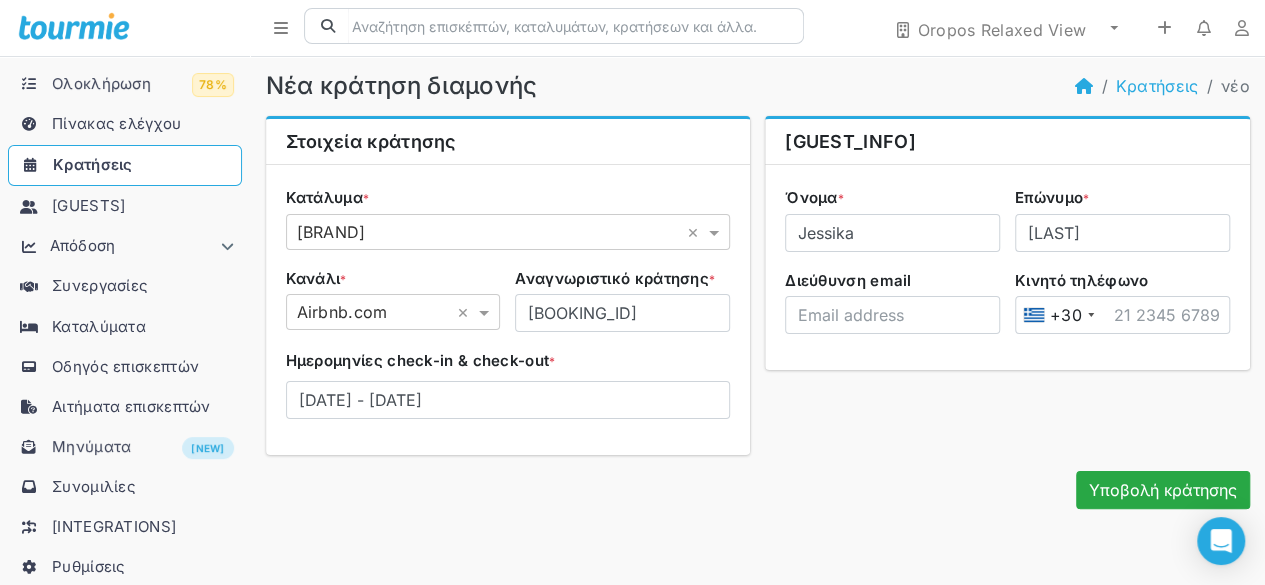 click on "Κρατήσεις" at bounding box center [93, 164] 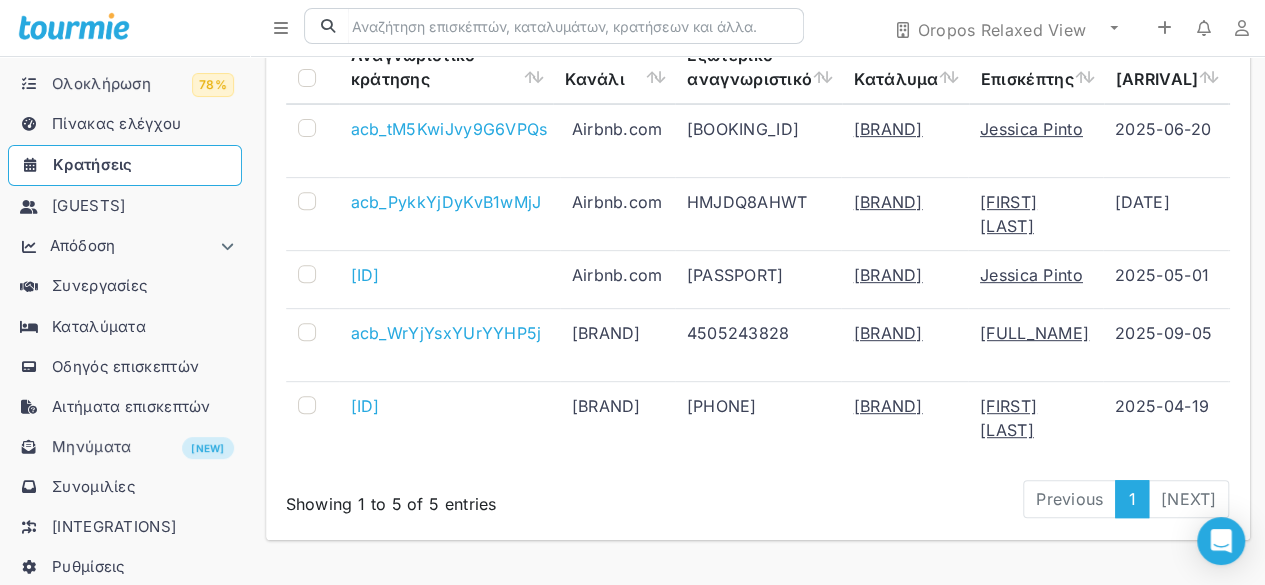 scroll, scrollTop: 301, scrollLeft: 0, axis: vertical 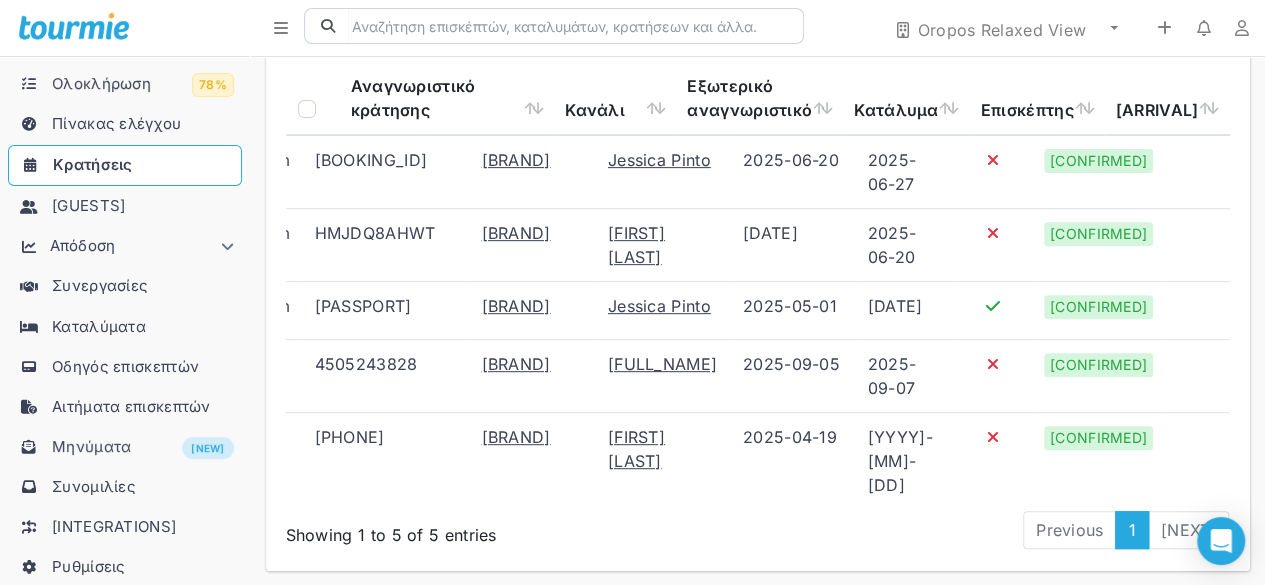 click on "[GUESTS]" at bounding box center (88, 205) 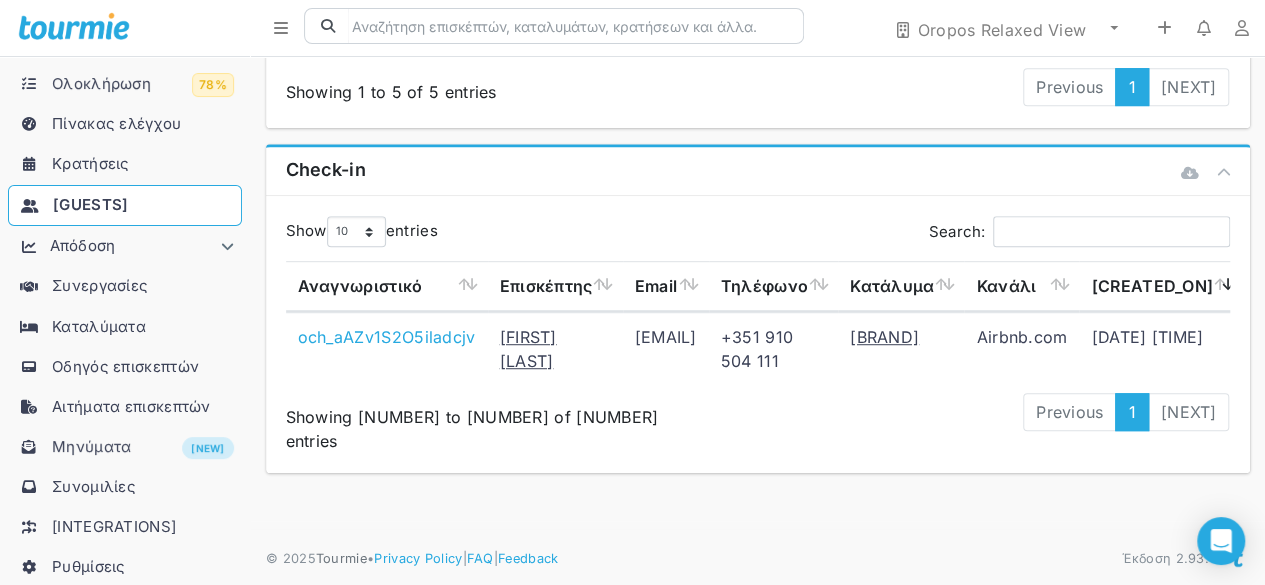 scroll, scrollTop: 484, scrollLeft: 0, axis: vertical 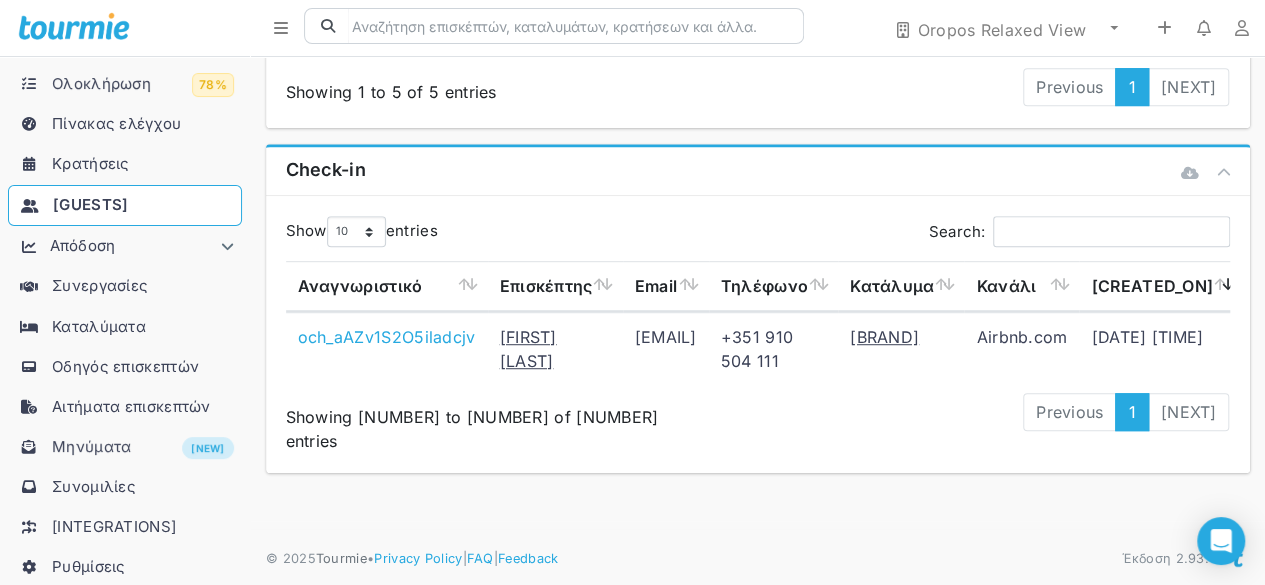 drag, startPoint x: 149, startPoint y: 405, endPoint x: 200, endPoint y: 369, distance: 62.425957 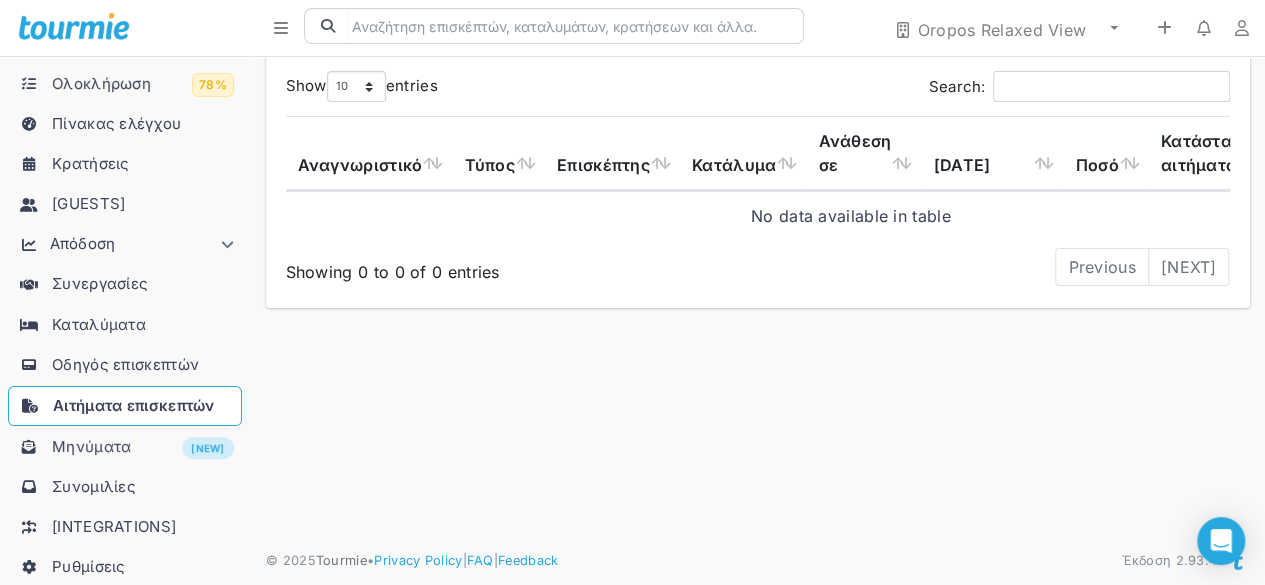 scroll, scrollTop: 121, scrollLeft: 0, axis: vertical 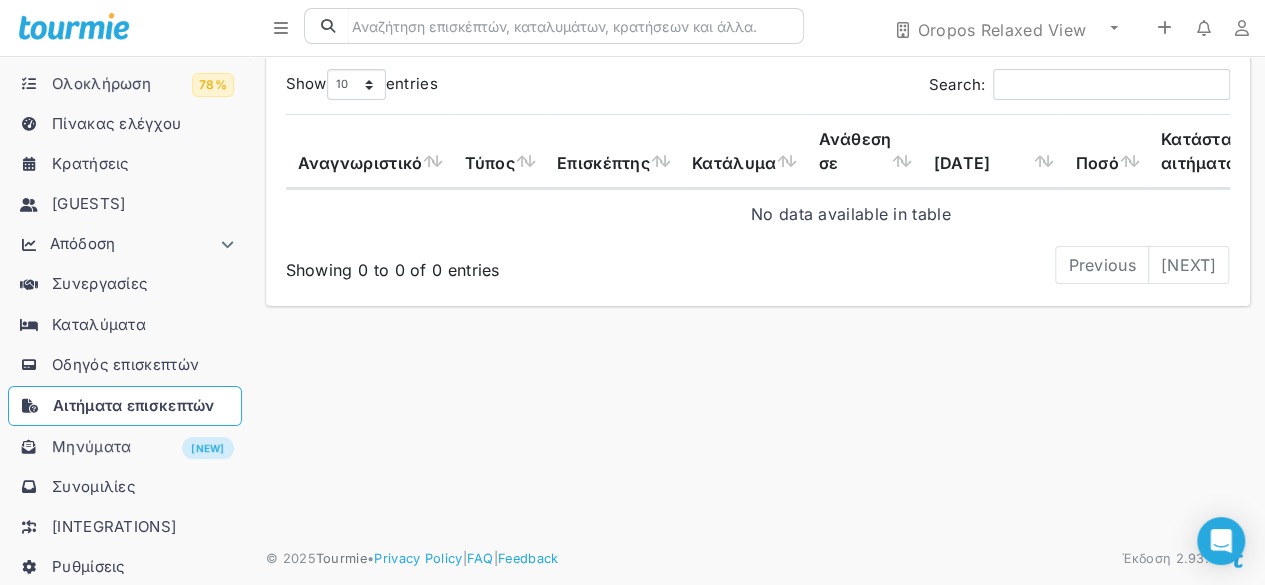 click on "Μηνύματα" at bounding box center (91, 446) 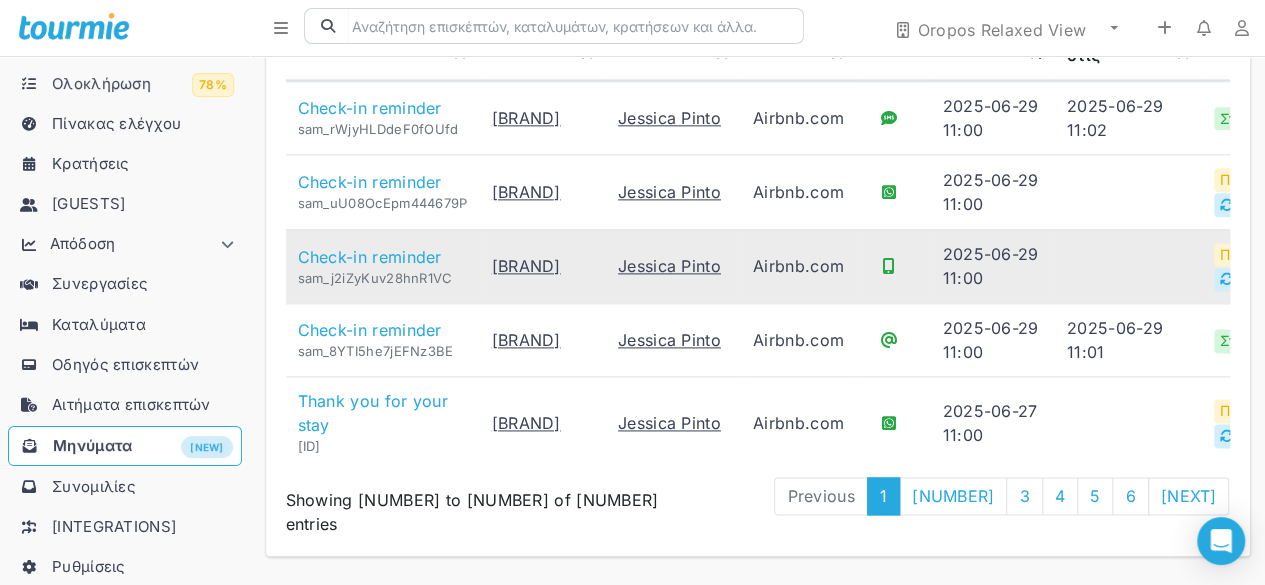 scroll, scrollTop: 1266, scrollLeft: 0, axis: vertical 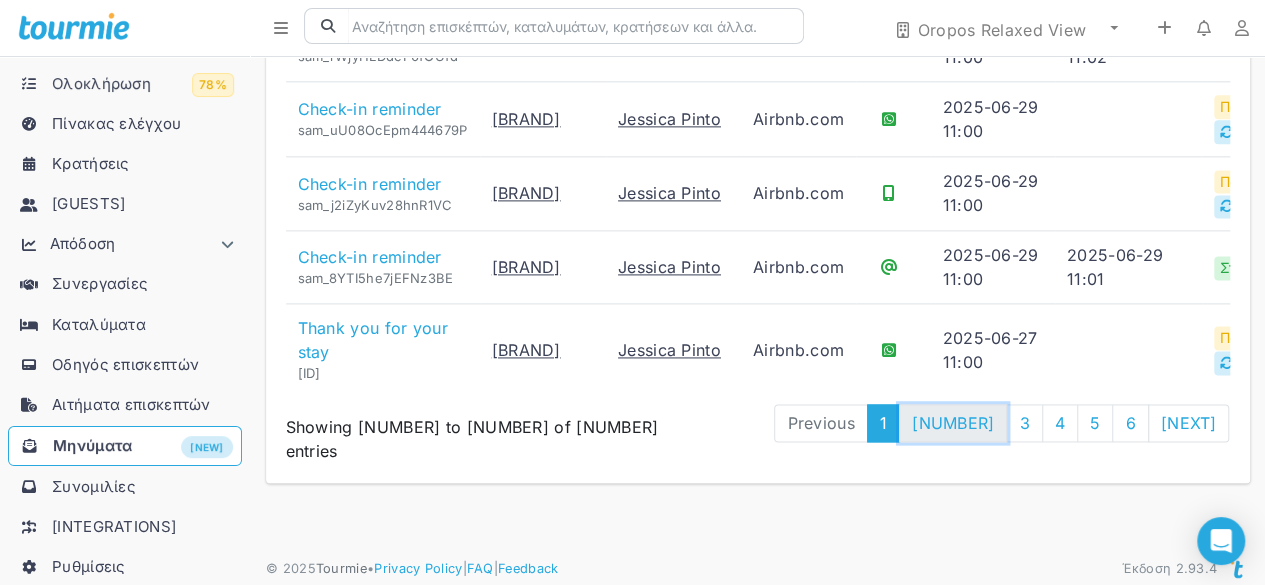 click on "[NUMBER]" at bounding box center [820, 423] 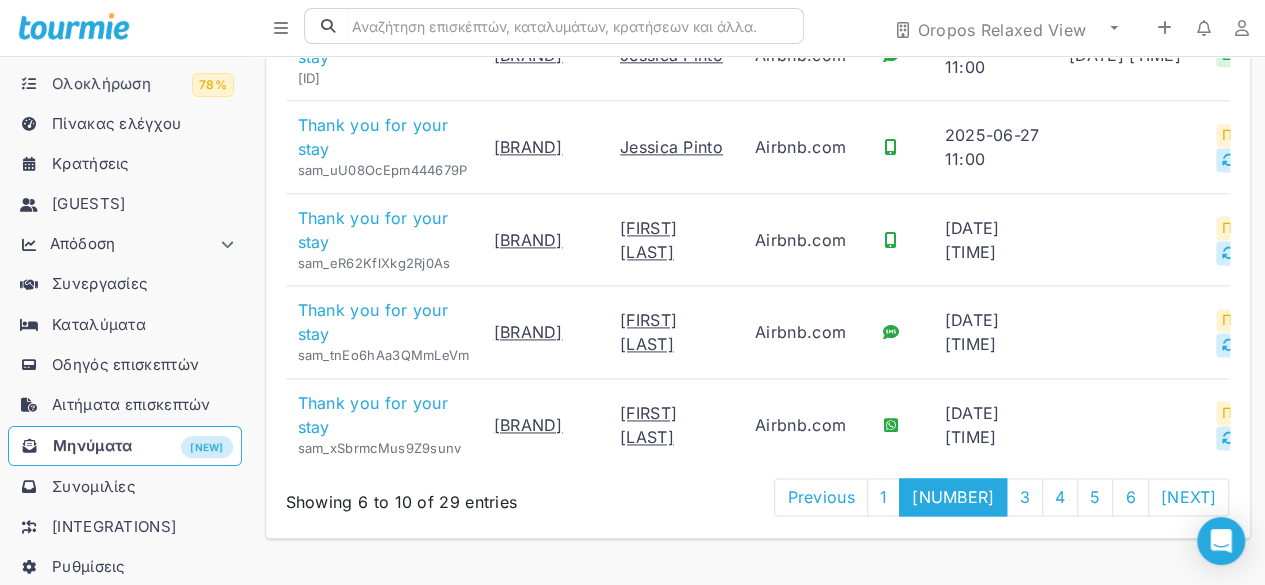 scroll, scrollTop: 0, scrollLeft: 45, axis: horizontal 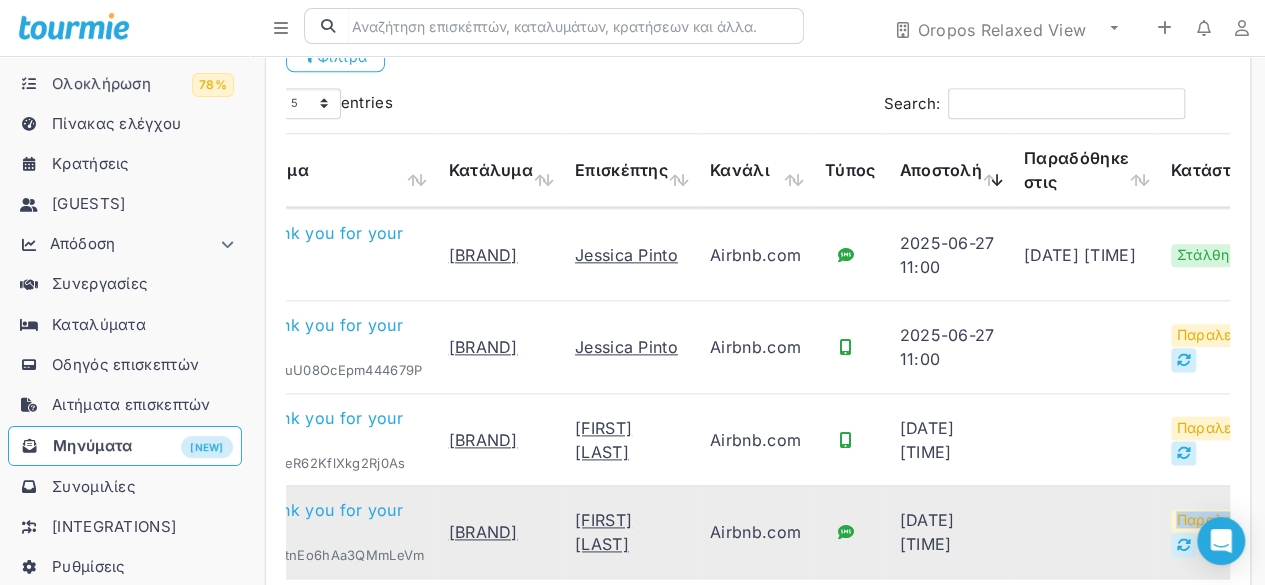 drag, startPoint x: 911, startPoint y: 576, endPoint x: 1047, endPoint y: 565, distance: 136.44412 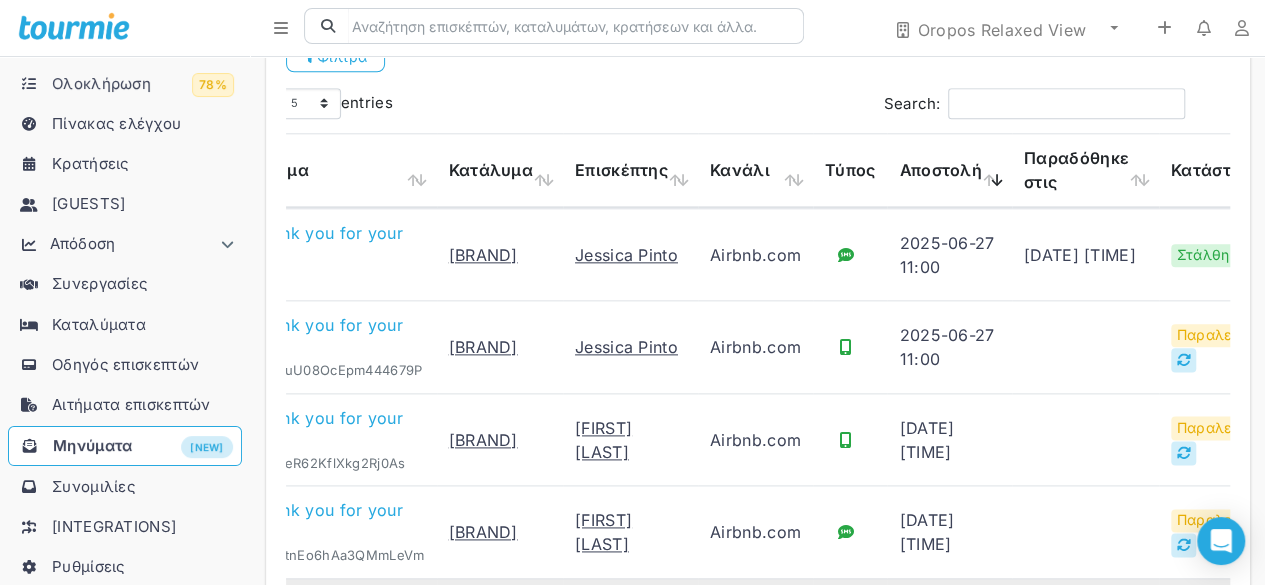 drag, startPoint x: 950, startPoint y: 578, endPoint x: 1087, endPoint y: 575, distance: 137.03284 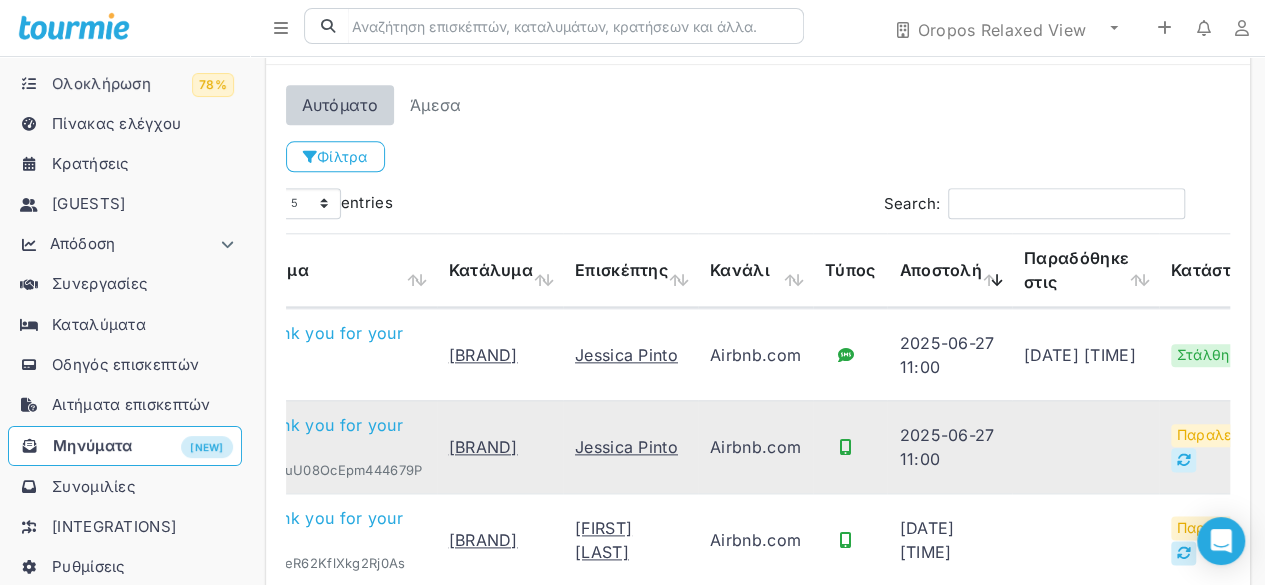 scroll, scrollTop: 1343, scrollLeft: 0, axis: vertical 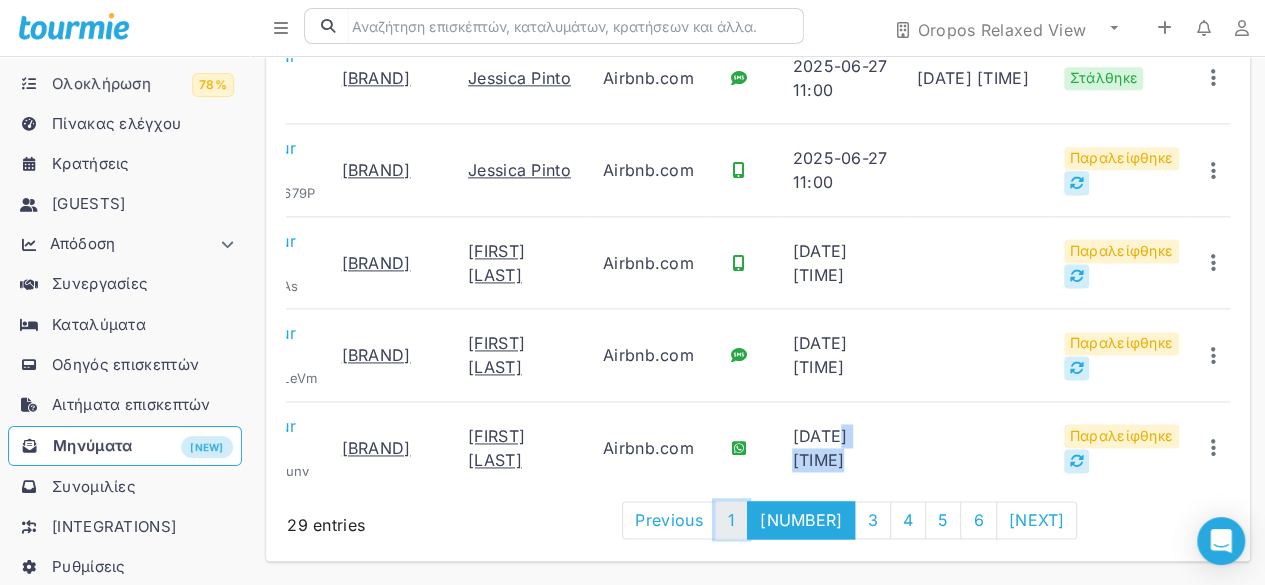 click on "1" at bounding box center [668, 520] 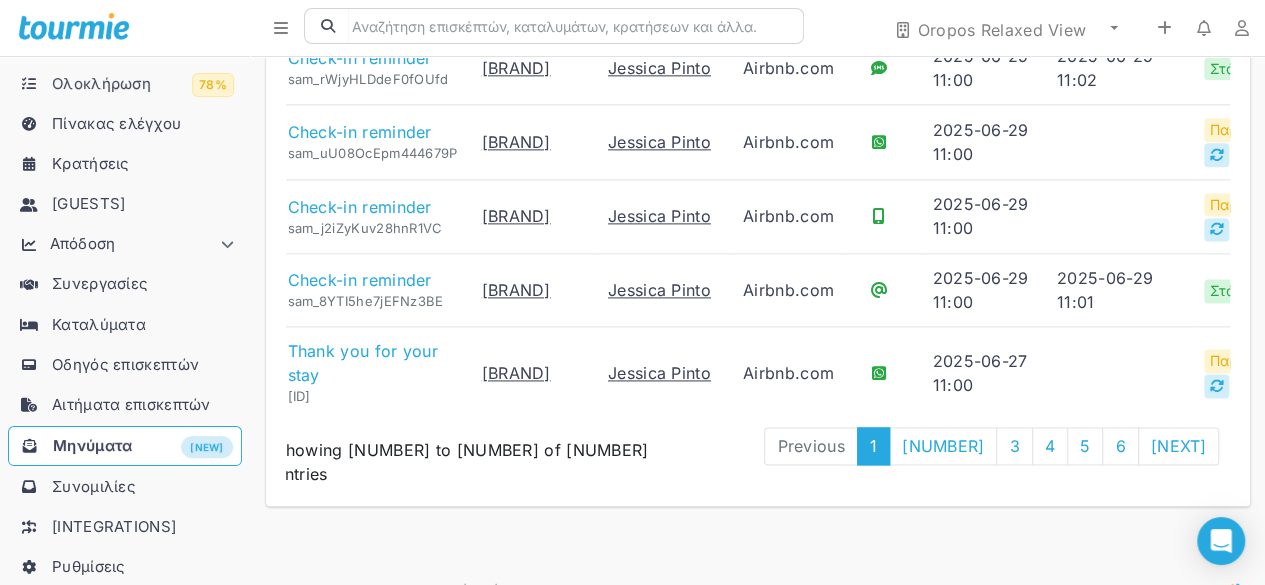 scroll, scrollTop: 0, scrollLeft: 1, axis: horizontal 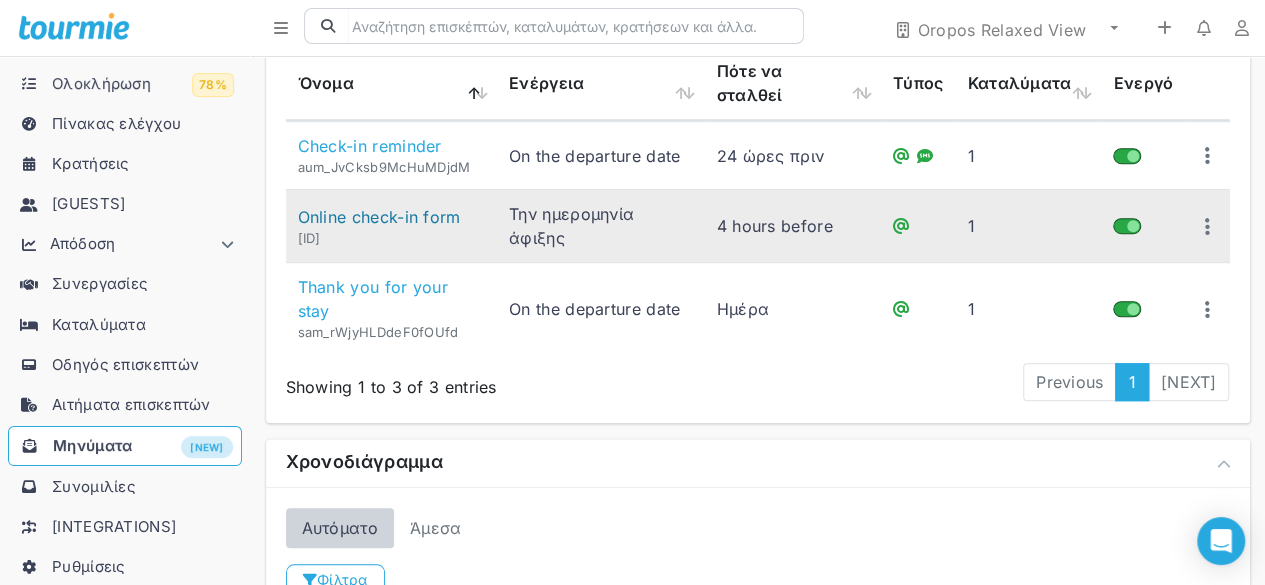 click on "Online check-in form" at bounding box center [379, 217] 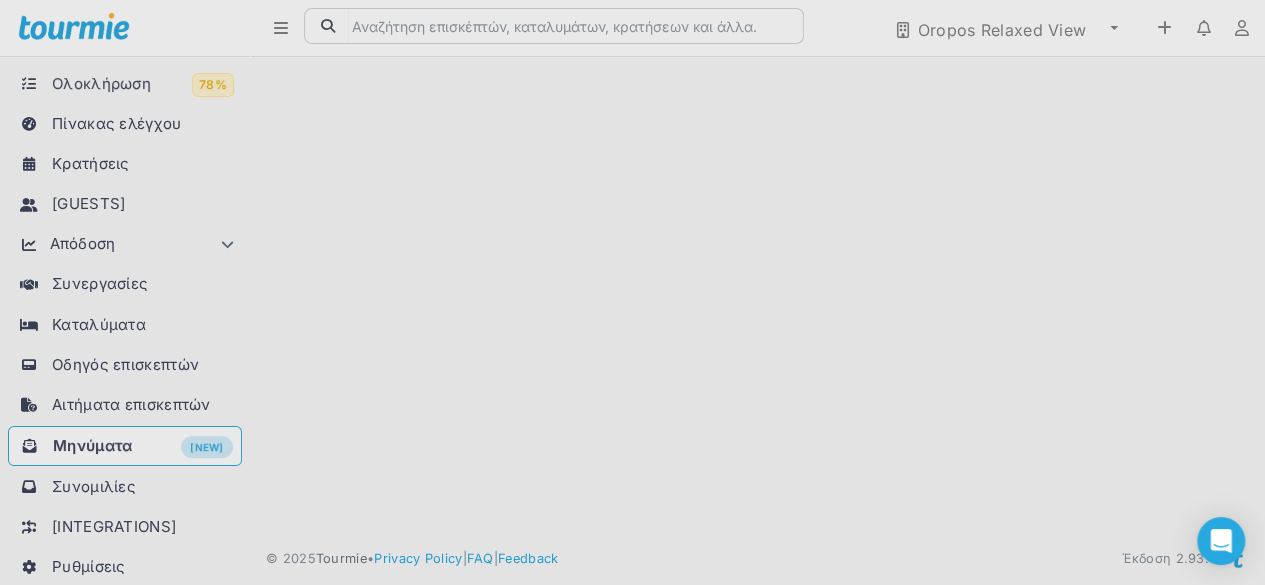 scroll, scrollTop: 0, scrollLeft: 0, axis: both 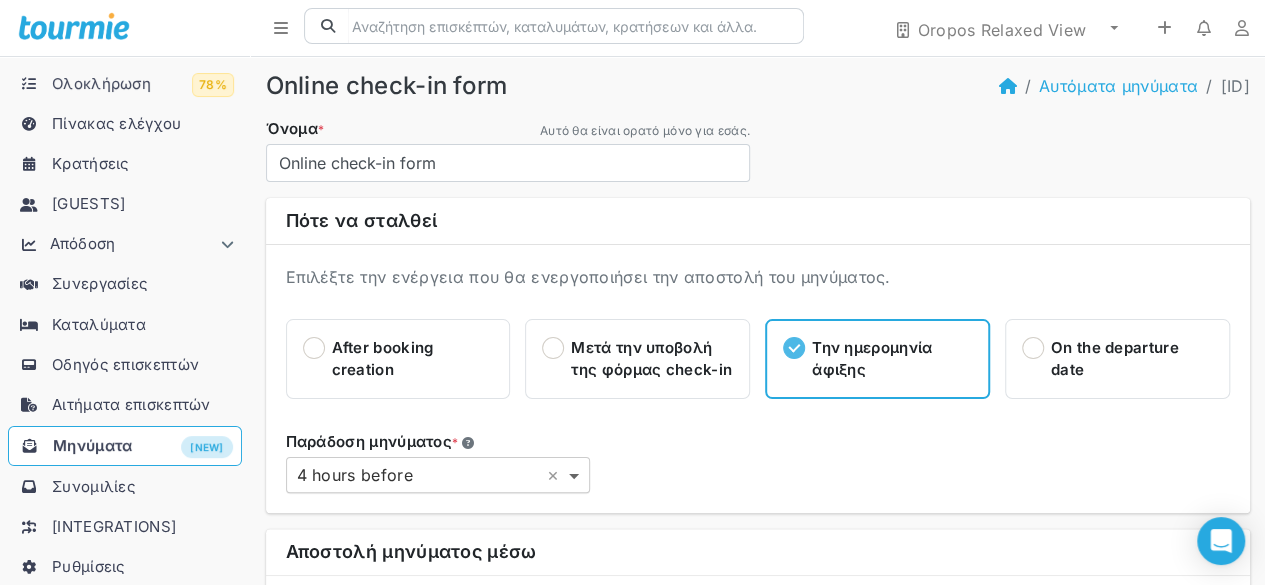 click at bounding box center [576, 475] 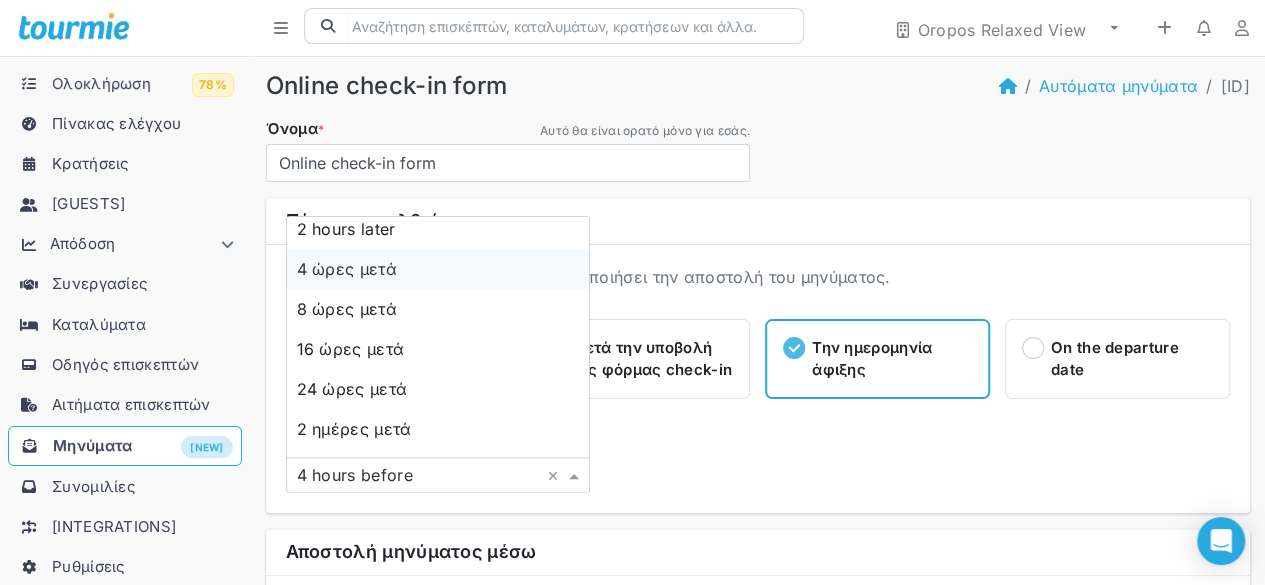 scroll, scrollTop: 1480, scrollLeft: 0, axis: vertical 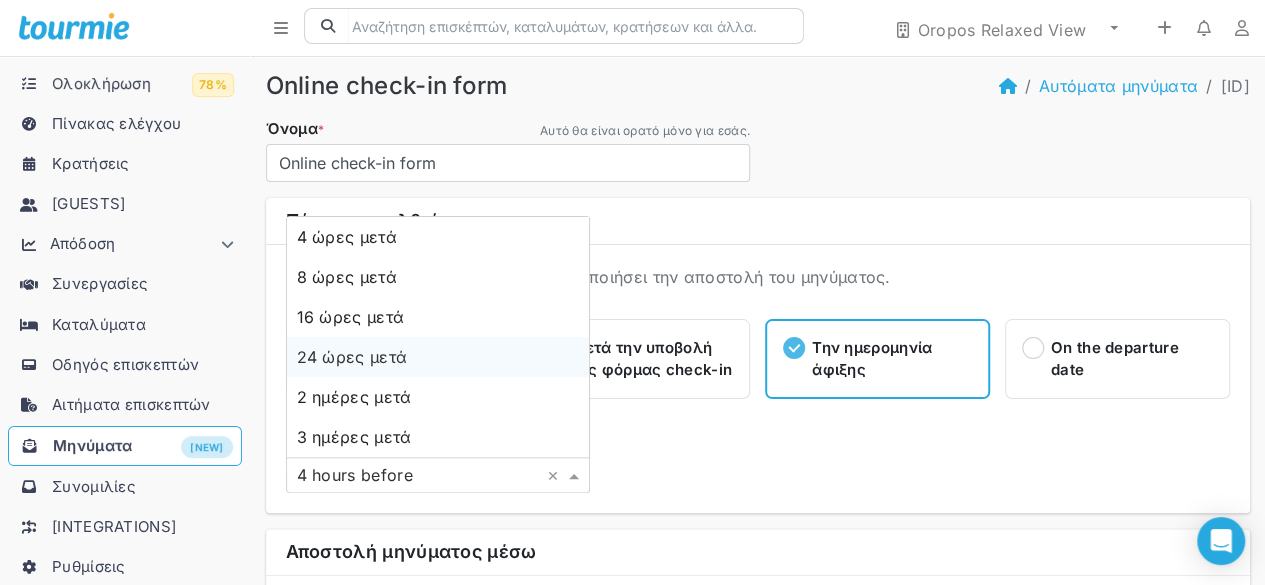 click on "24 ώρες μετά" at bounding box center [352, 357] 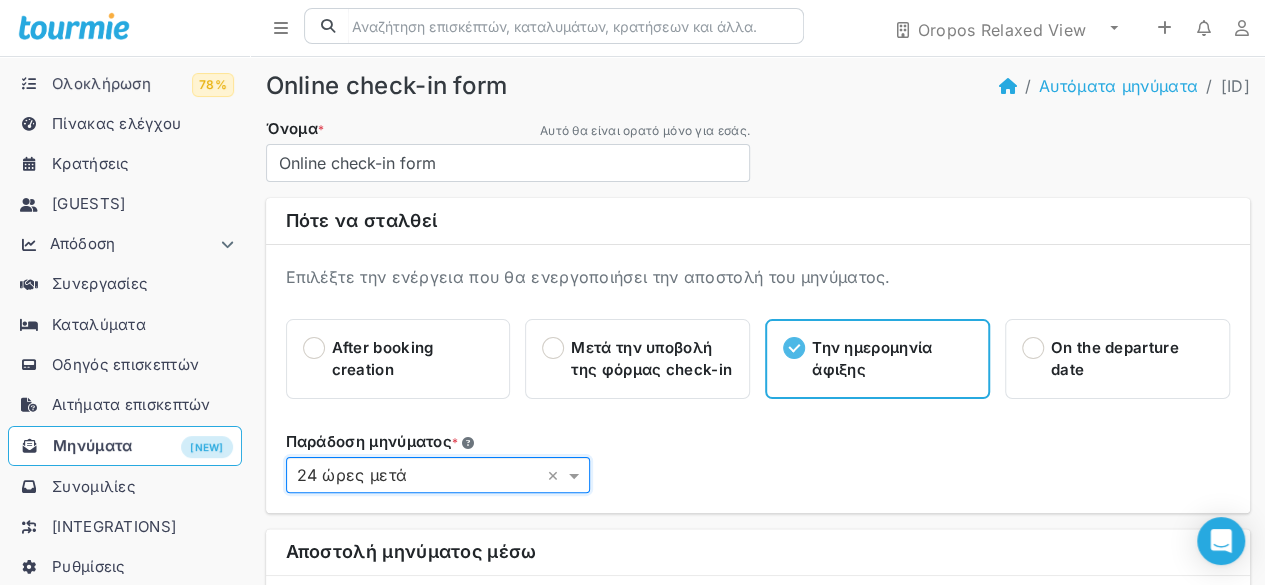 click at bounding box center [418, 475] 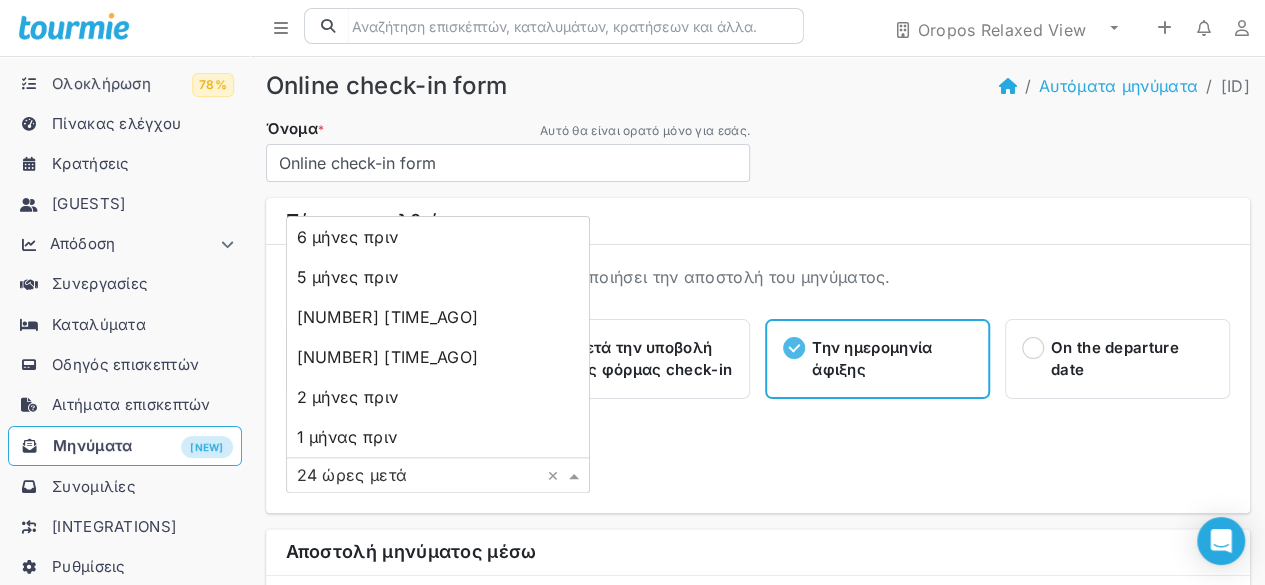 scroll, scrollTop: 1600, scrollLeft: 0, axis: vertical 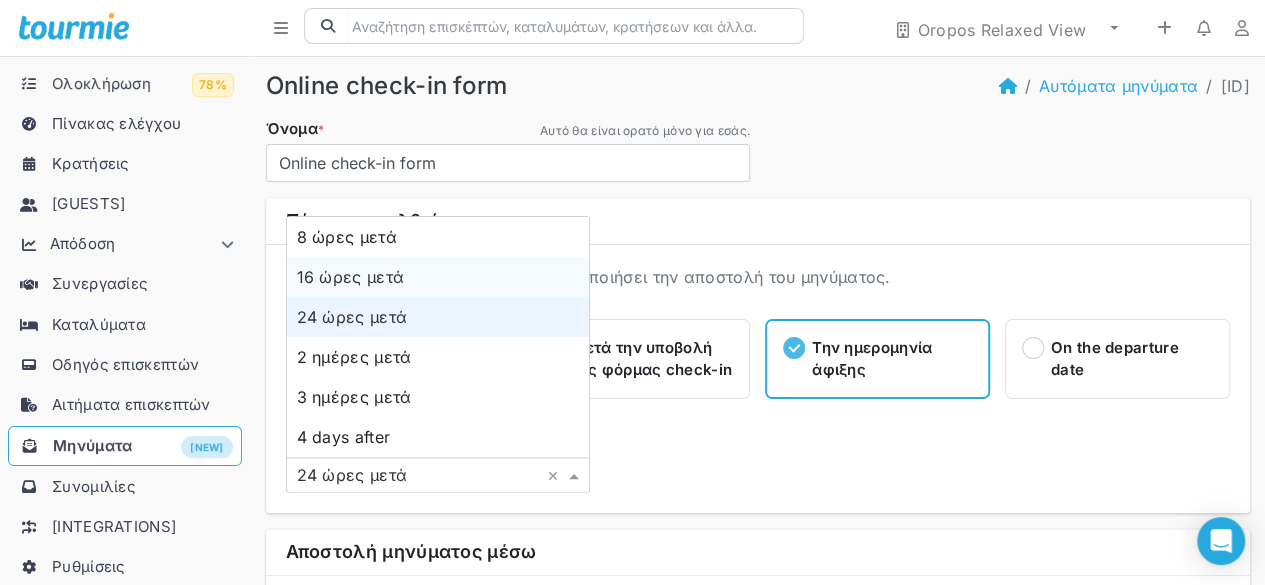 click on "16 ώρες μετά" at bounding box center (438, 277) 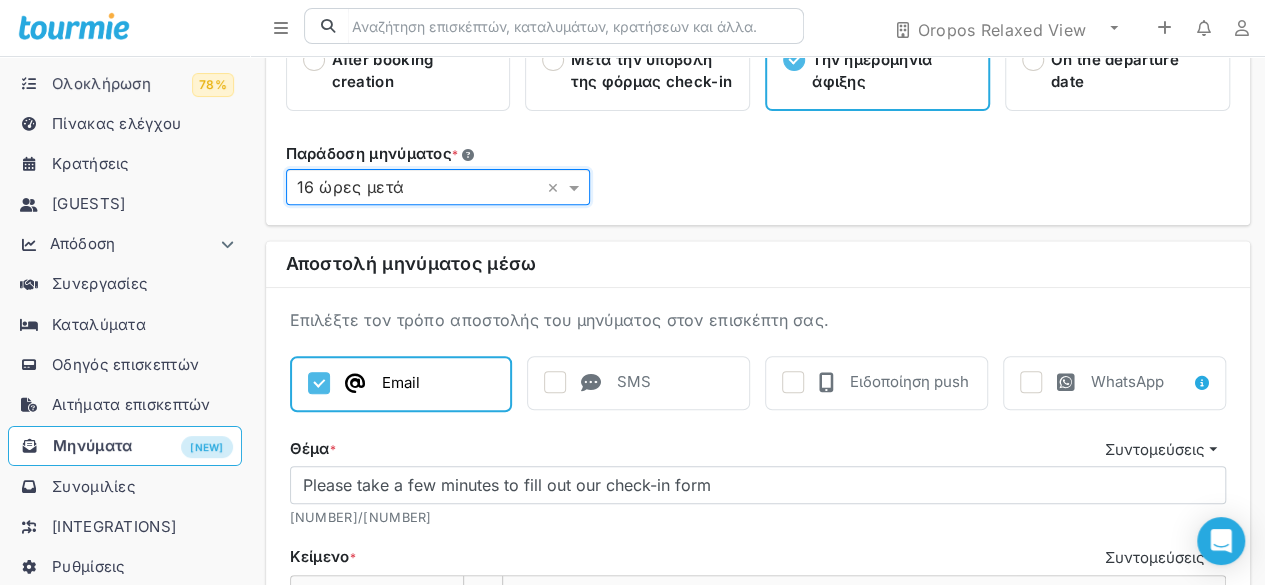 scroll, scrollTop: 300, scrollLeft: 0, axis: vertical 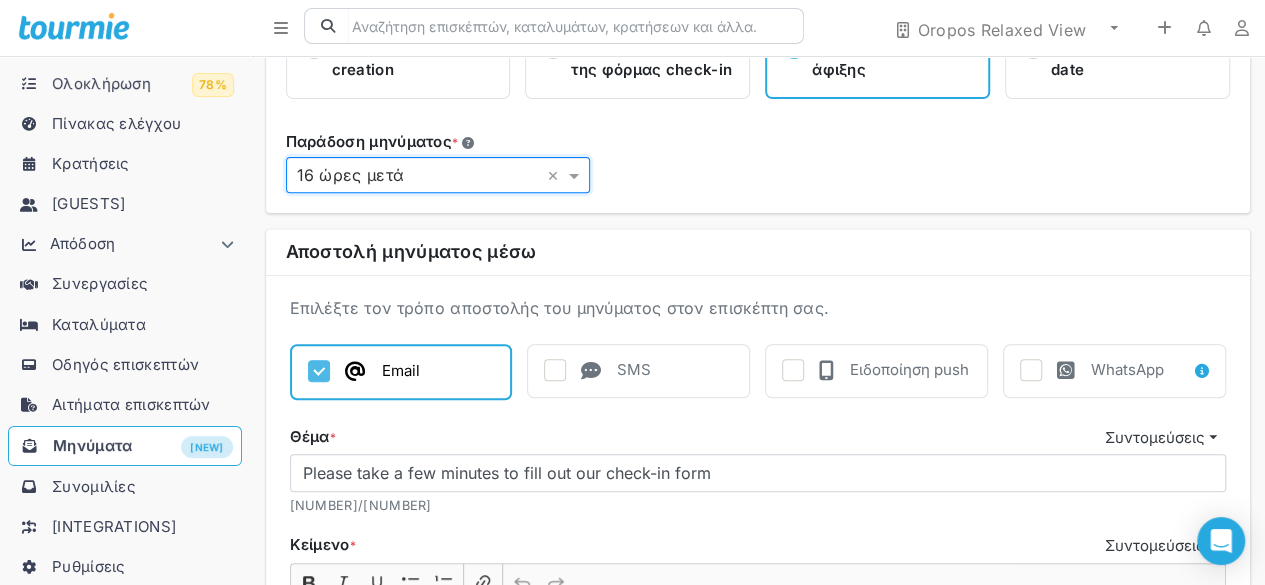 click at bounding box center (796, 370) 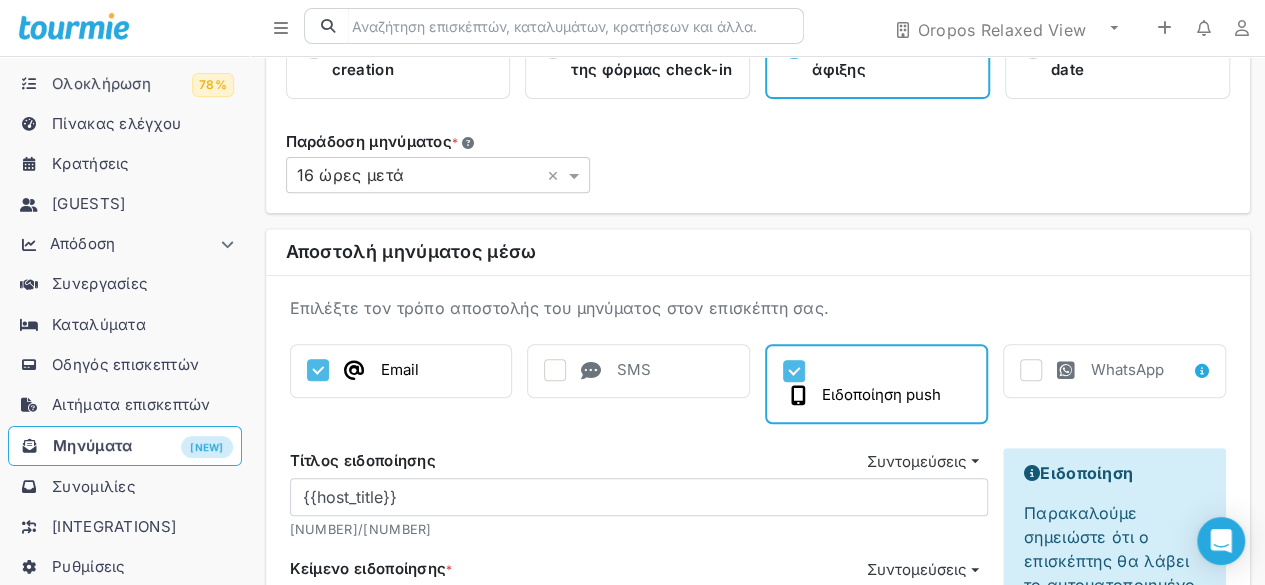 click at bounding box center (1034, 370) 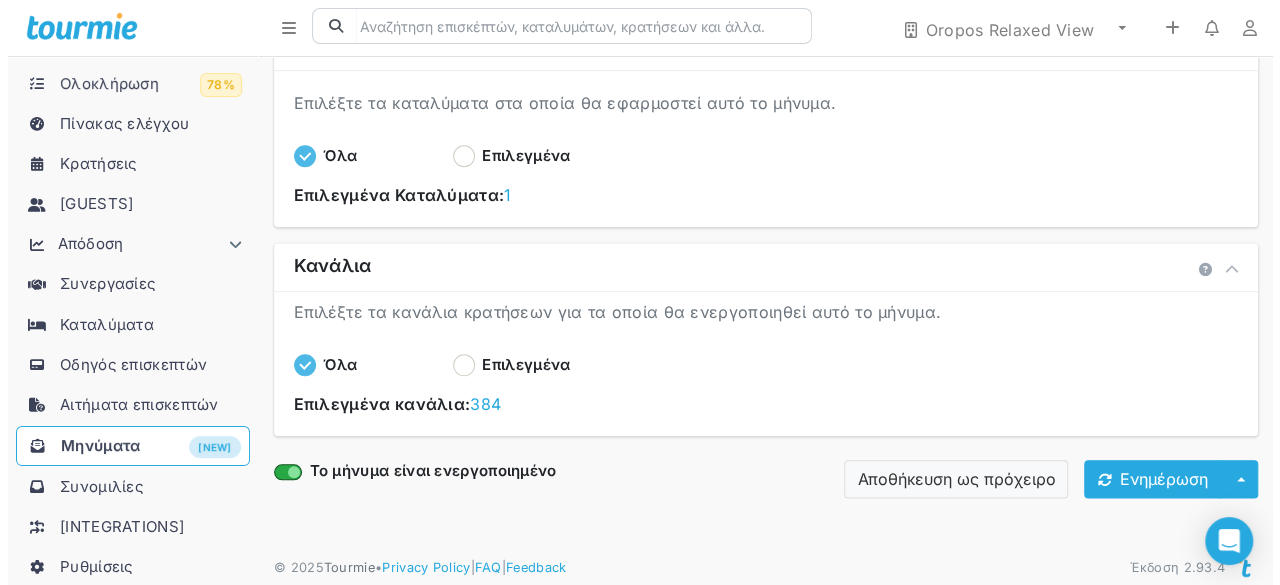 scroll, scrollTop: 944, scrollLeft: 0, axis: vertical 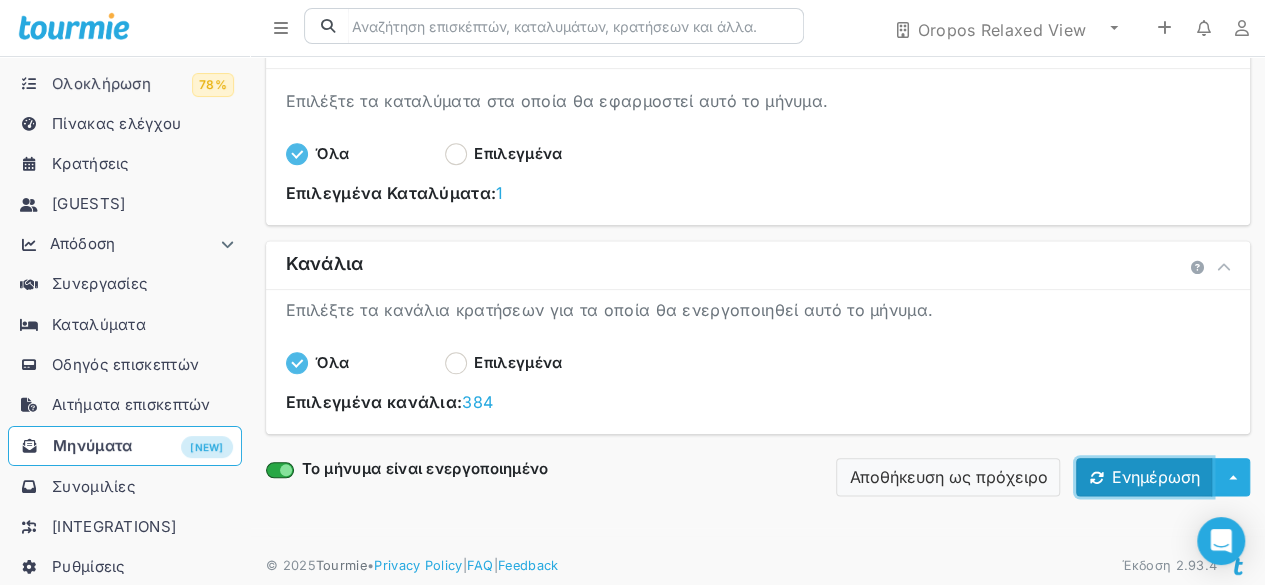 click on "Ενημέρωση" at bounding box center [1144, 477] 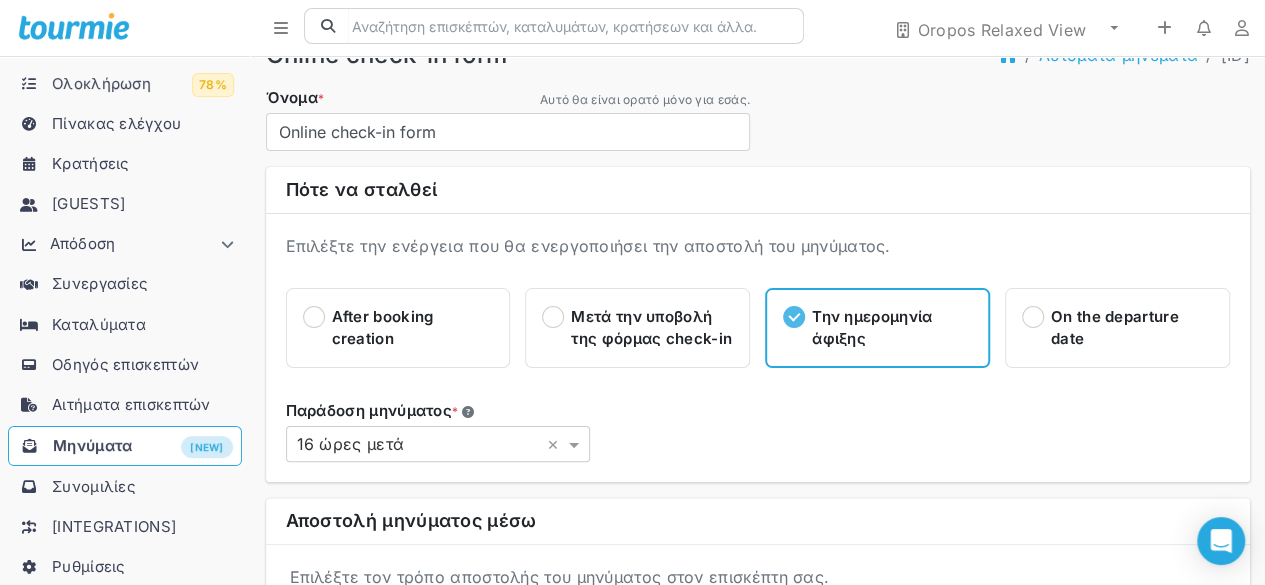 scroll, scrollTop: 0, scrollLeft: 0, axis: both 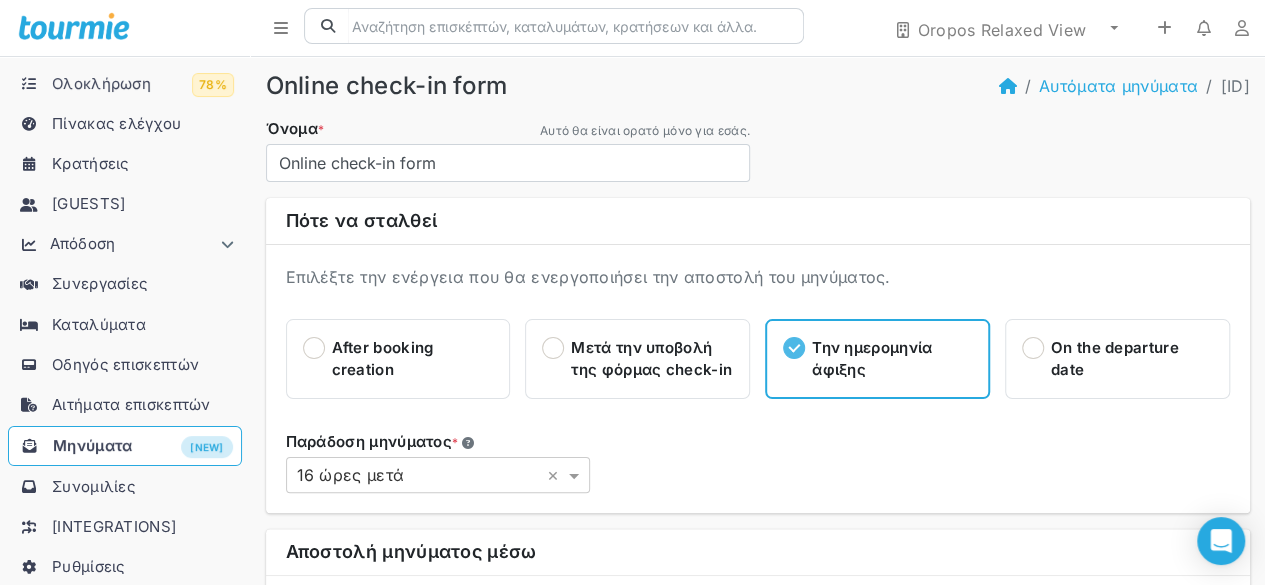 click on "Μηνύματα" at bounding box center (92, 445) 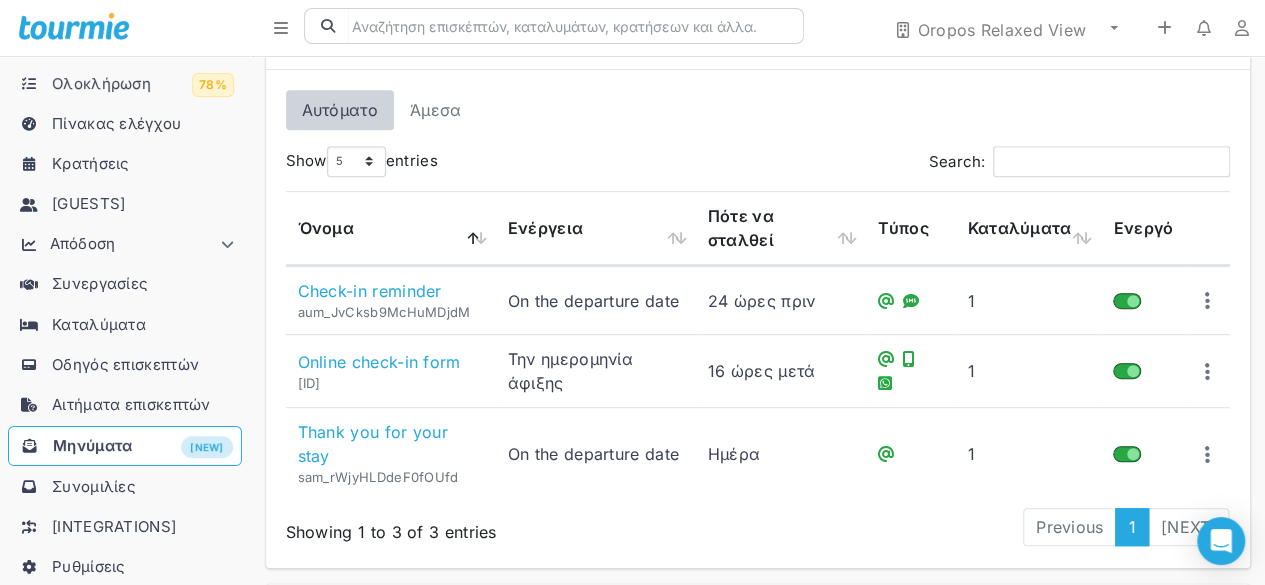 scroll, scrollTop: 400, scrollLeft: 0, axis: vertical 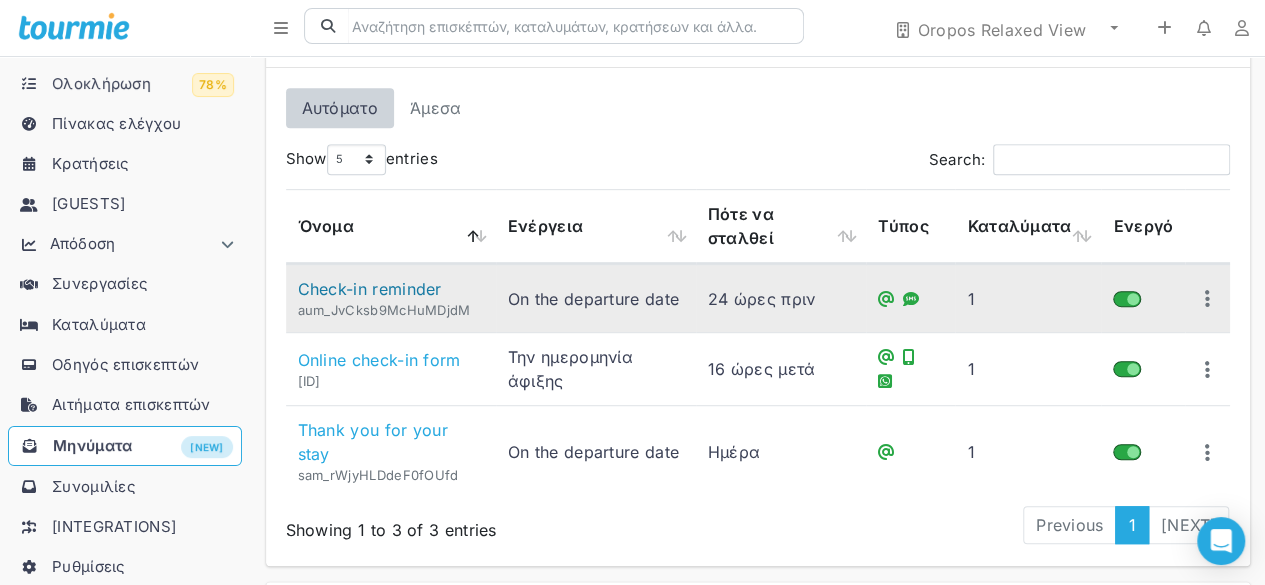 click on "Check-in reminder" at bounding box center [370, 289] 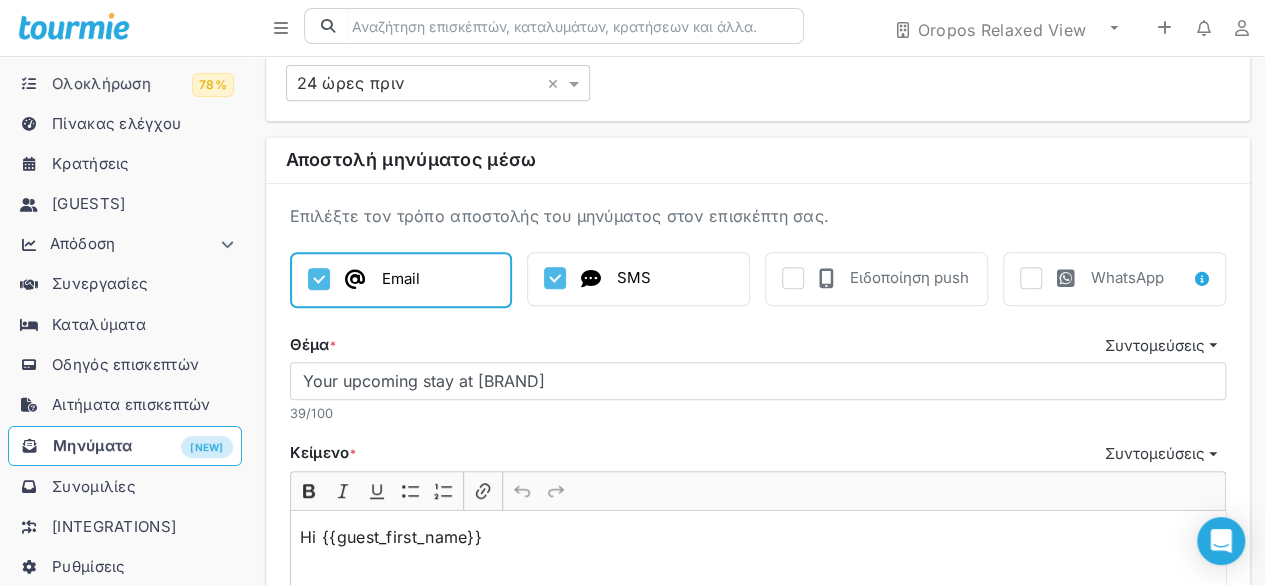 scroll, scrollTop: 400, scrollLeft: 0, axis: vertical 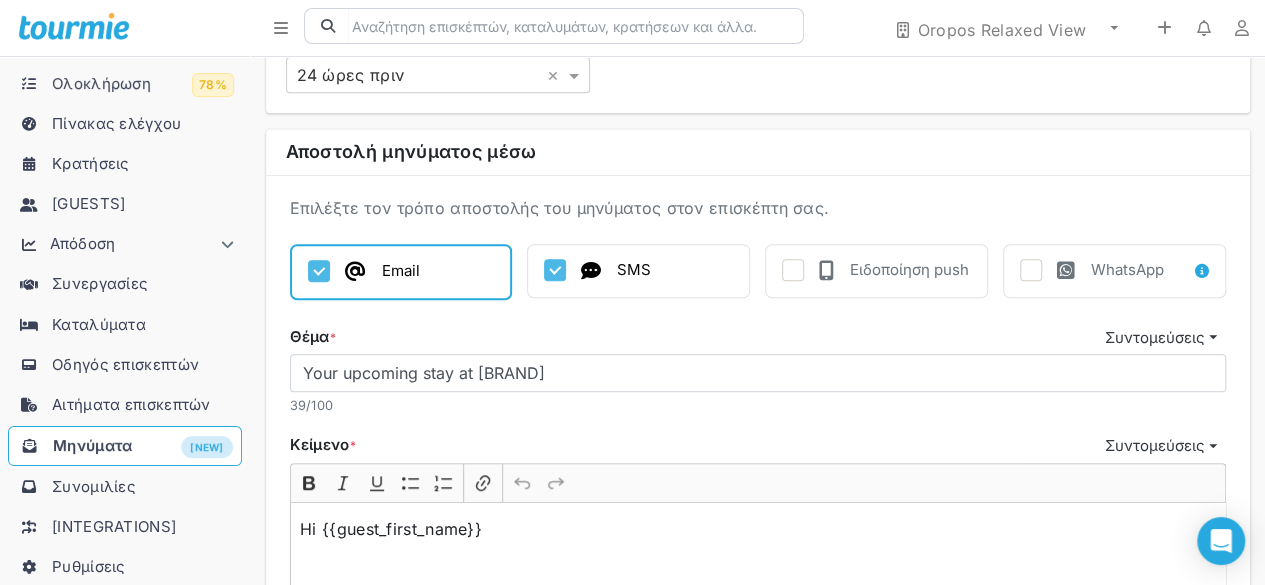 click at bounding box center [1034, 270] 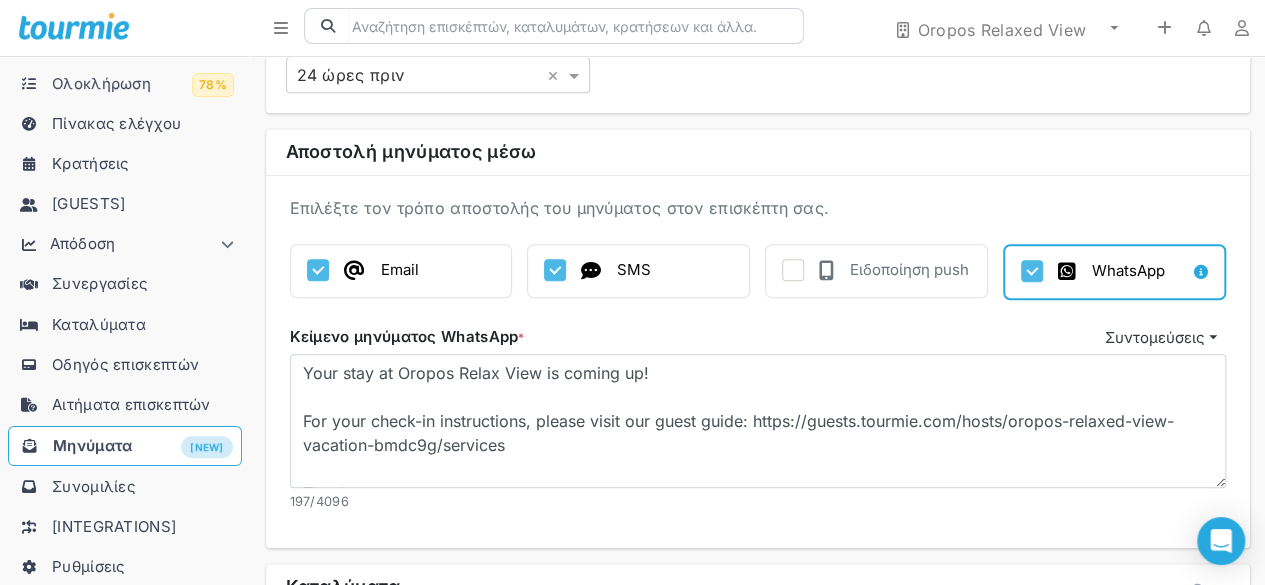click at bounding box center [796, 270] 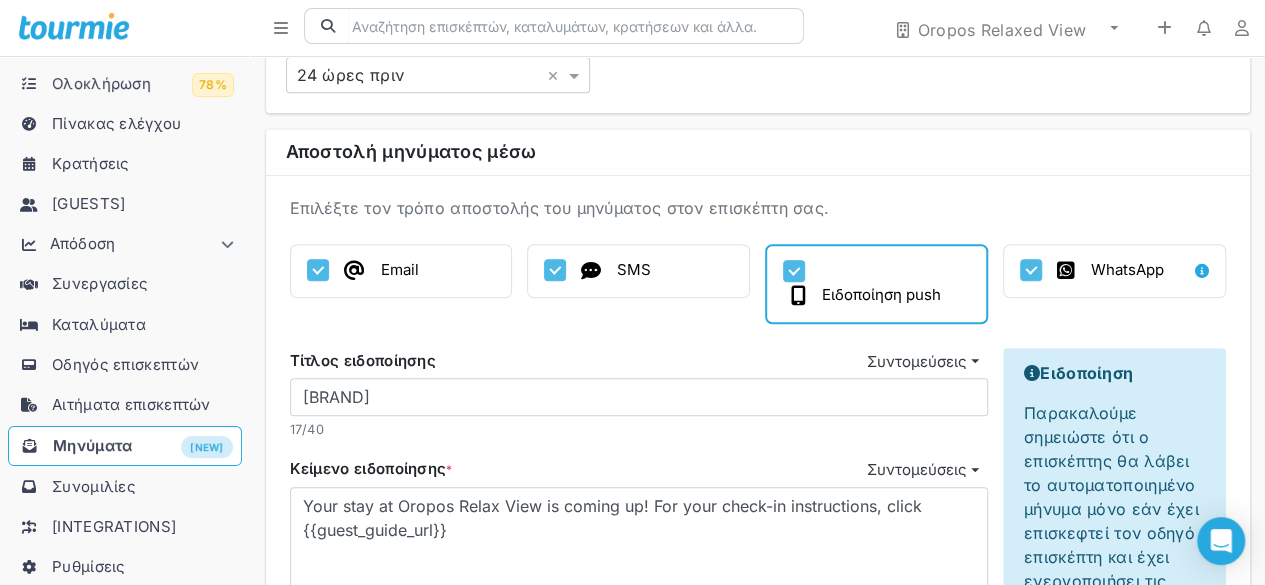click at bounding box center (558, 270) 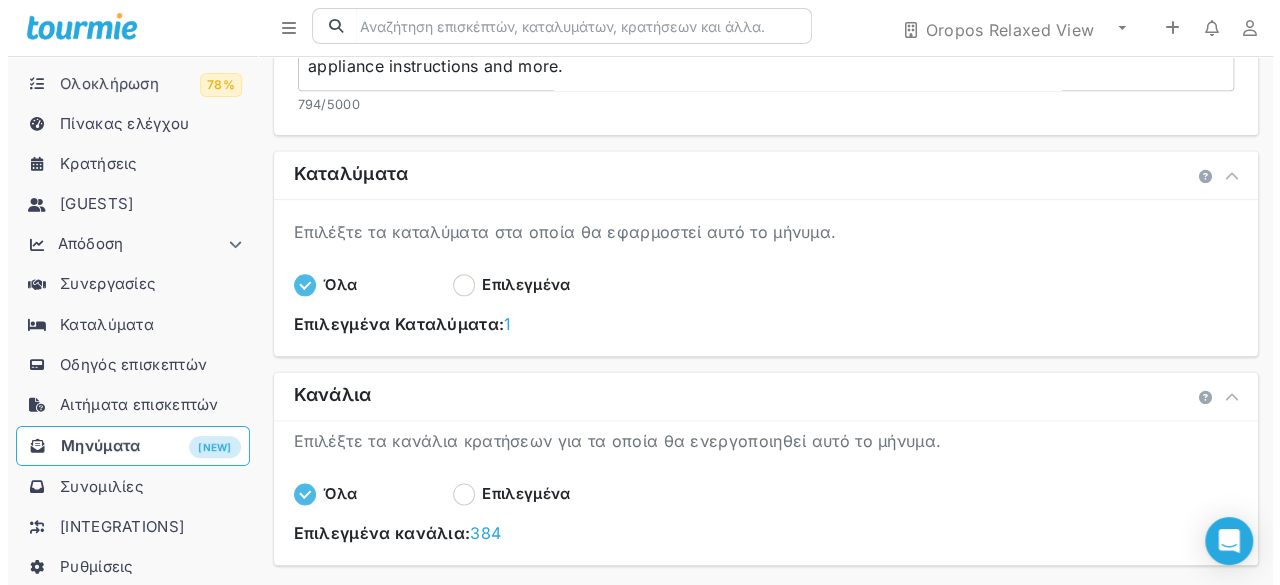scroll, scrollTop: 1240, scrollLeft: 0, axis: vertical 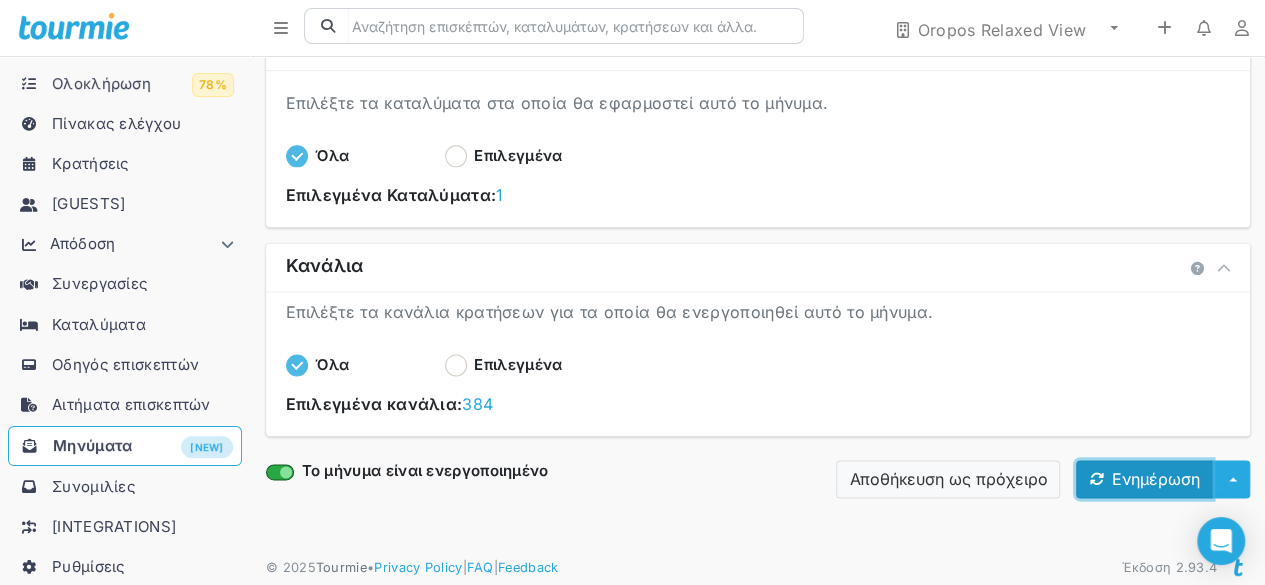 click on "Ενημέρωση" at bounding box center [1144, 479] 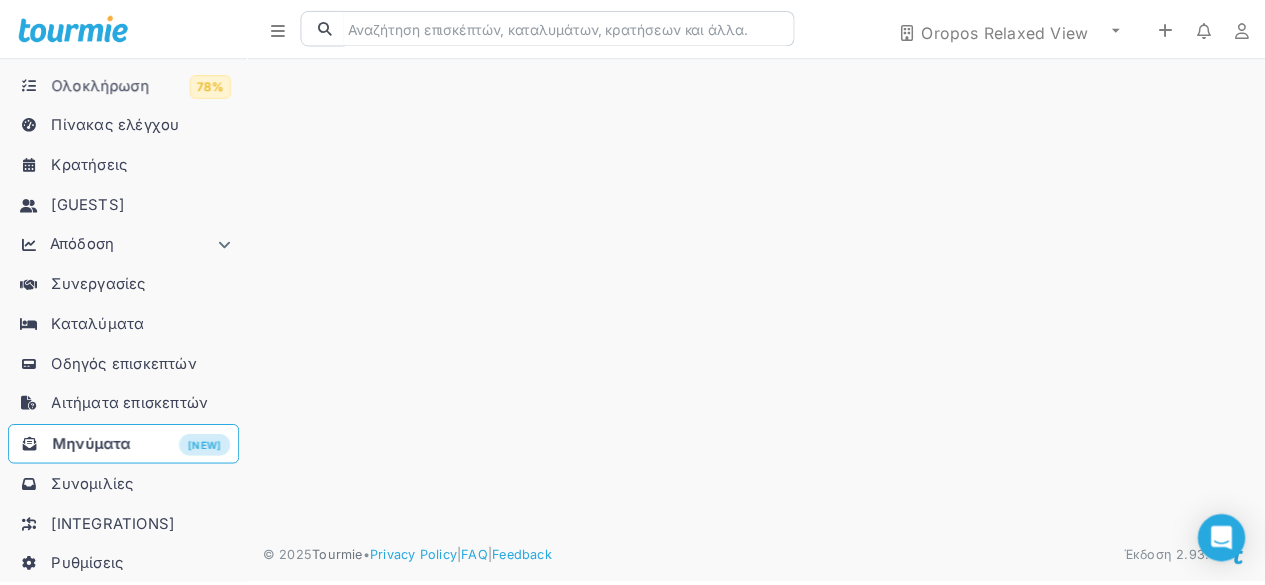 scroll, scrollTop: 0, scrollLeft: 0, axis: both 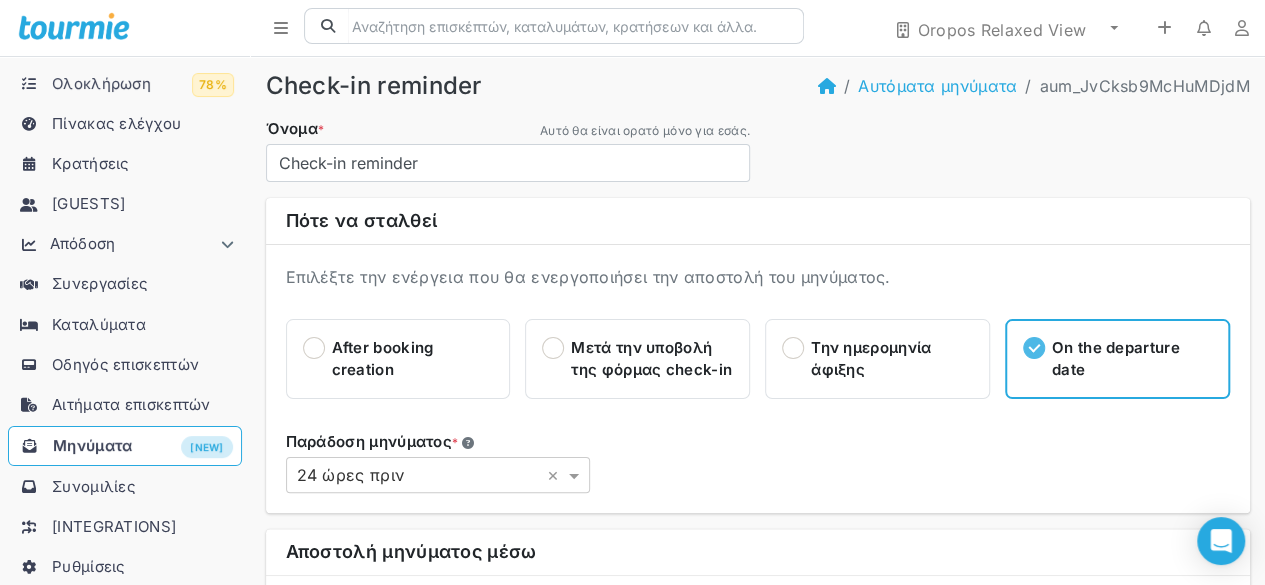click on "Μηνύματα" at bounding box center (92, 445) 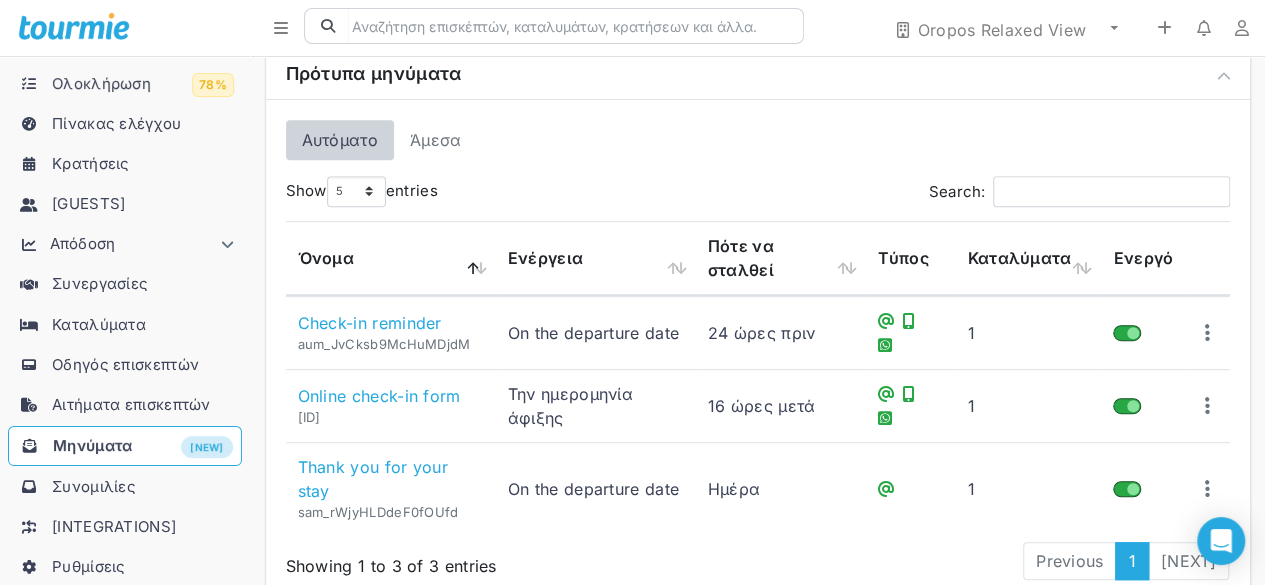 scroll, scrollTop: 400, scrollLeft: 0, axis: vertical 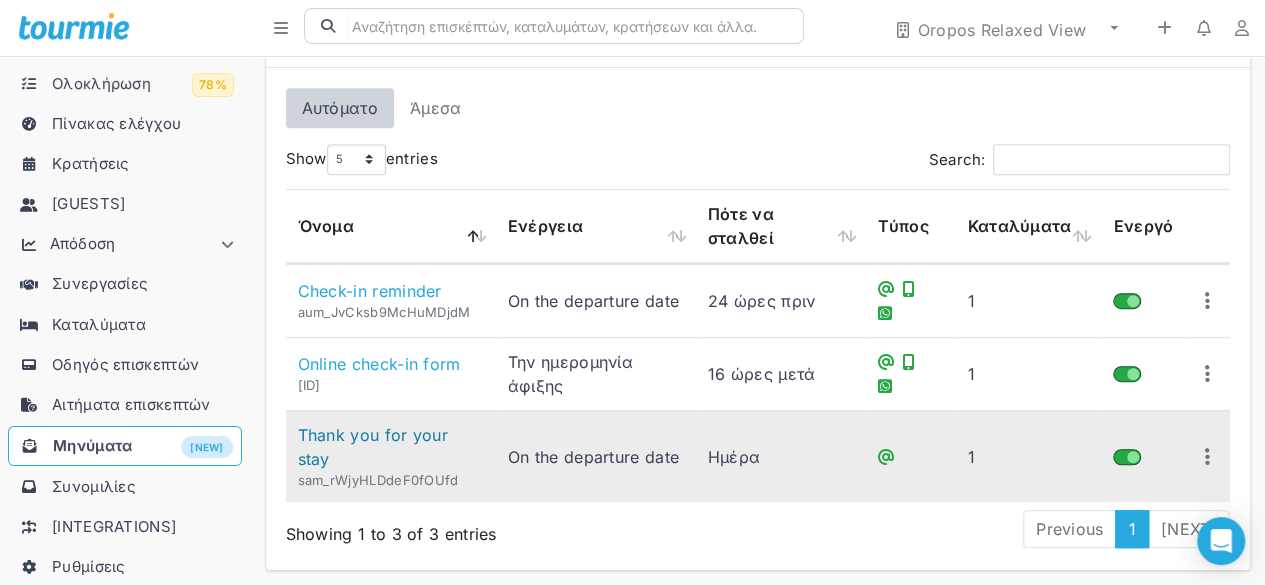 click on "Thank you for your stay" at bounding box center (373, 447) 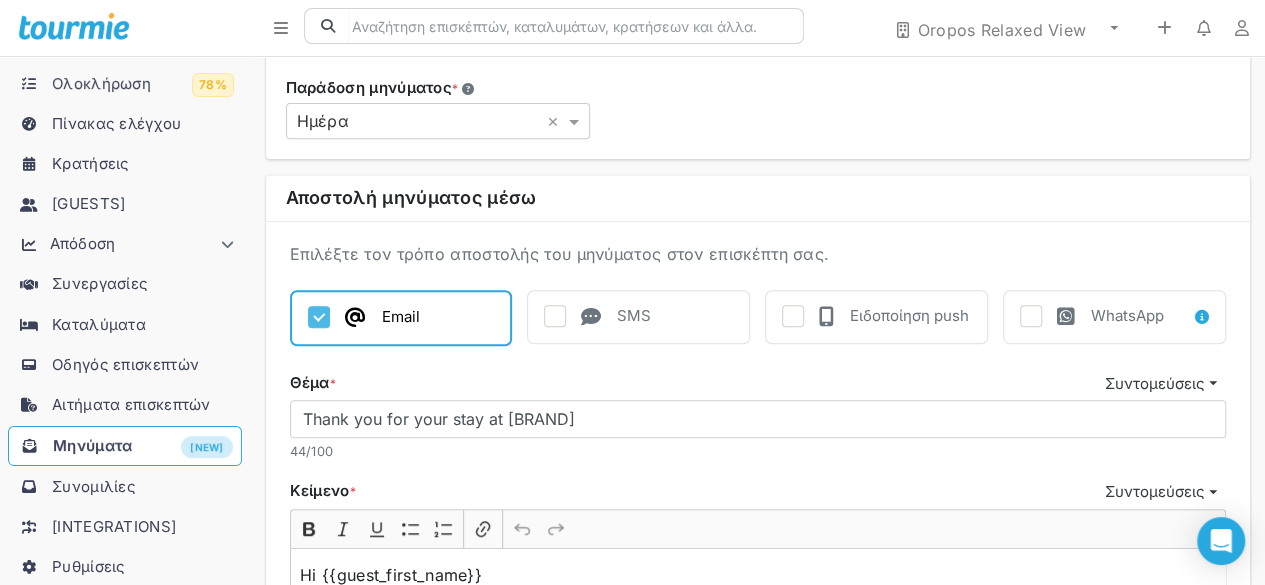 scroll, scrollTop: 400, scrollLeft: 0, axis: vertical 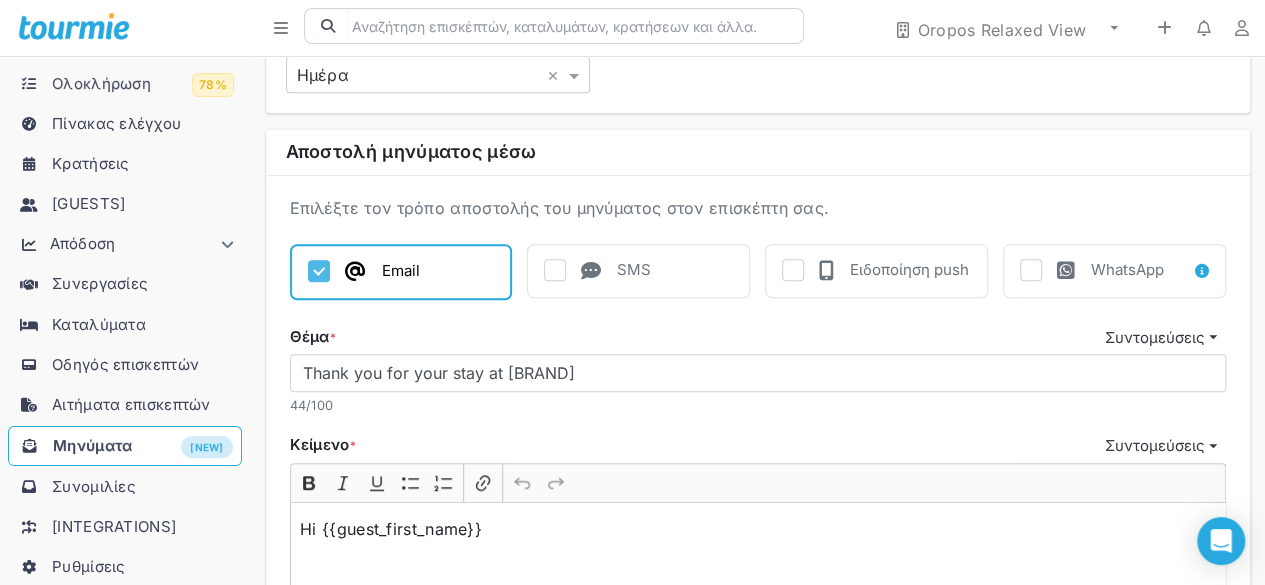 click at bounding box center [796, 270] 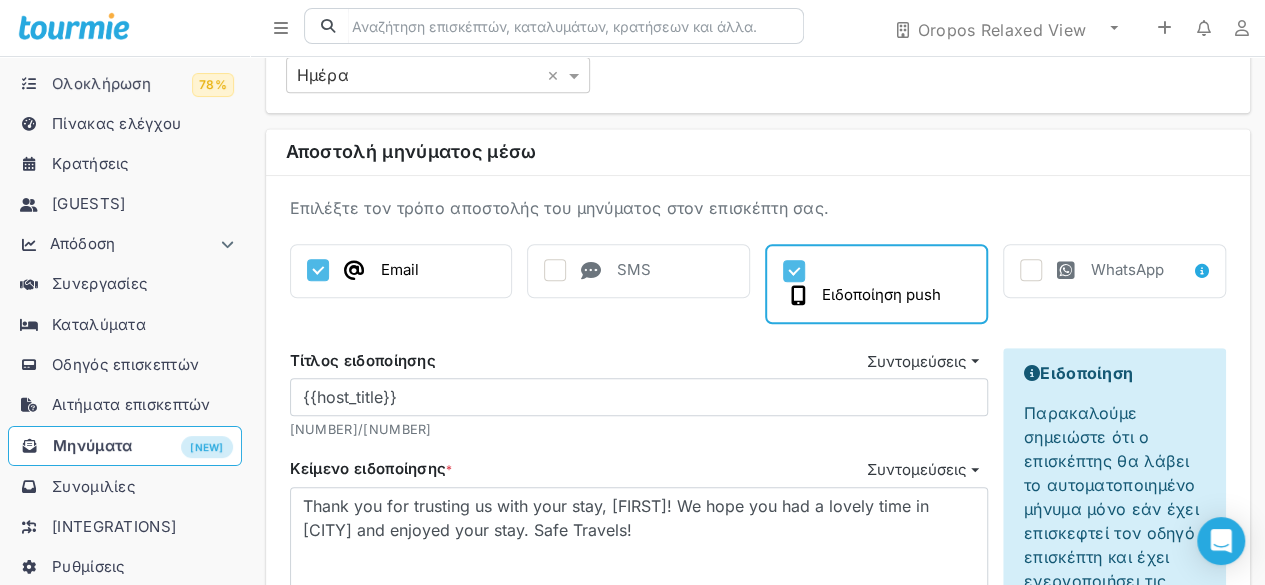 click at bounding box center (1034, 270) 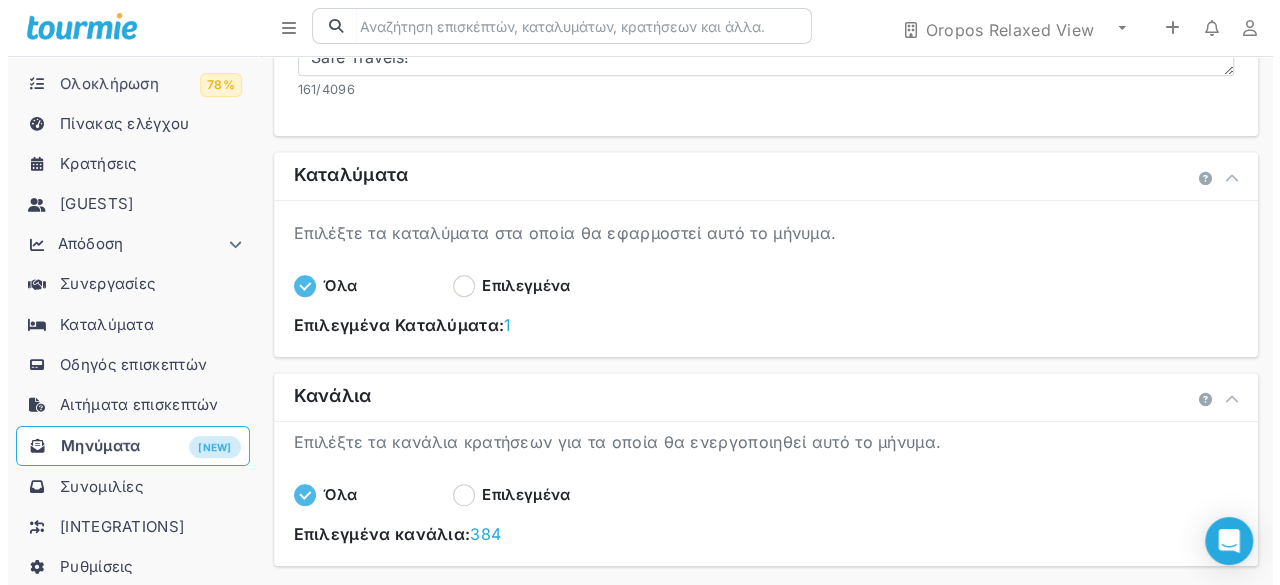 scroll, scrollTop: 944, scrollLeft: 0, axis: vertical 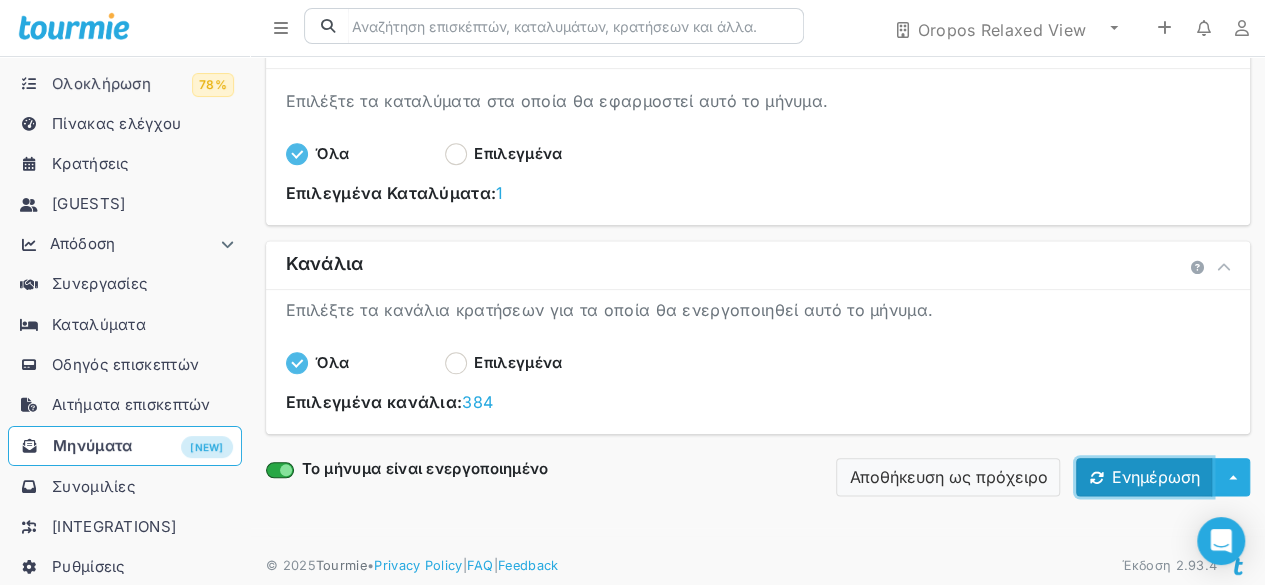 click on "Ενημέρωση" at bounding box center [1144, 477] 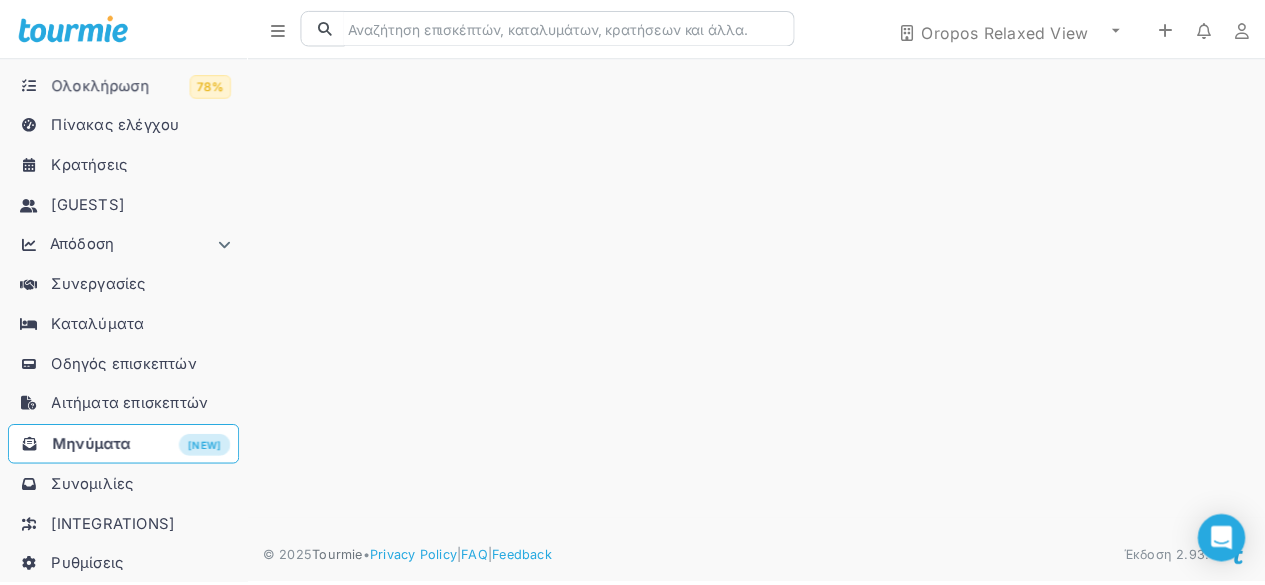 scroll, scrollTop: 0, scrollLeft: 0, axis: both 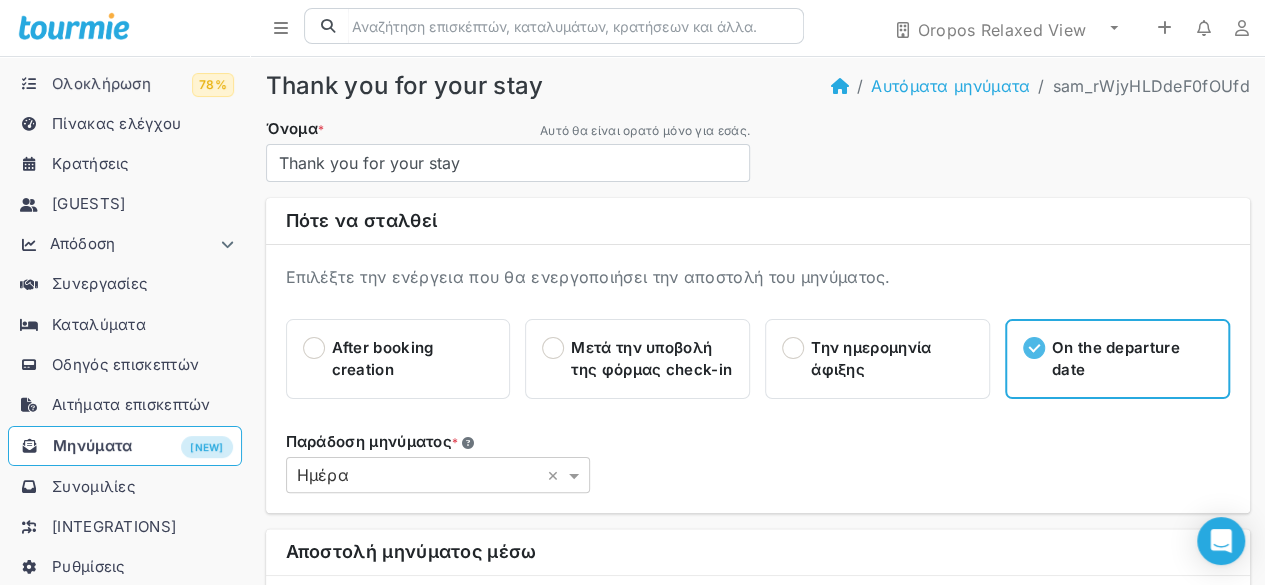 click on "[GUESTS]" at bounding box center [88, 203] 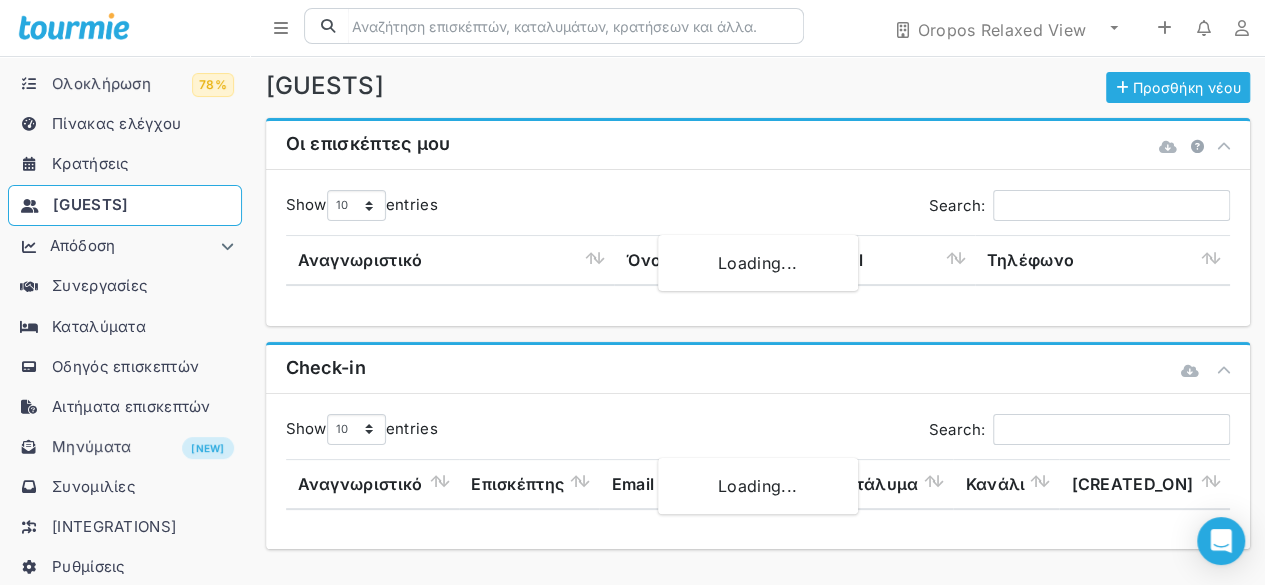 click on "Κρατήσεις" at bounding box center [91, 163] 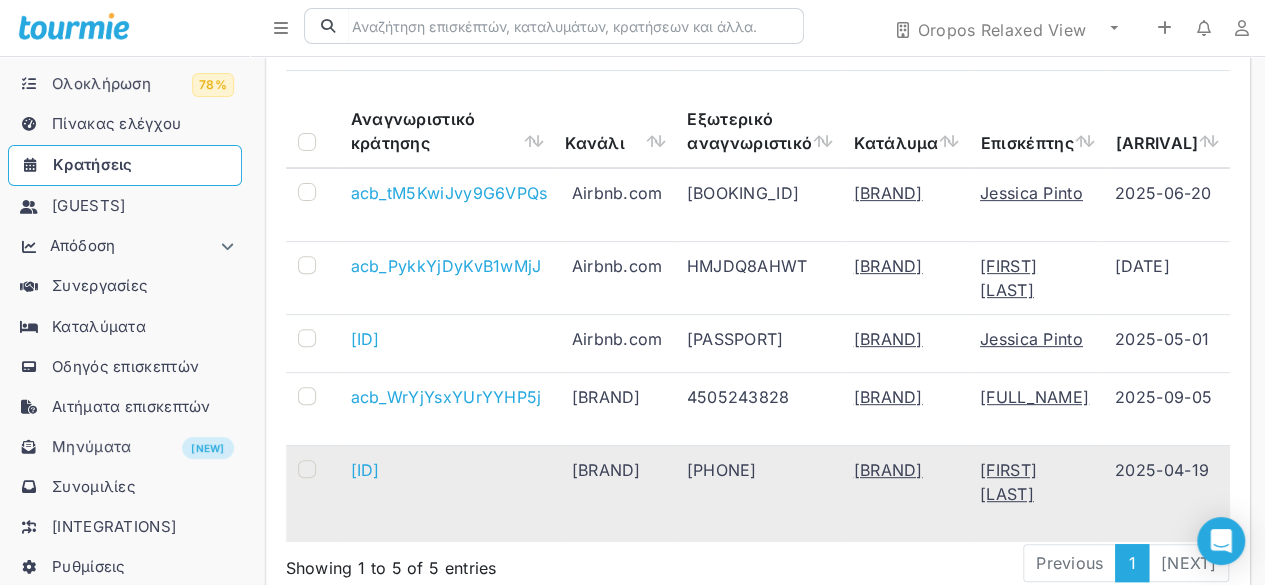 scroll, scrollTop: 300, scrollLeft: 0, axis: vertical 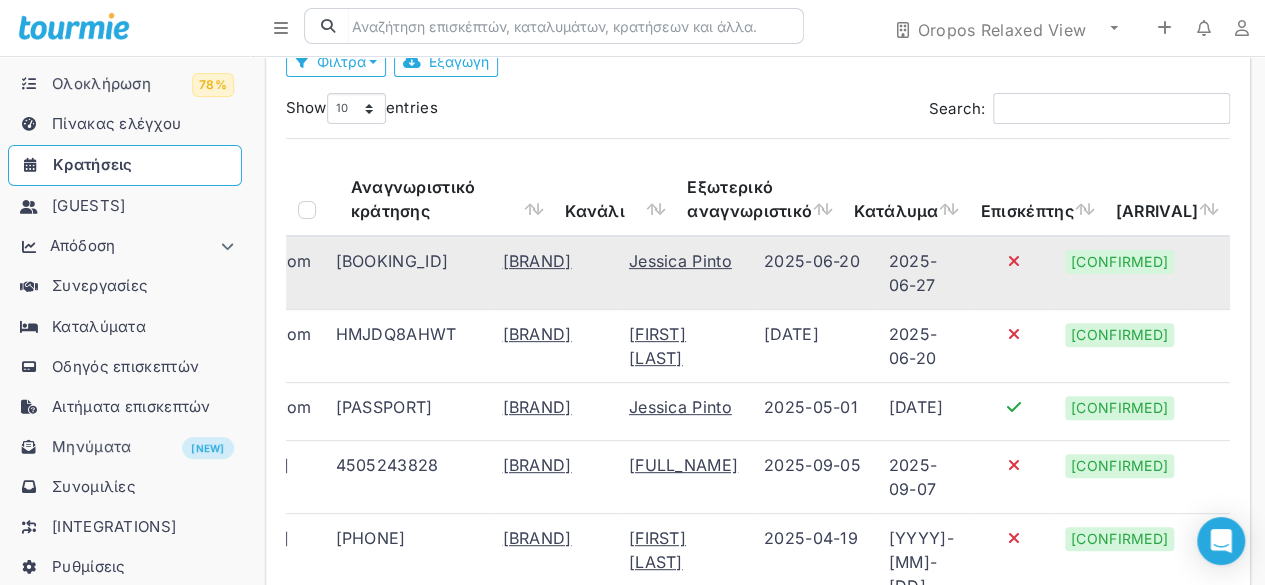 click on "2025-06-27" at bounding box center (926, 273) 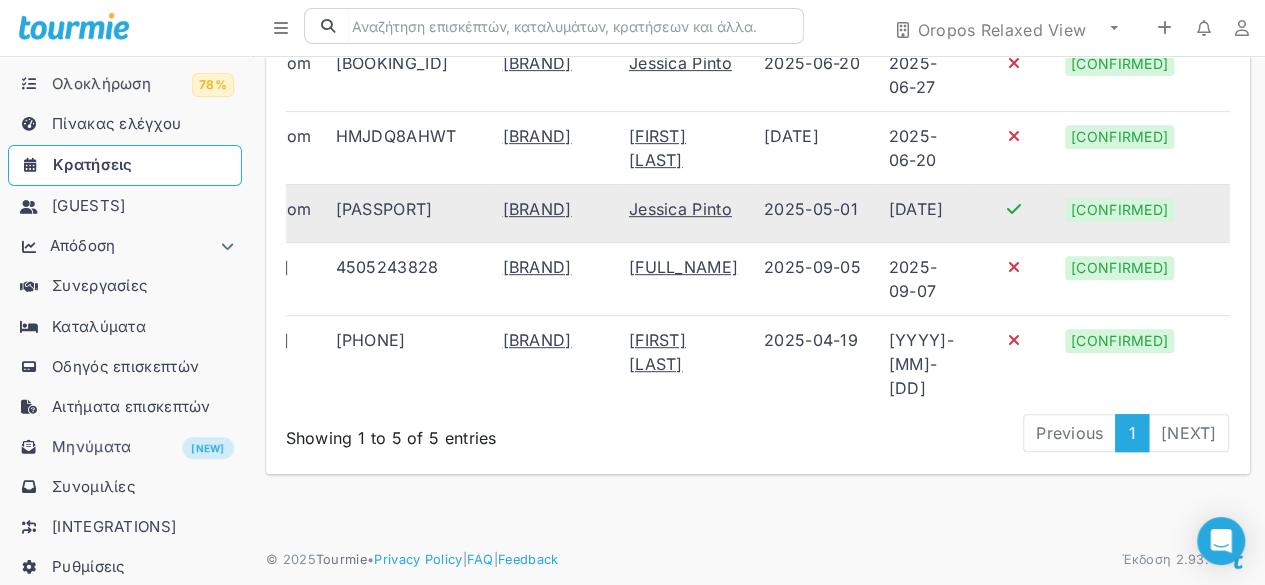 scroll, scrollTop: 400, scrollLeft: 0, axis: vertical 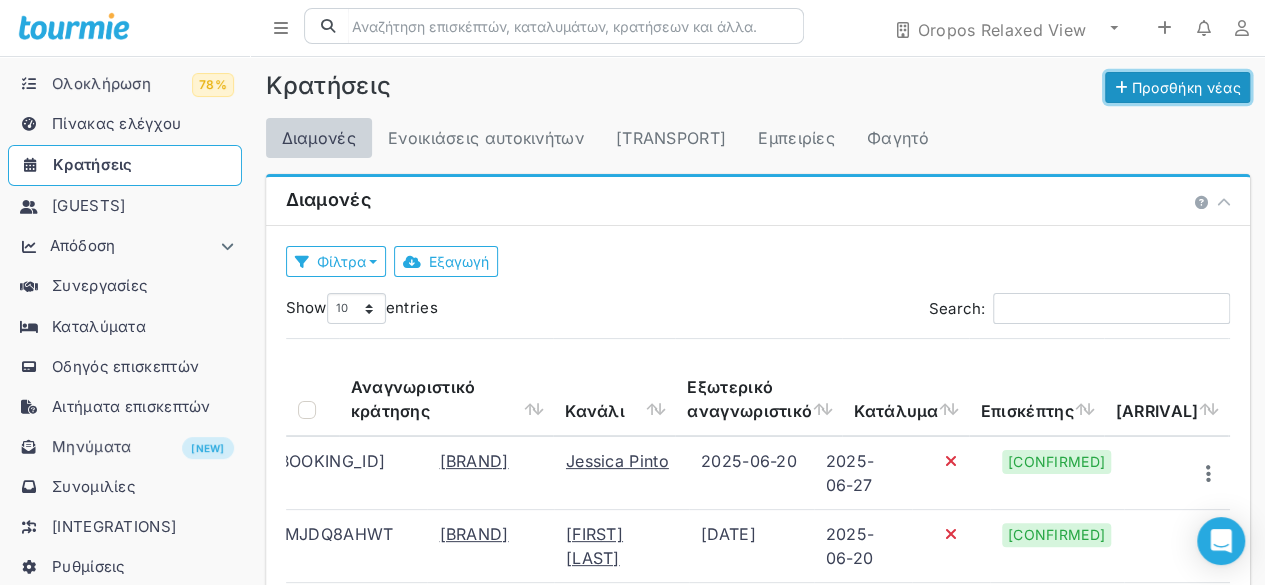 click on "Προσθήκη νέας" at bounding box center (1177, 87) 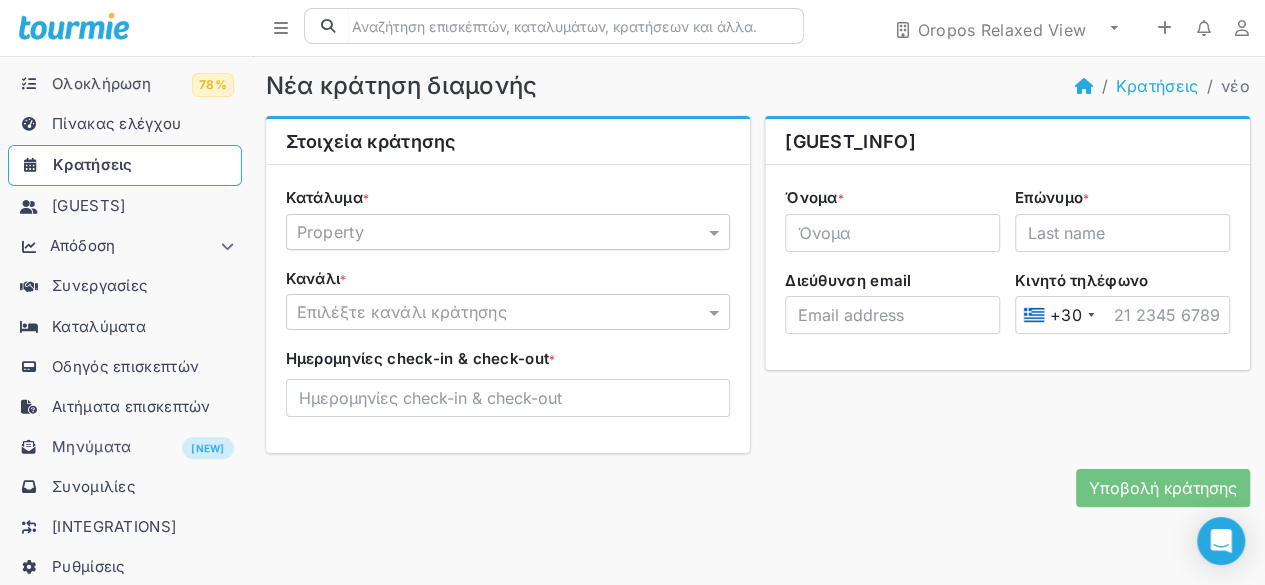 click at bounding box center (488, 232) 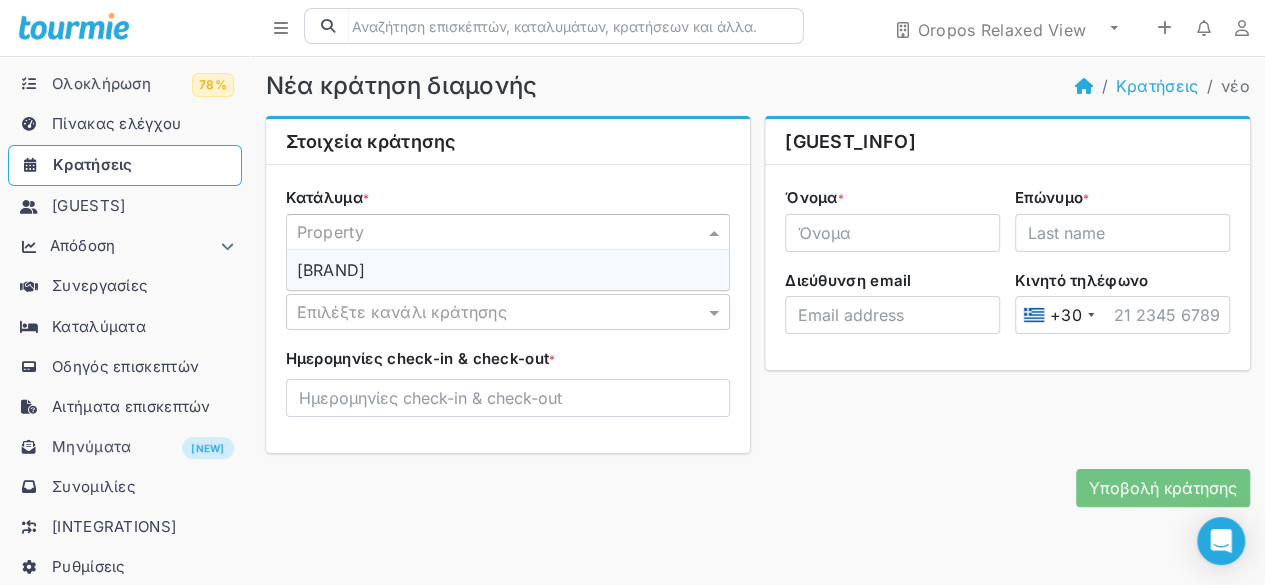 click on "[BRAND]" at bounding box center (331, 270) 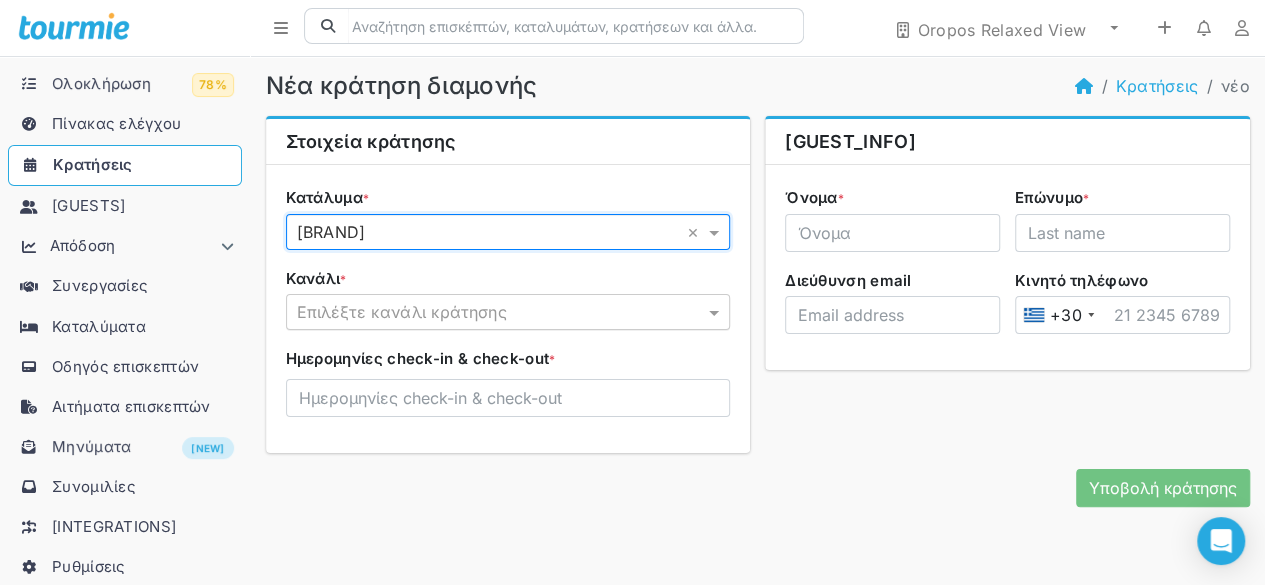 click at bounding box center [488, 312] 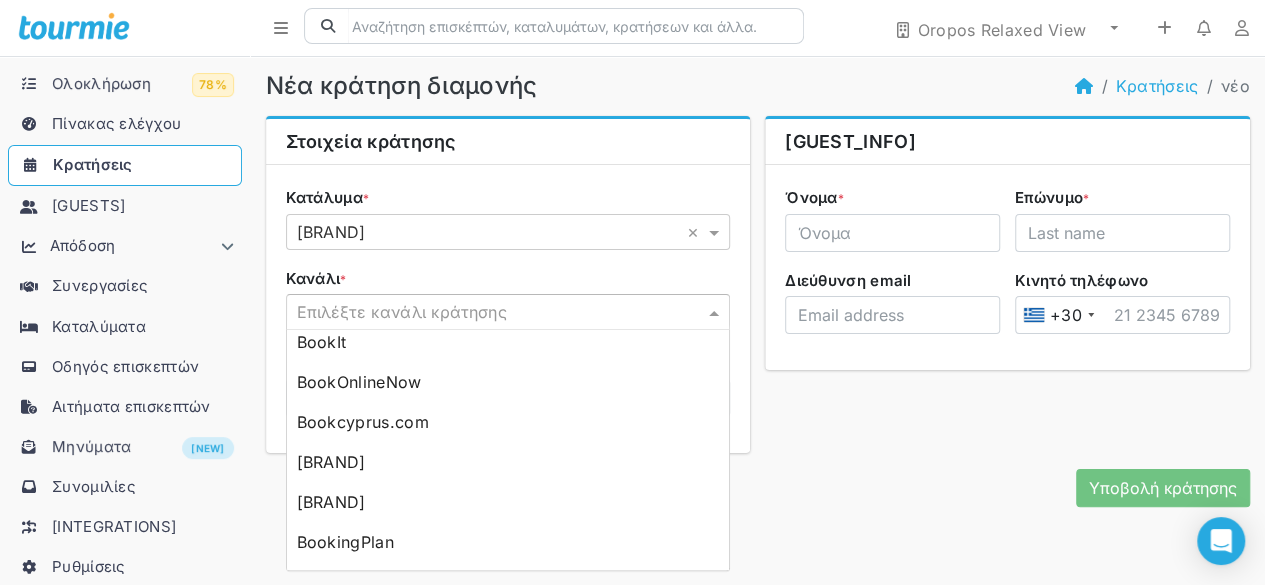 scroll, scrollTop: 2200, scrollLeft: 0, axis: vertical 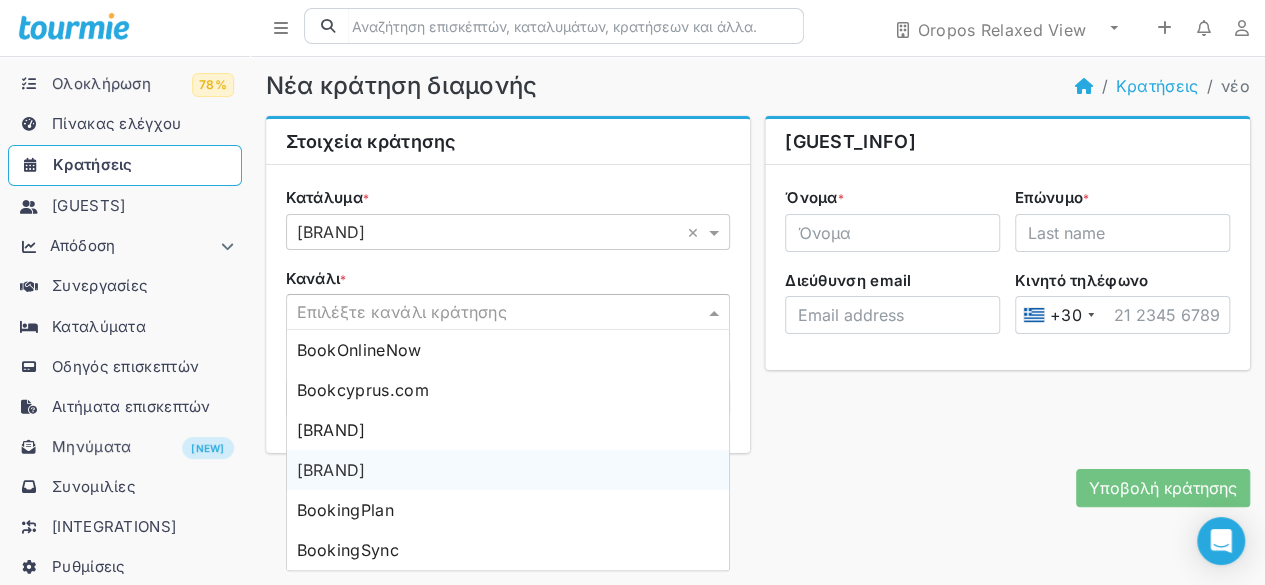 click on "[BRAND]" at bounding box center (331, 470) 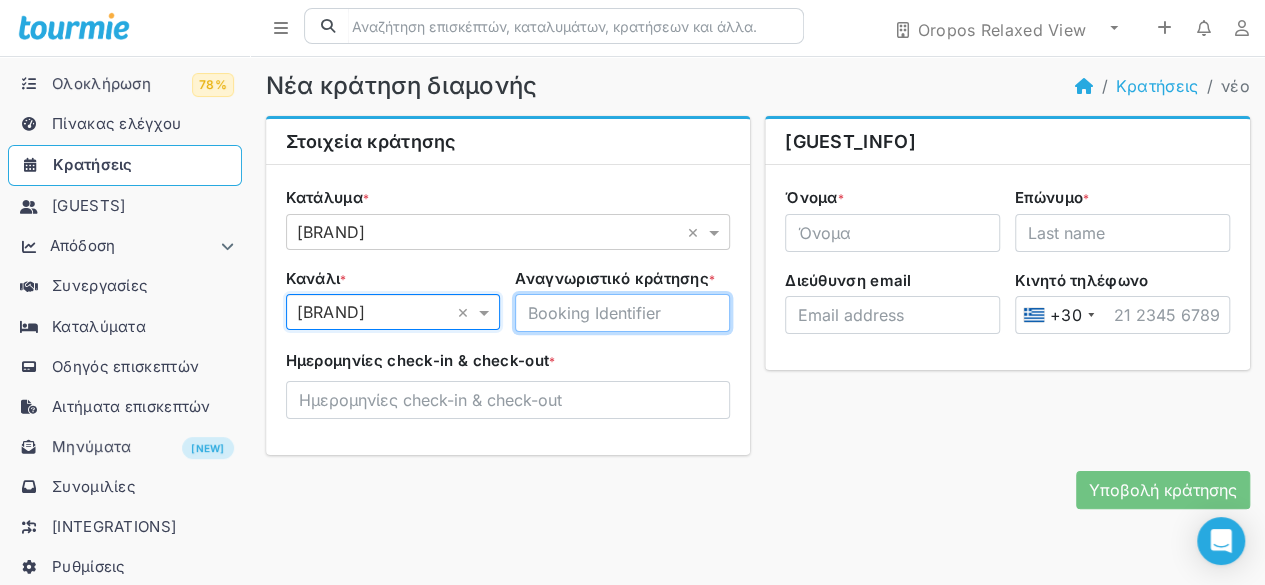 click on "Αναγνωριστικό κράτησης   *" at bounding box center (622, 313) 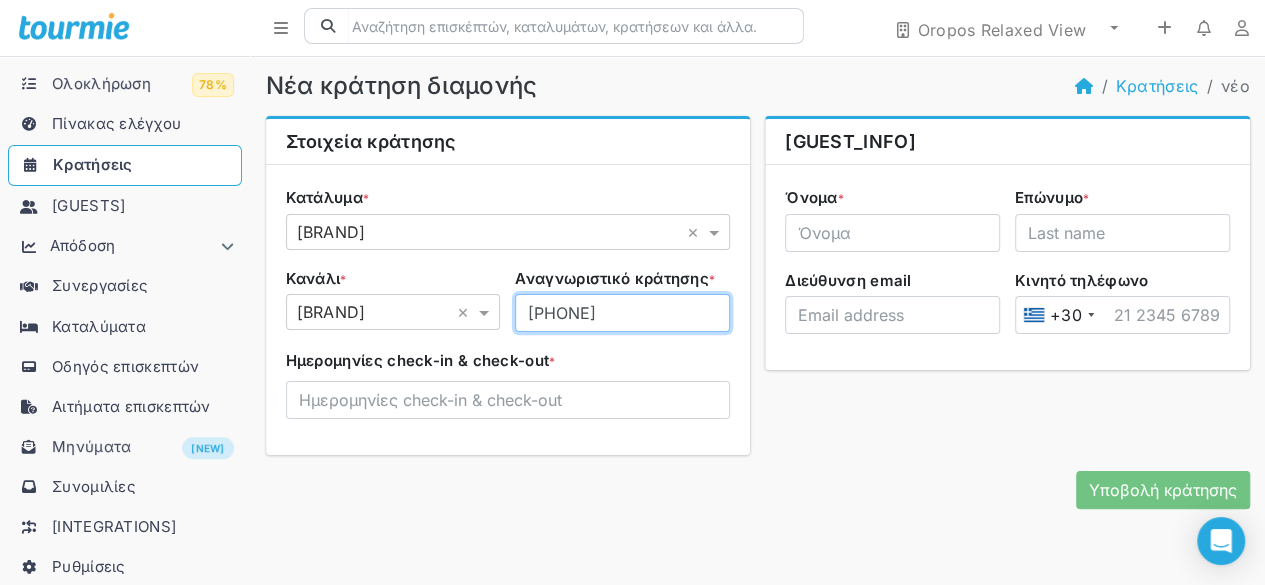 type on "[PHONE]" 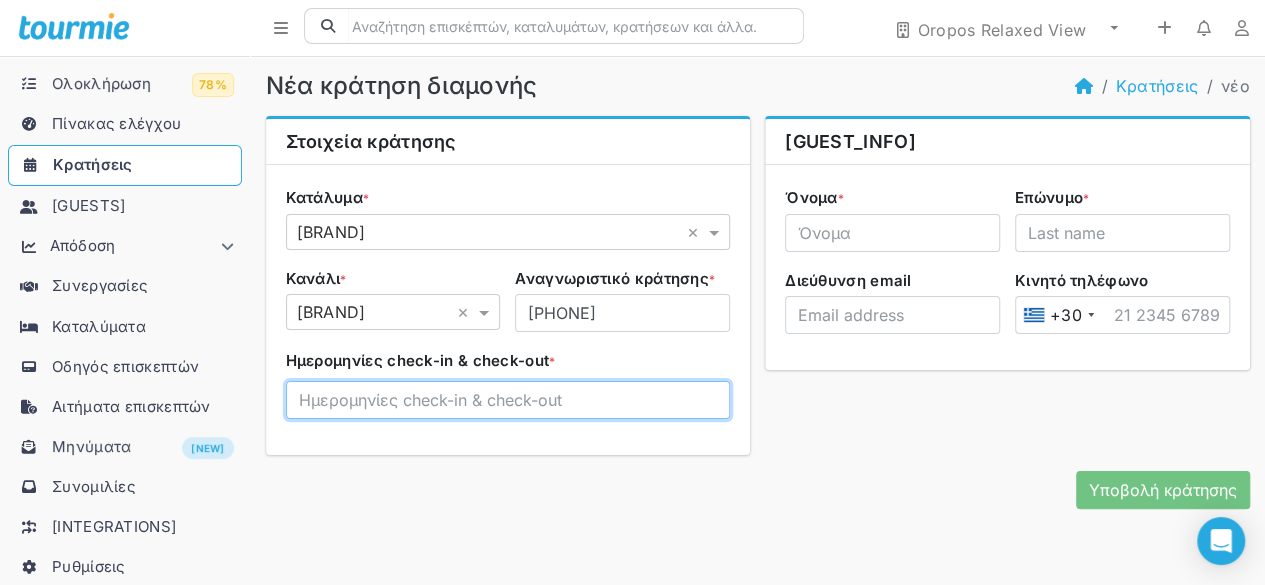 click on "Ημερομηνίες check-in & check-out *" at bounding box center (508, 400) 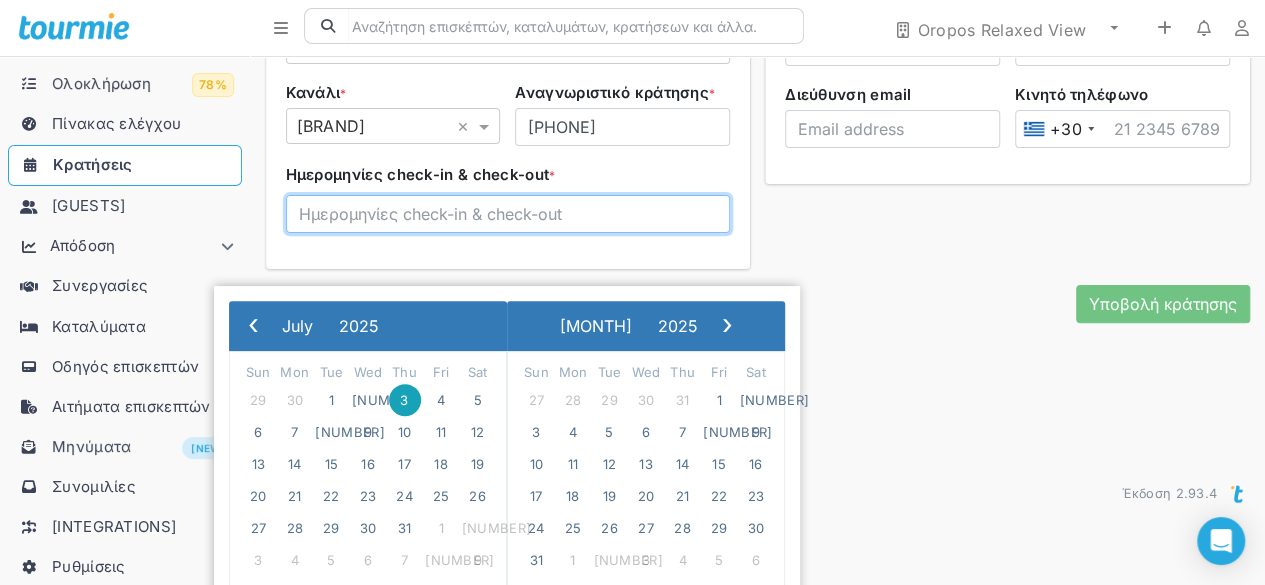 scroll, scrollTop: 201, scrollLeft: 0, axis: vertical 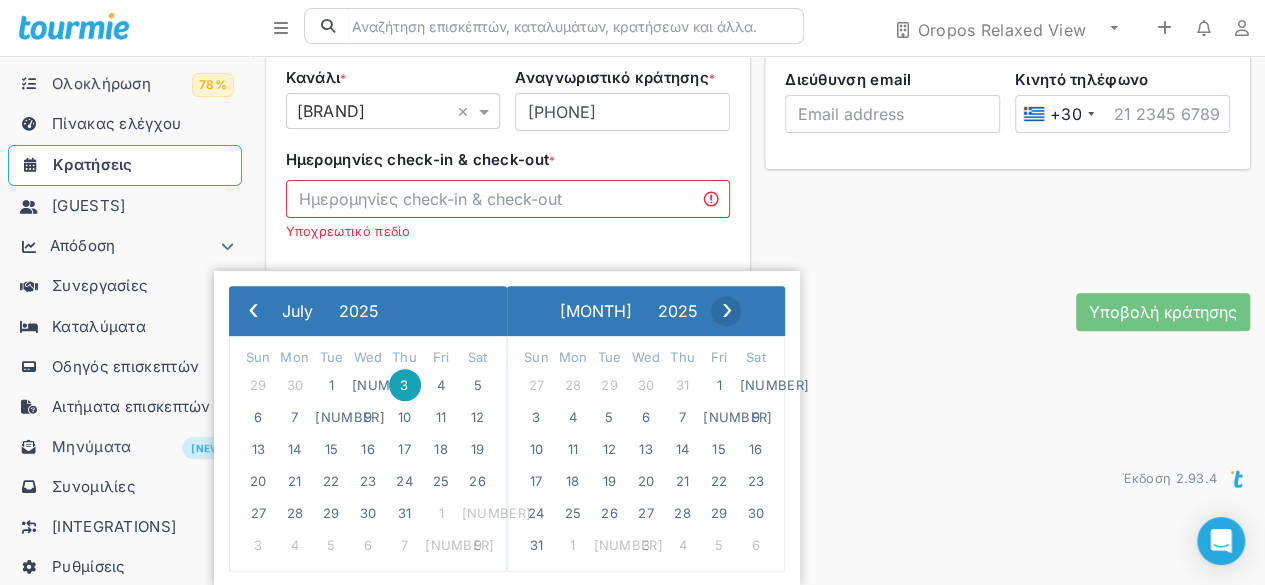 click on "›" at bounding box center (408, 310) 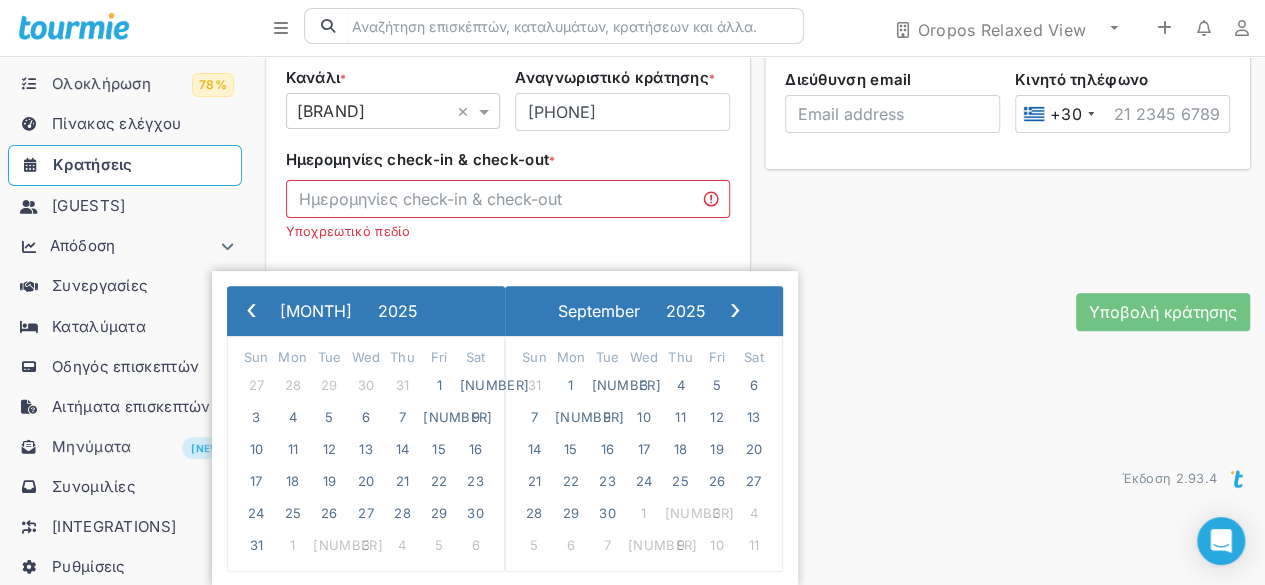 click on "›" at bounding box center [447, 310] 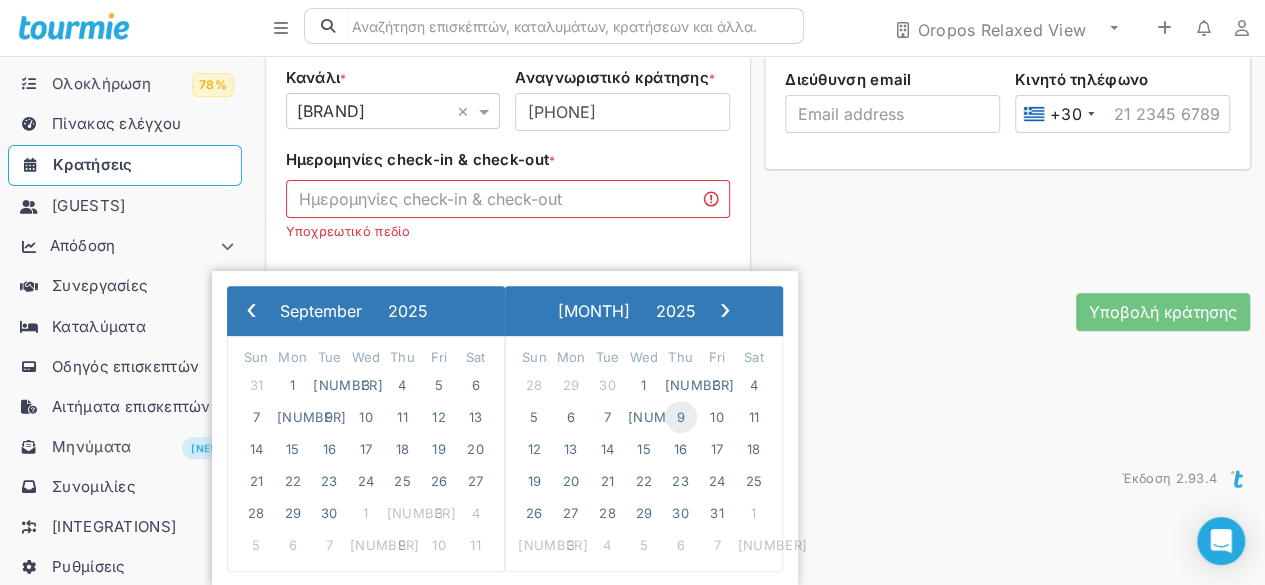 click on "9" at bounding box center [681, 417] 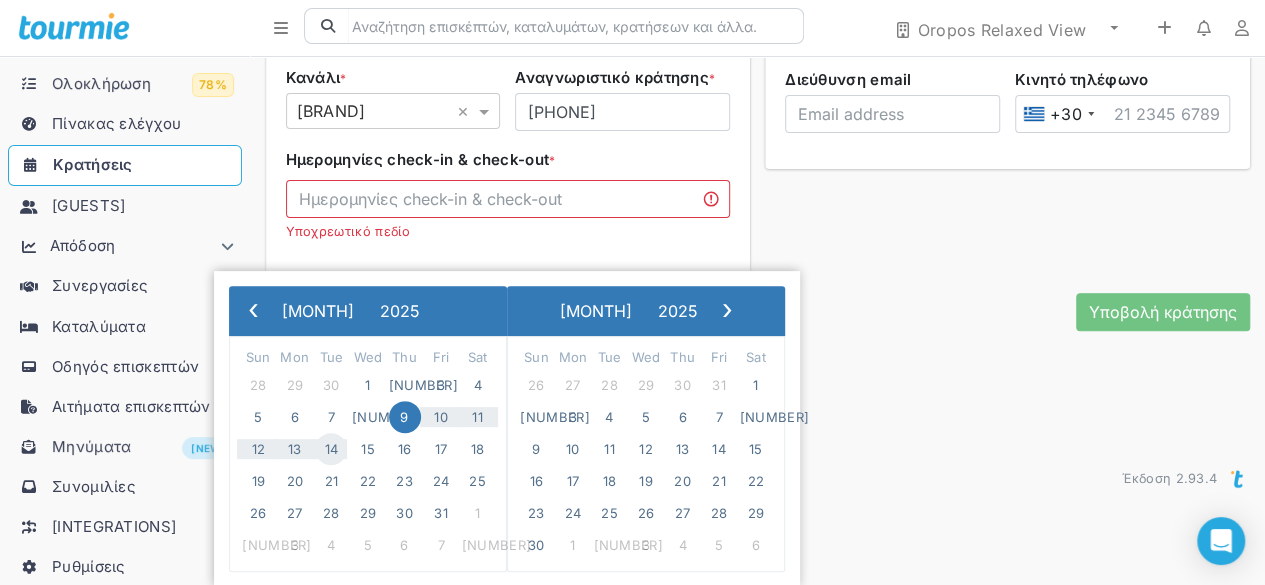 click on "14" at bounding box center [331, 449] 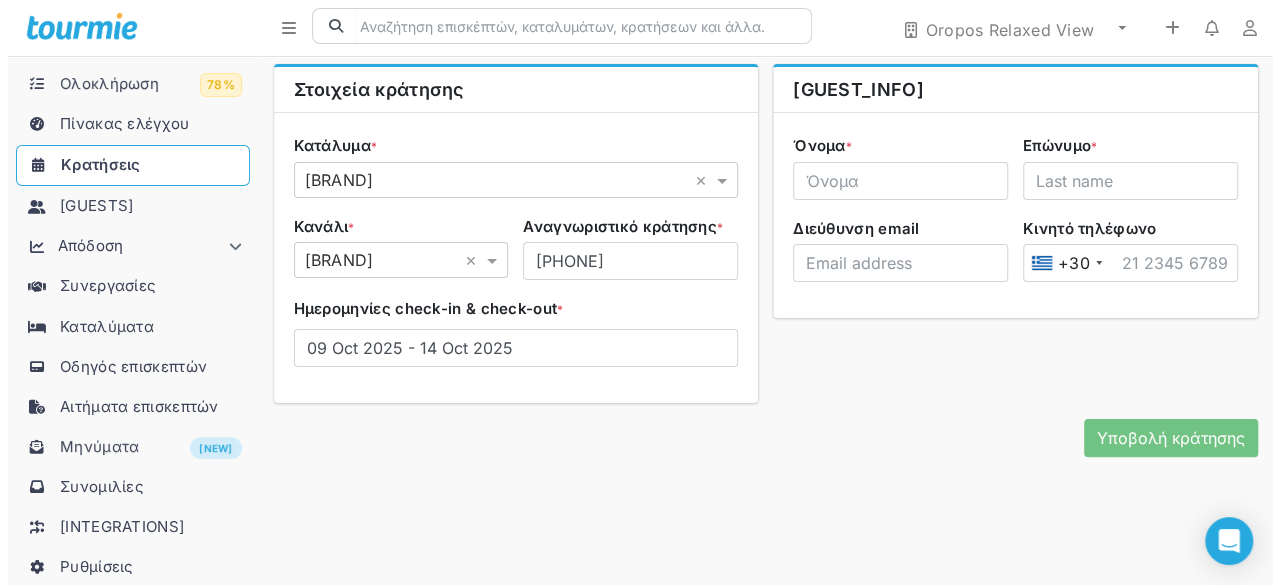 scroll, scrollTop: 21, scrollLeft: 0, axis: vertical 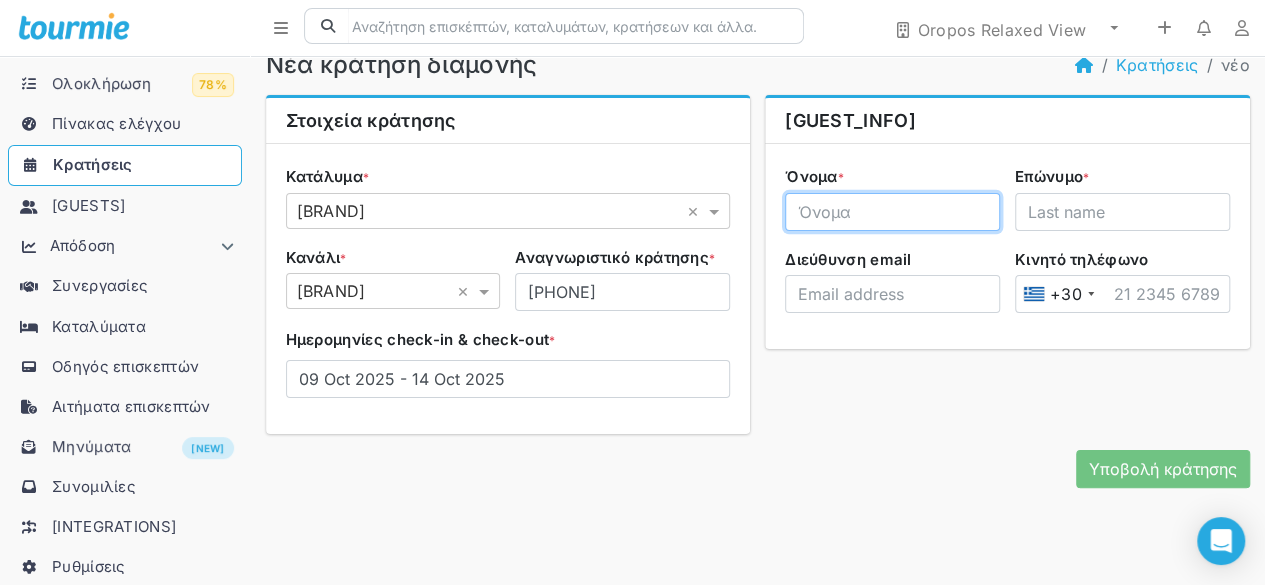 click on "Όνομα   *" at bounding box center [892, 212] 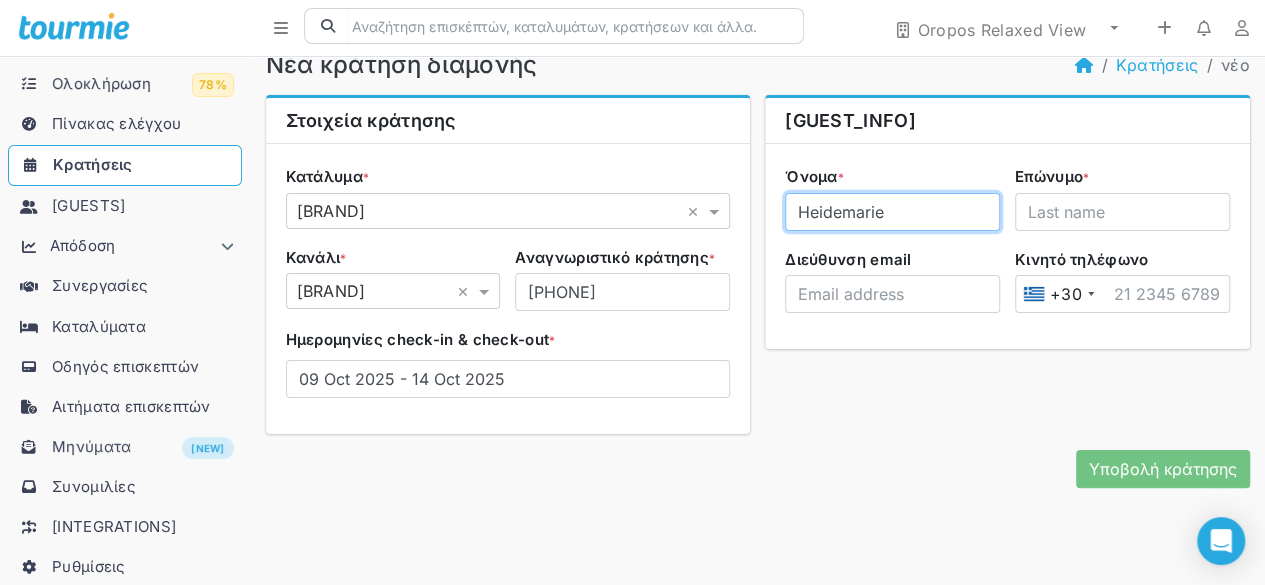 type on "Heidemarie" 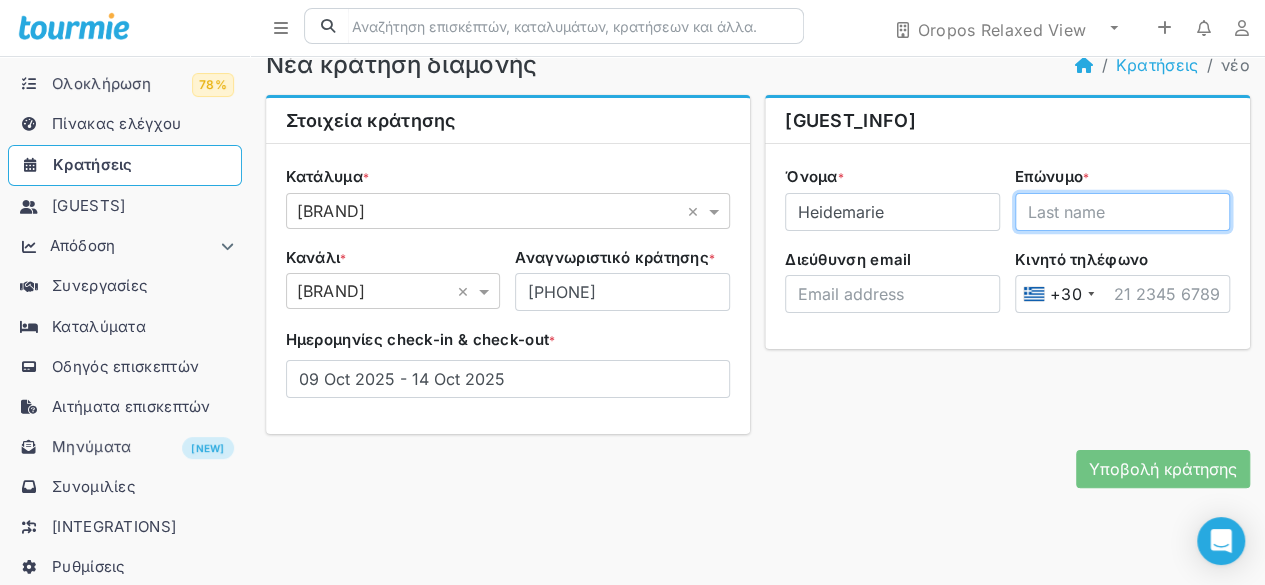 click on "[LAST_NAME] *" at bounding box center [1122, 212] 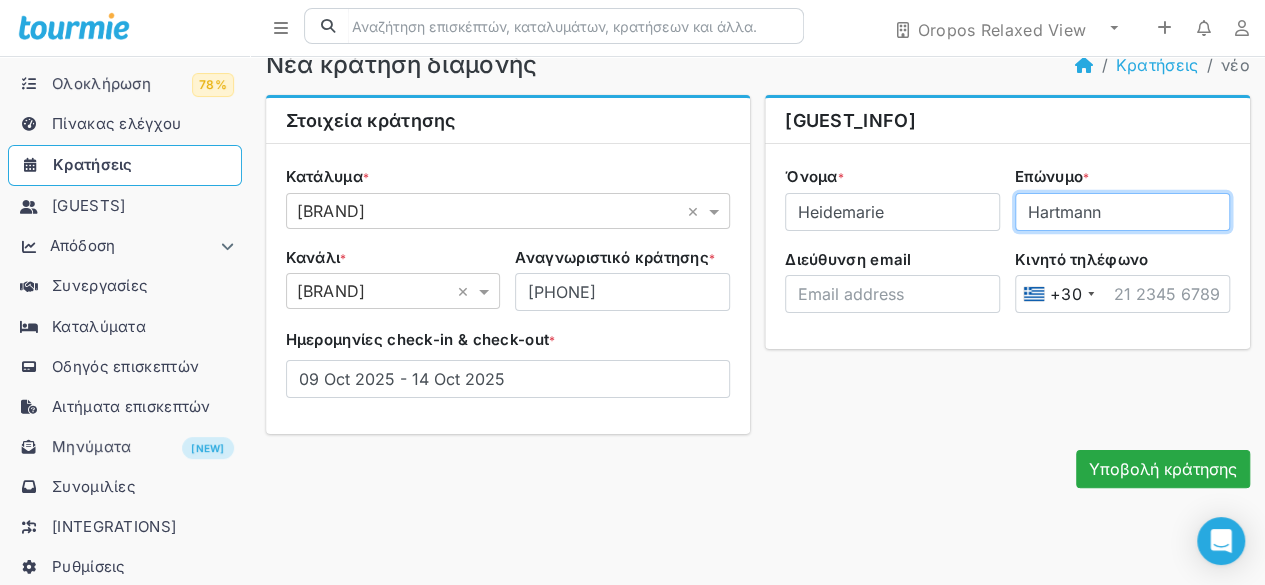 type on "Hartmann" 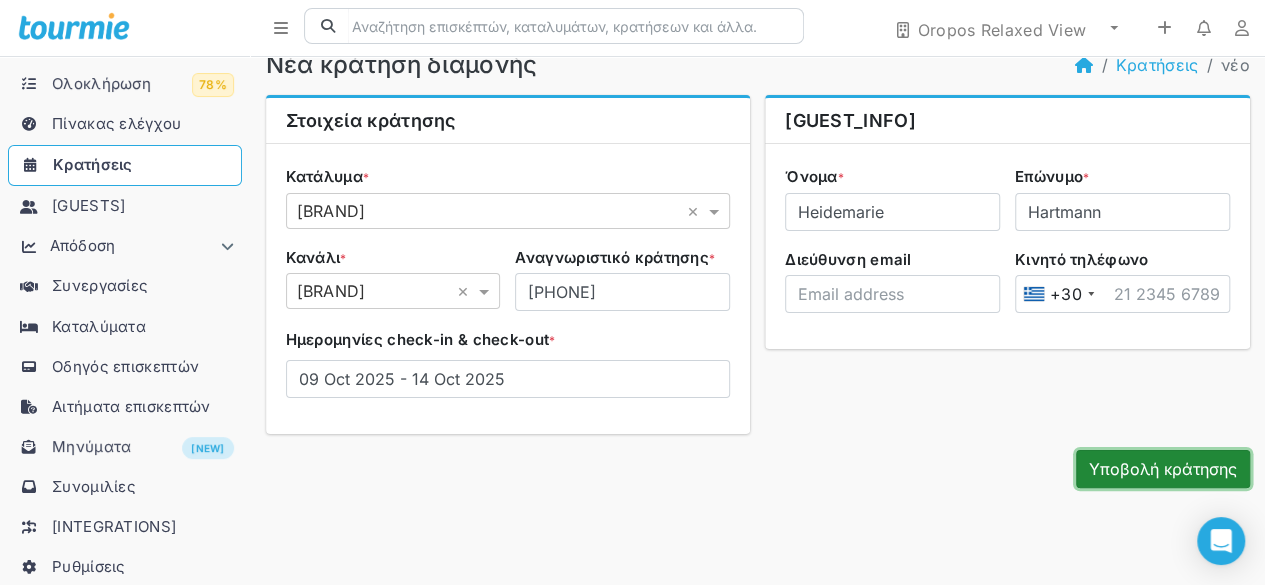 click on "Υποβολή κράτησης" at bounding box center (1163, 469) 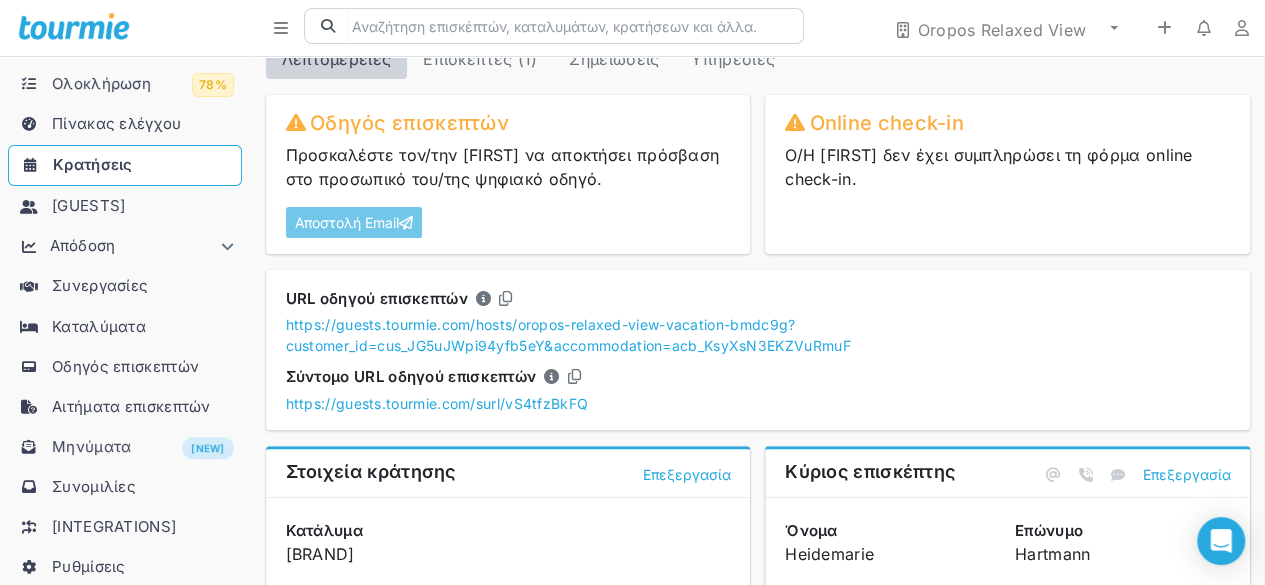 scroll, scrollTop: 102, scrollLeft: 0, axis: vertical 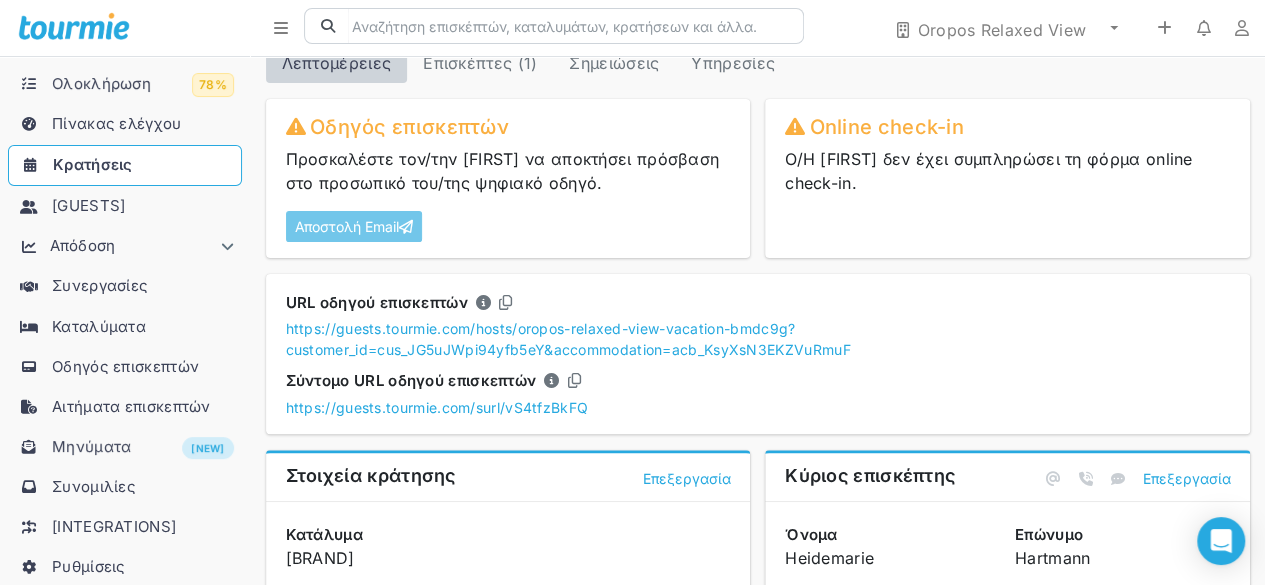 click on "Κρατήσεις" at bounding box center (93, 164) 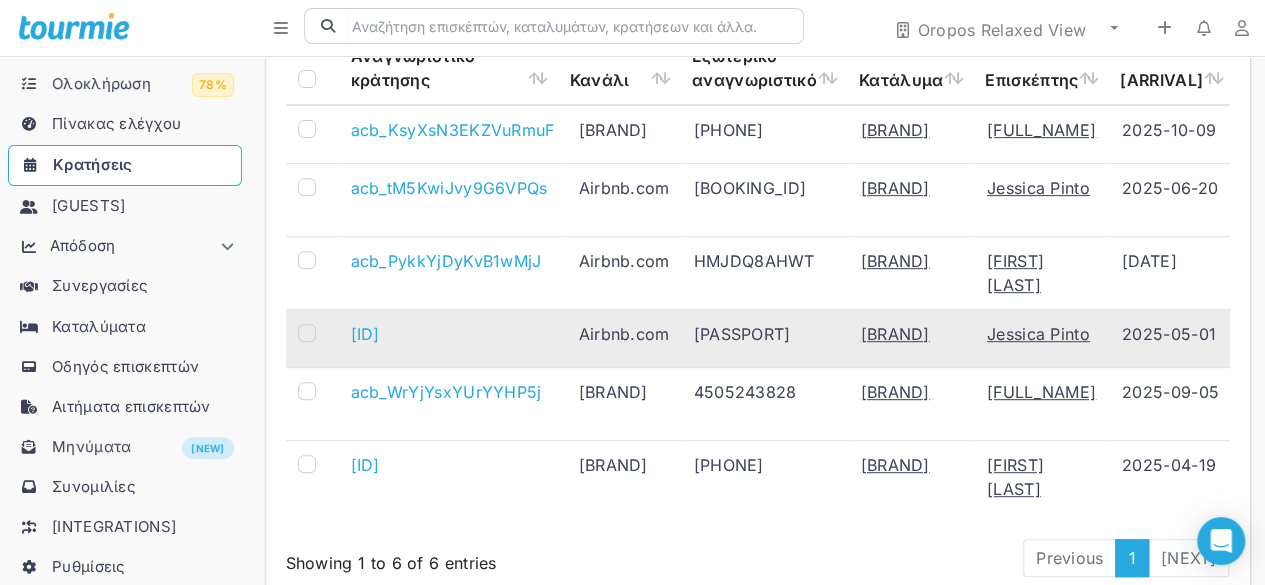 scroll, scrollTop: 300, scrollLeft: 0, axis: vertical 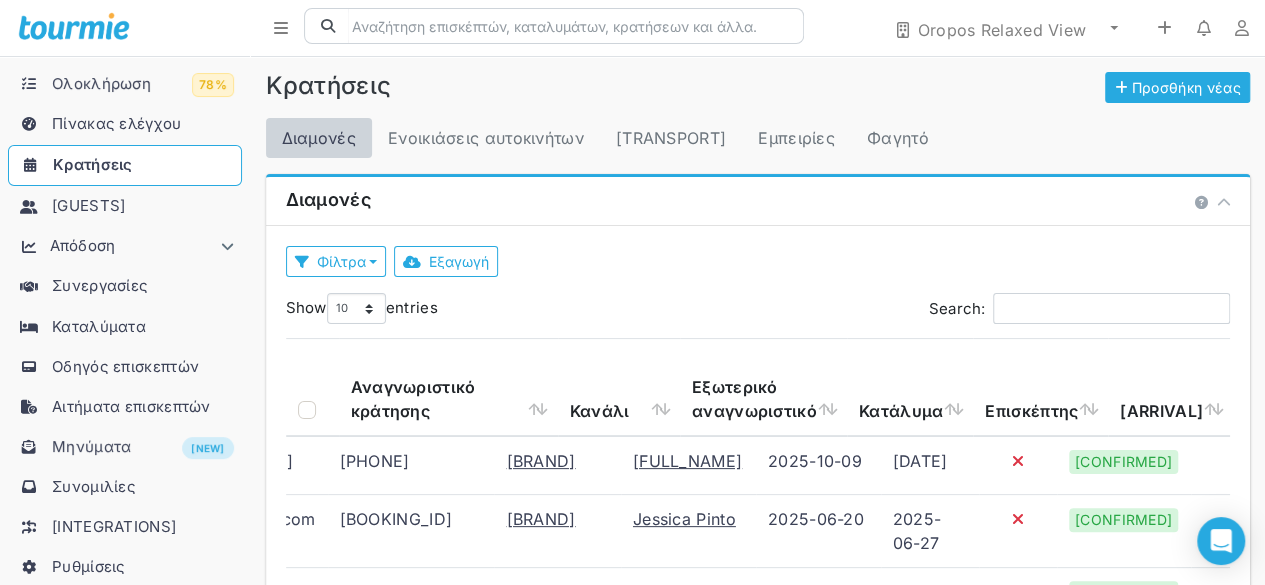 click on "[GUESTS]" at bounding box center (88, 205) 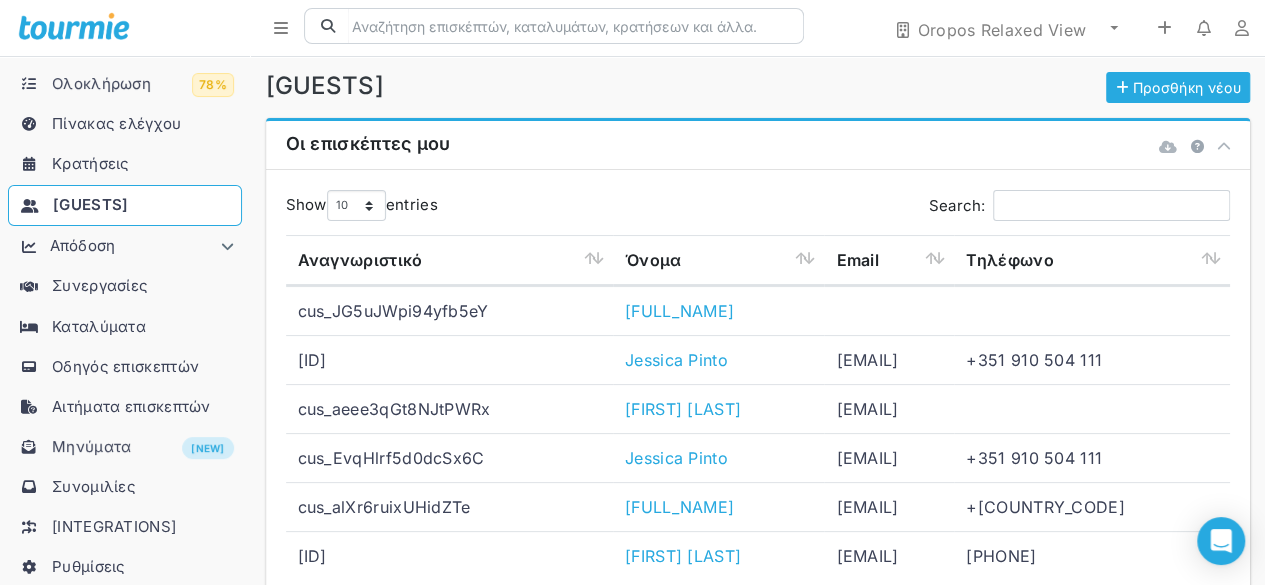 click on "Πίνακας ελέγχου" at bounding box center [117, 123] 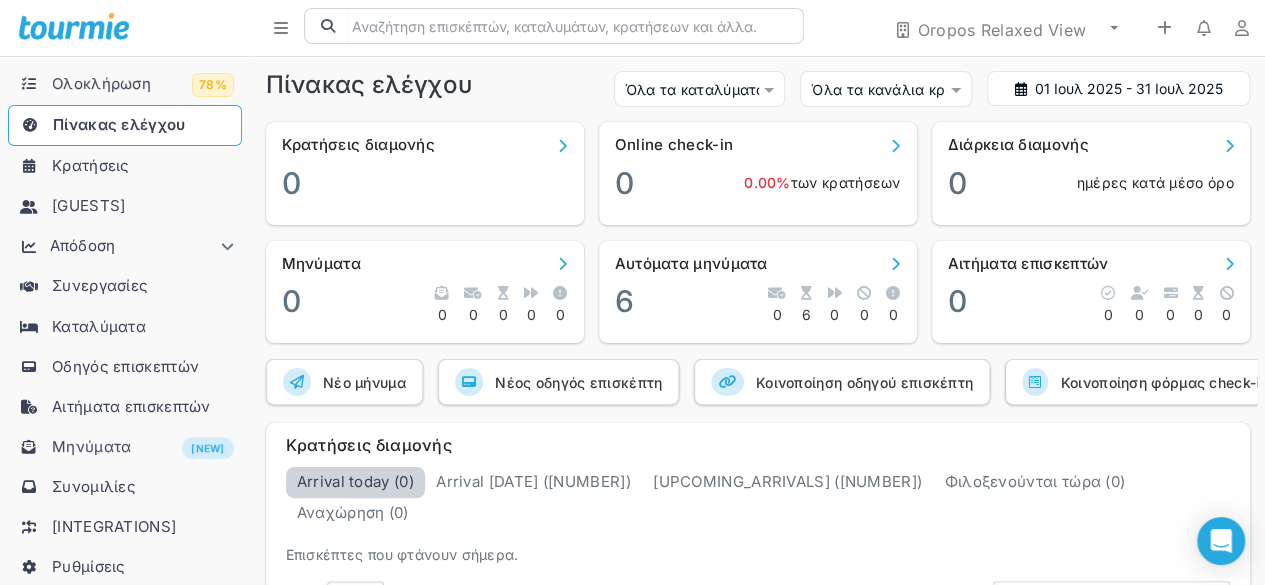 scroll, scrollTop: 0, scrollLeft: 0, axis: both 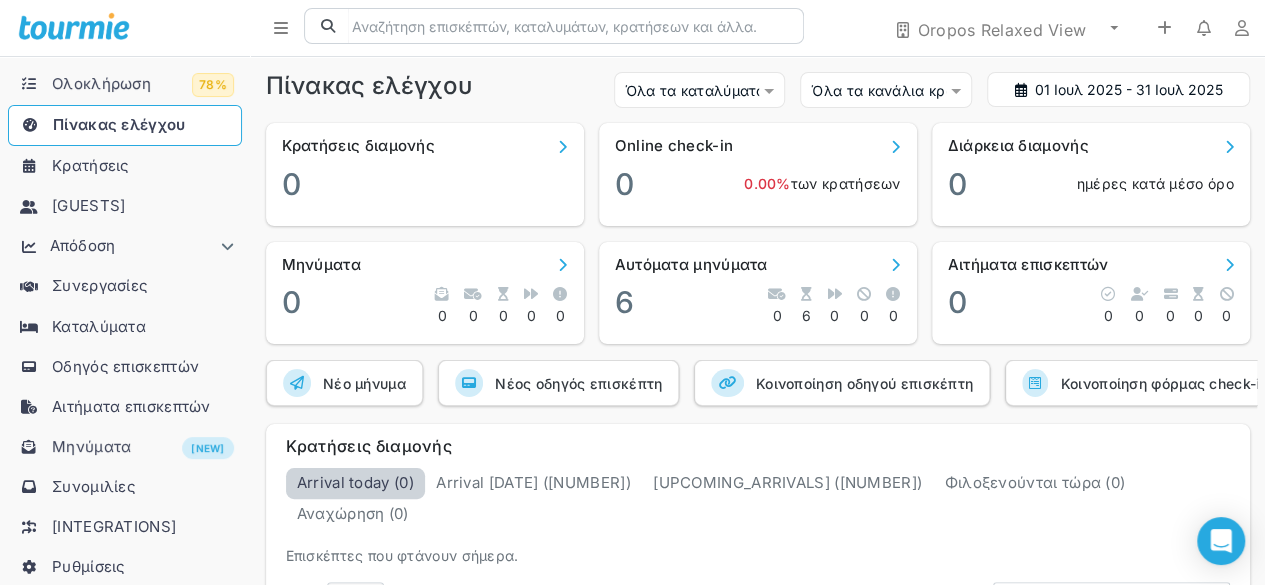 click on "[GUESTS]" at bounding box center (88, 205) 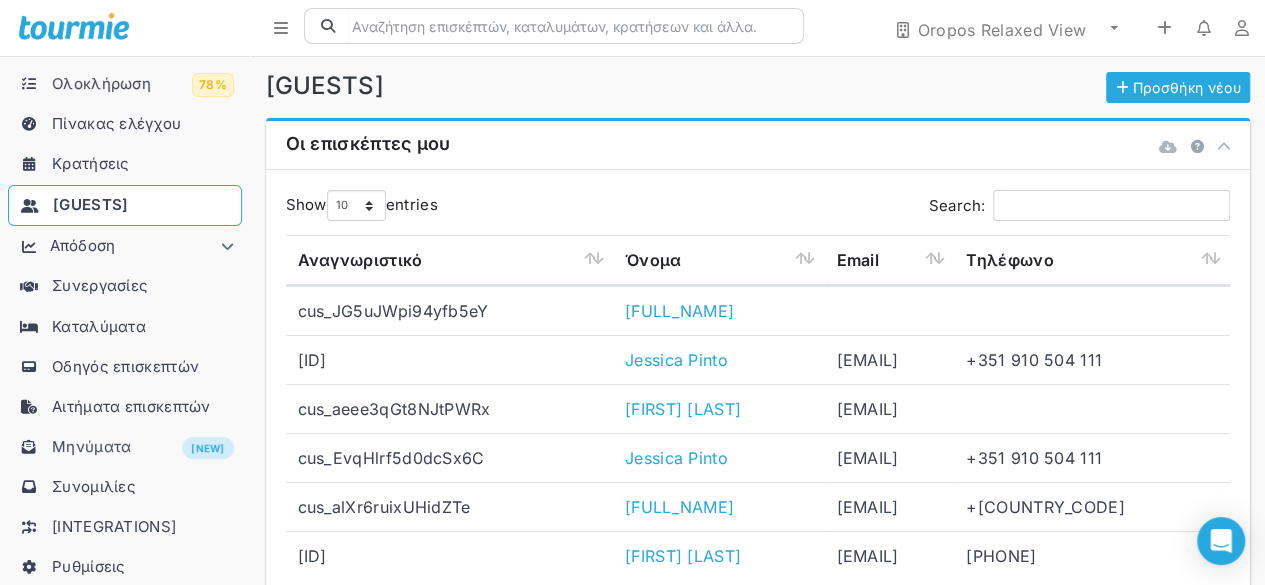 click on "Κρατήσεις" at bounding box center [91, 163] 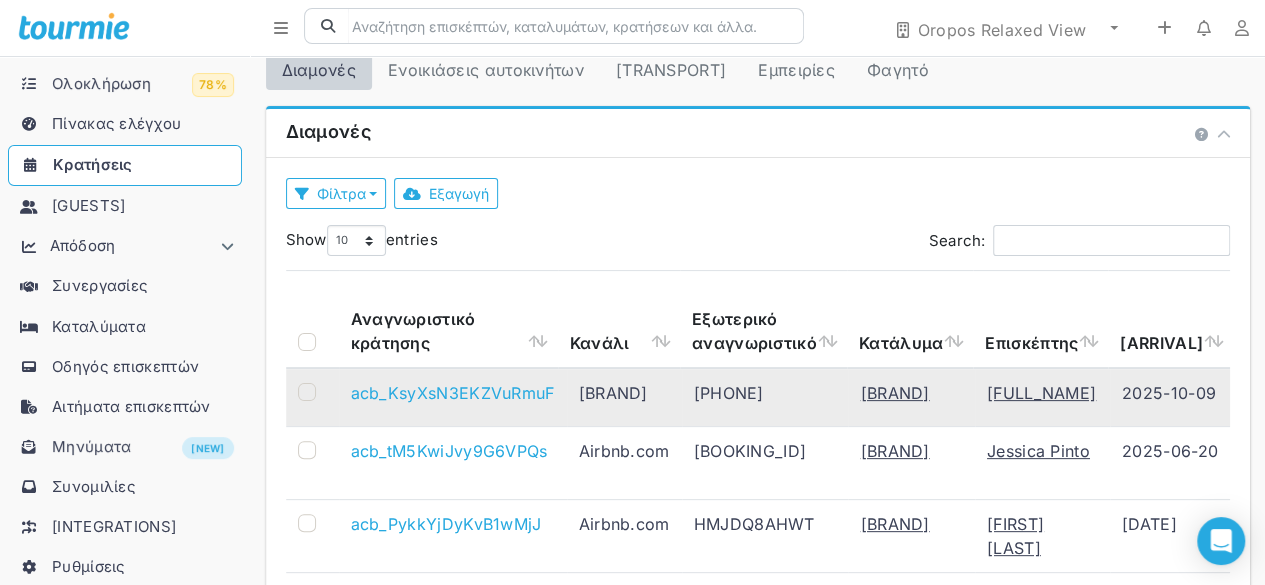 scroll, scrollTop: 100, scrollLeft: 0, axis: vertical 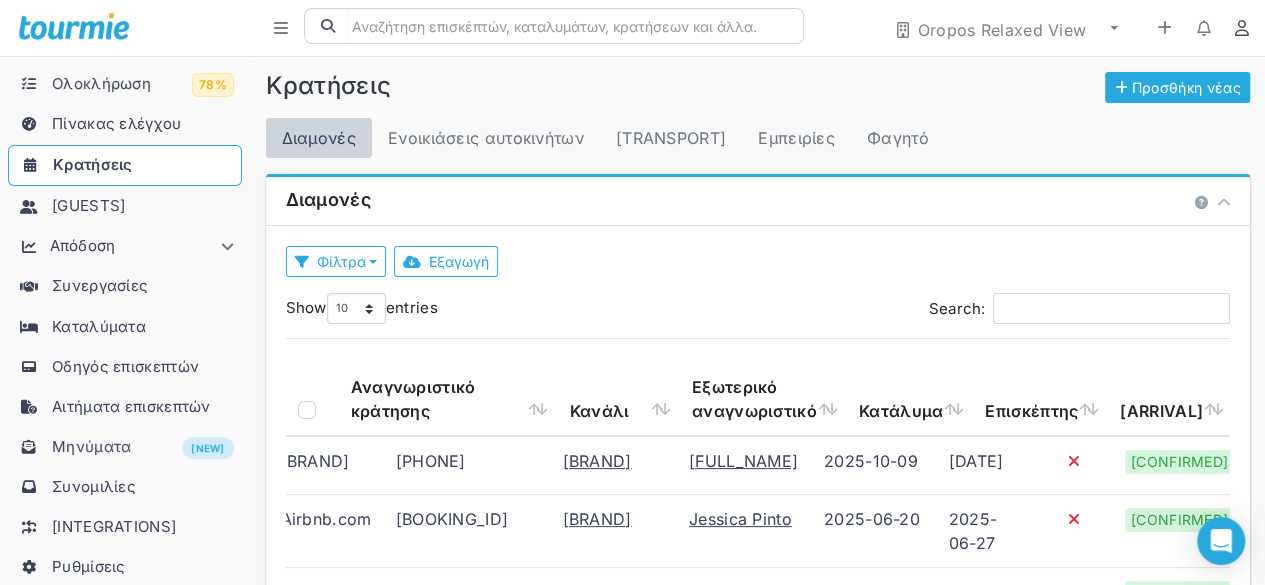 click at bounding box center [1242, 28] 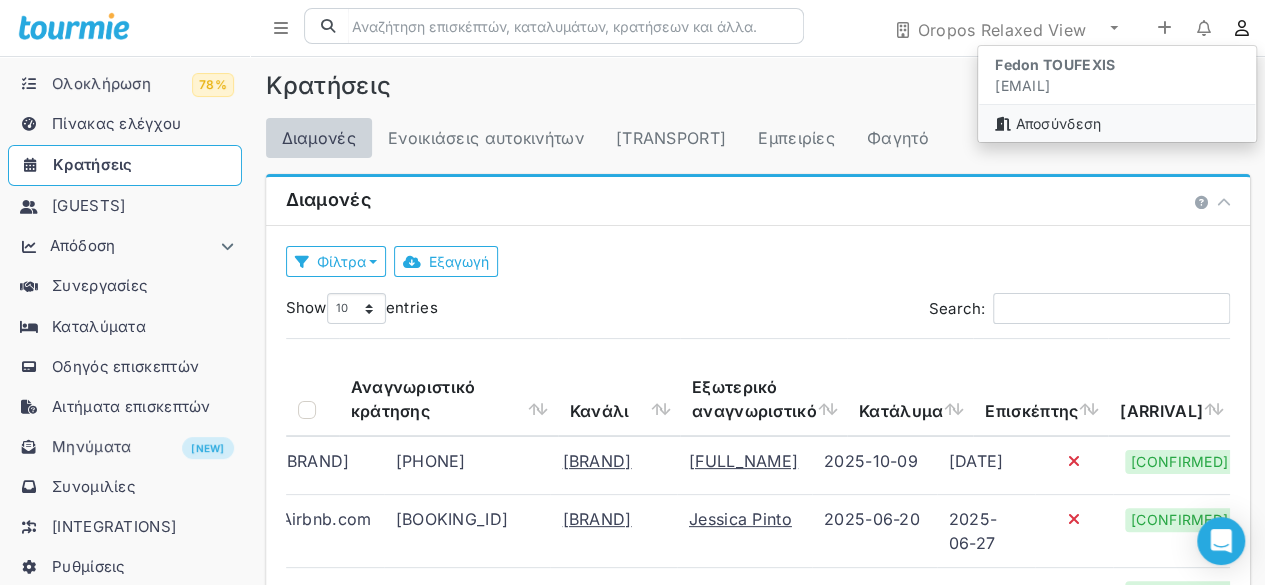 click on "Αποσύνδεση" at bounding box center [1117, 123] 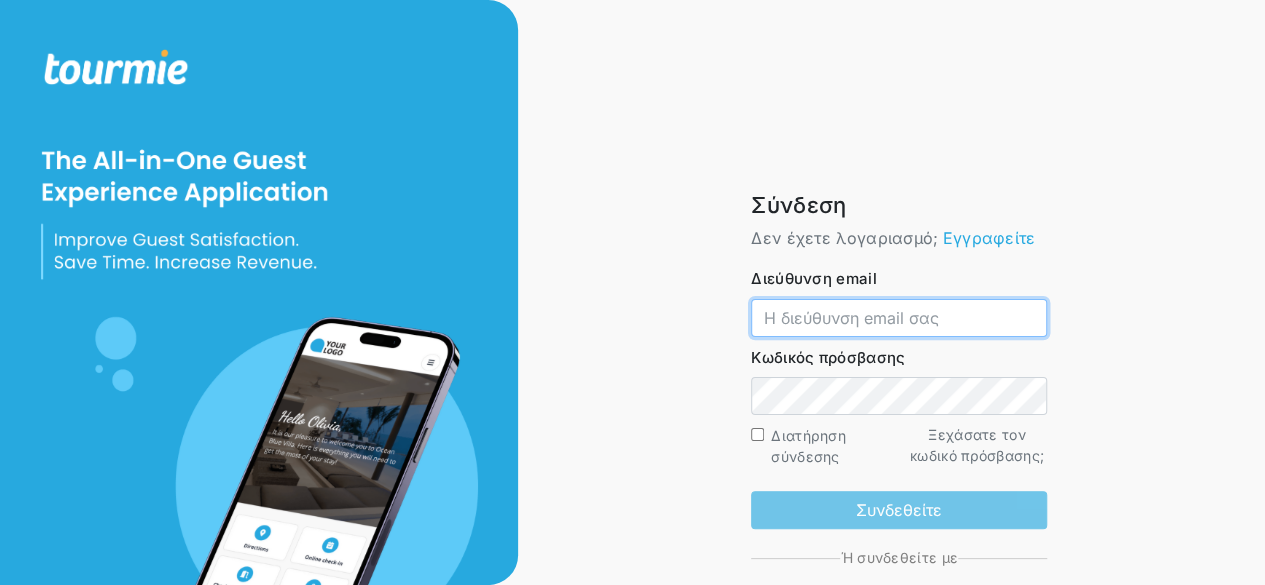 click on "Διεύθυνση email" at bounding box center (899, 318) 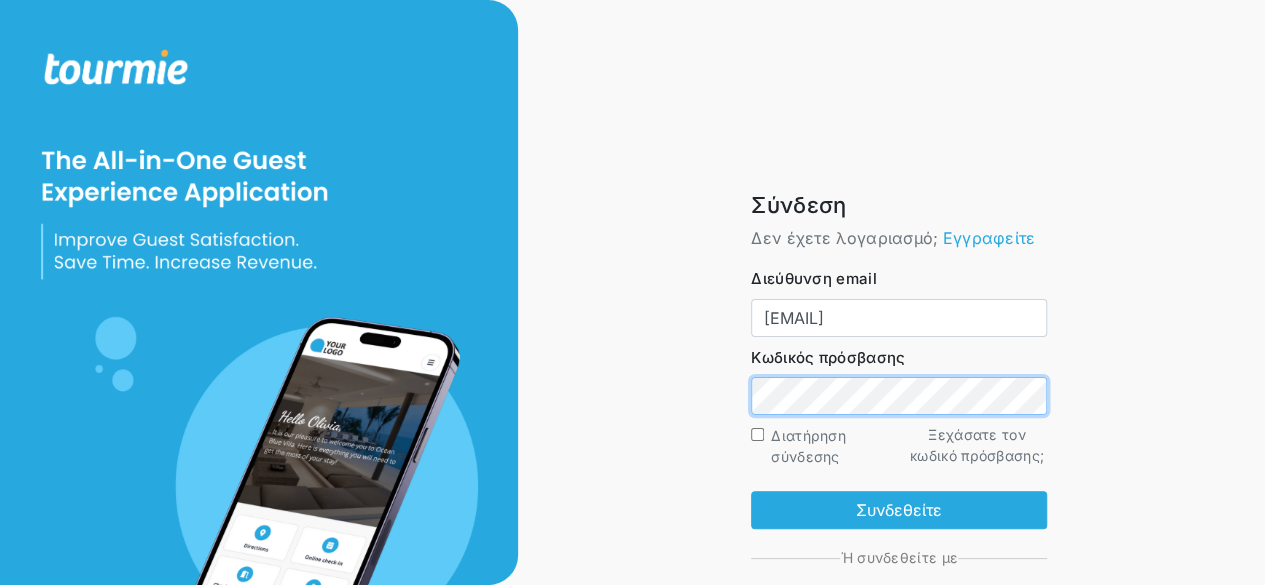 click on "Συνδεθείτε" at bounding box center [899, 510] 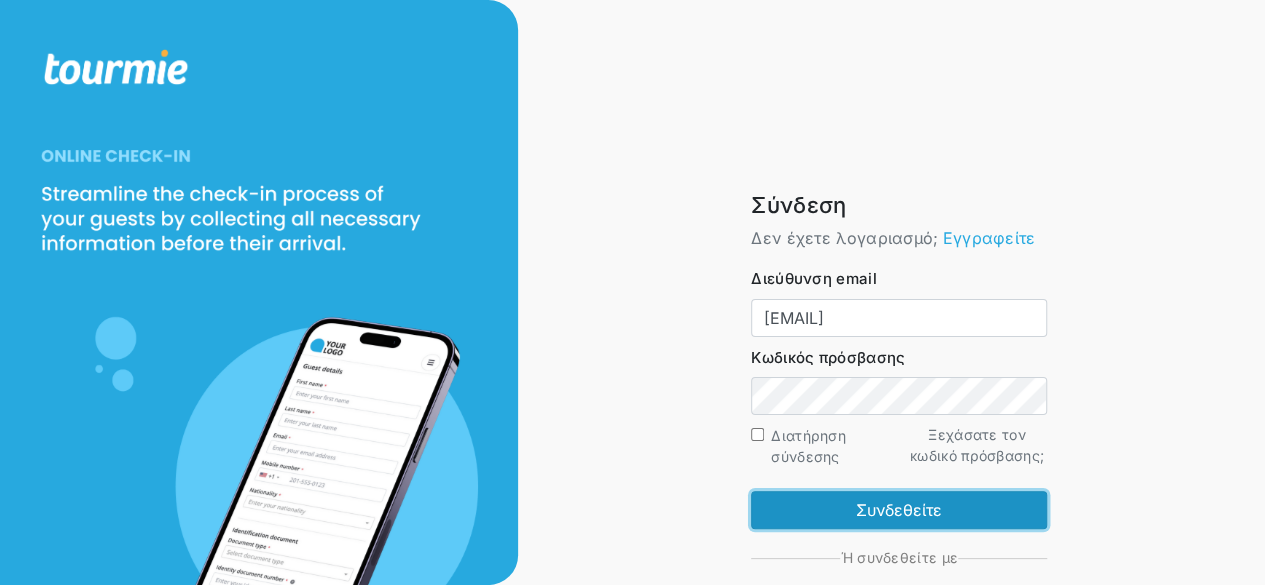 click on "Συνδεθείτε" at bounding box center [899, 510] 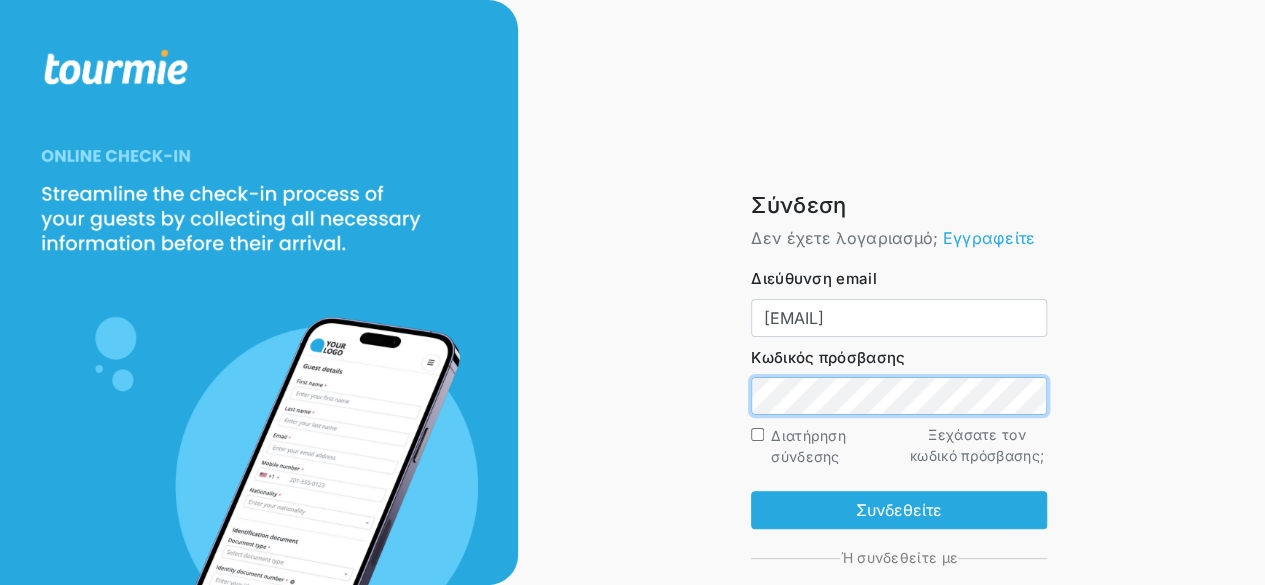 click on "Σύνδεση  Δεν έχετε λογαρισμό;   Εγγραφείτε   Διεύθυνση email  [EMAIL]  Κωδικός πρόσβασης   Διατήρηση σύνδεσης   Ξεχάσατε τον κωδικό πρόσβασης;   Συνδεθείτε   Ή συνδεθείτε με  Greek" at bounding box center (899, 448) 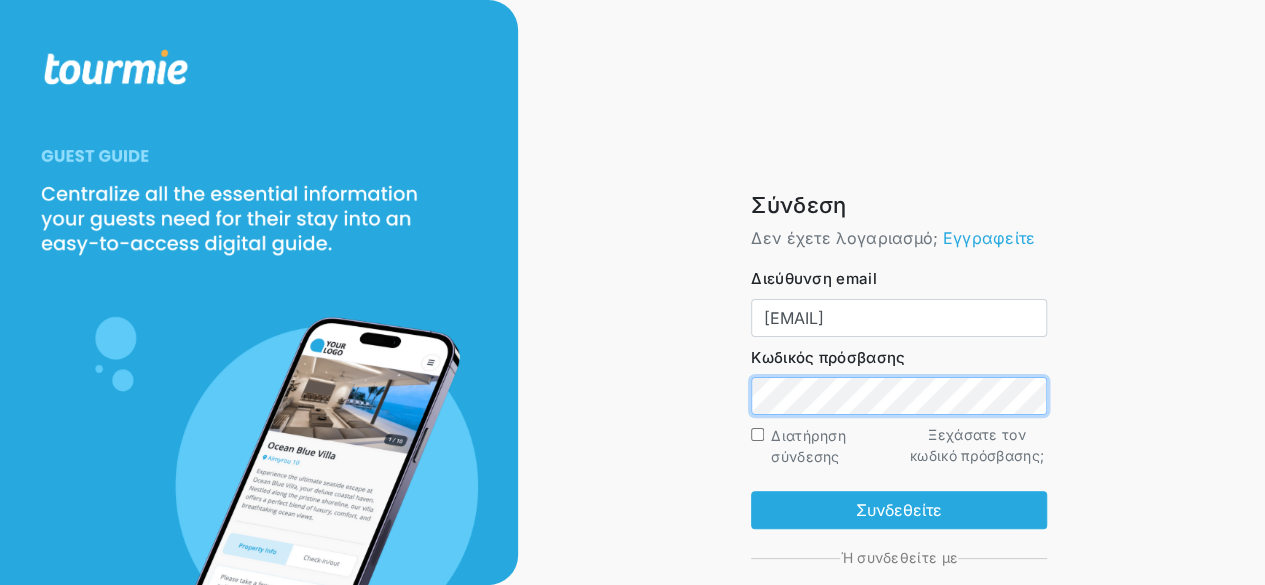 click on "Συνδεθείτε" at bounding box center [899, 510] 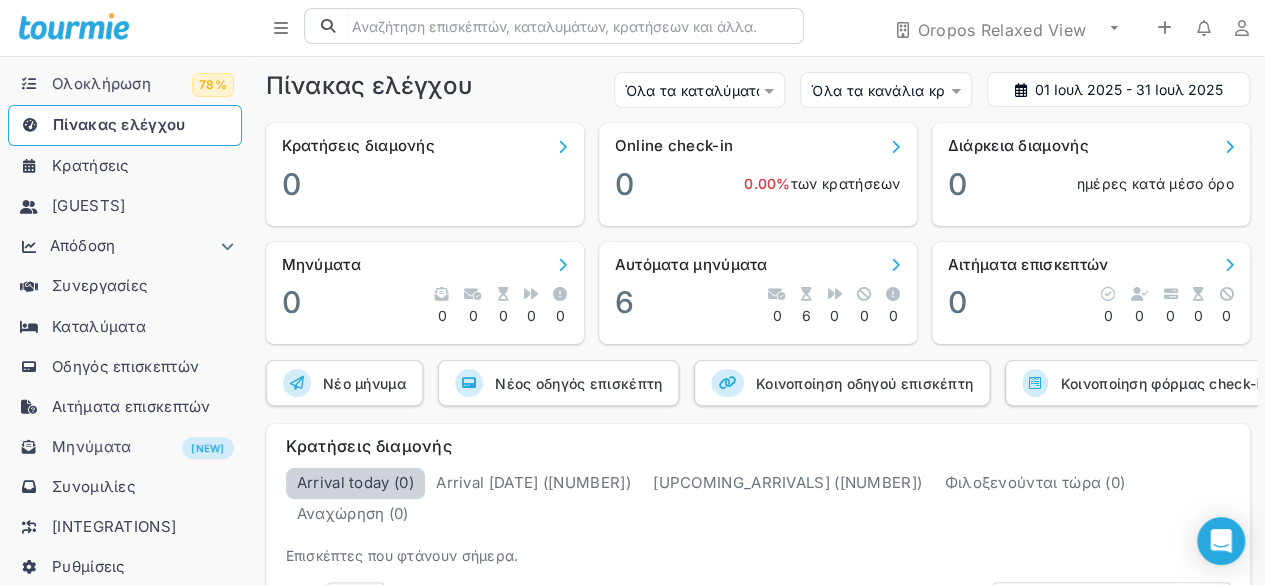 click on "Κρατήσεις" at bounding box center (91, 165) 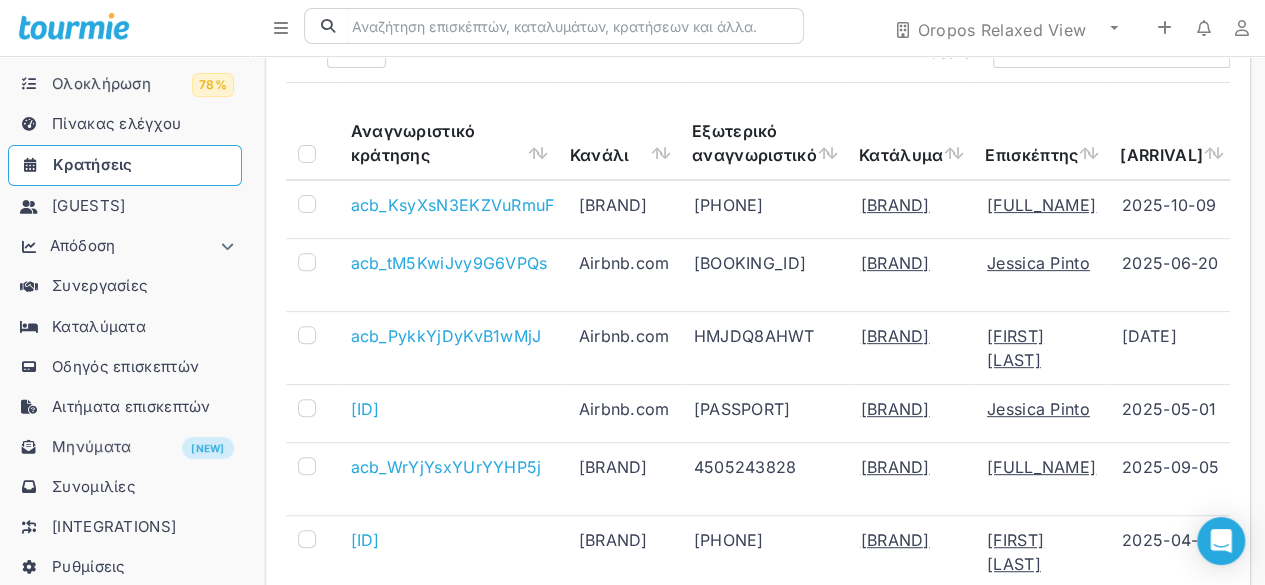 scroll, scrollTop: 474, scrollLeft: 0, axis: vertical 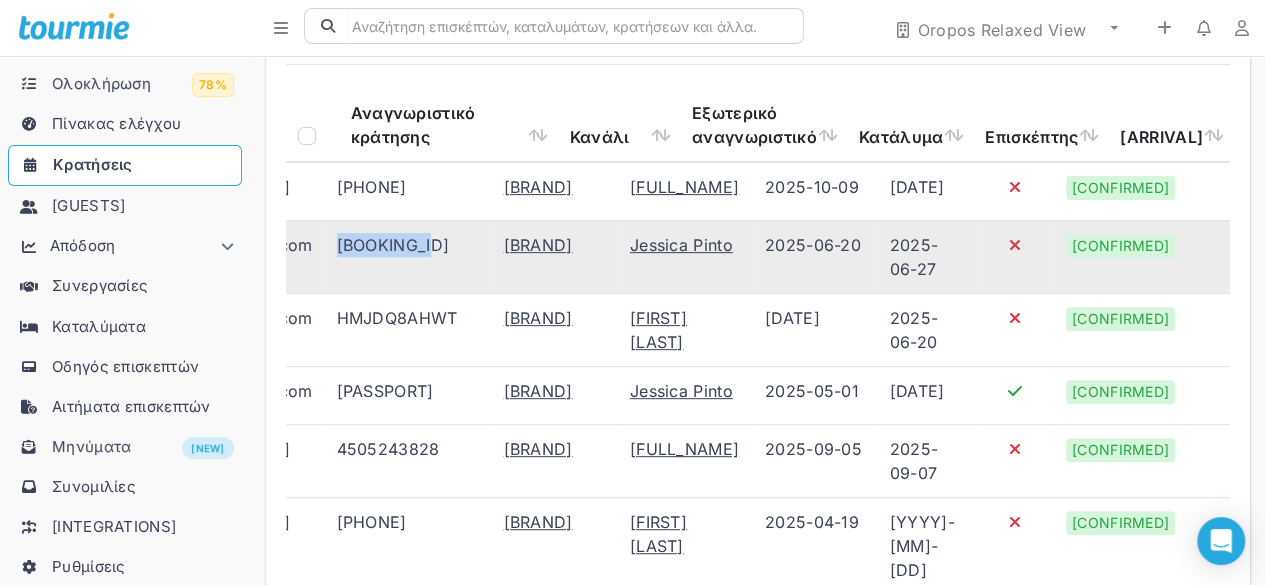 drag, startPoint x: 344, startPoint y: 253, endPoint x: 459, endPoint y: 250, distance: 115.03912 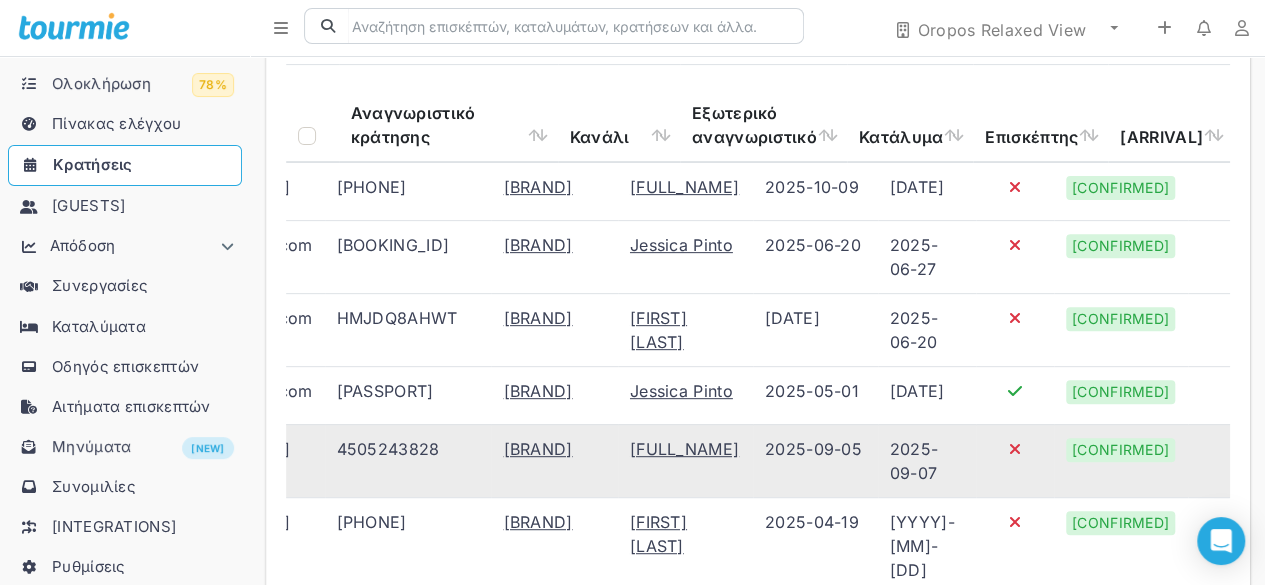 click on "2025-09-07" at bounding box center [927, 191] 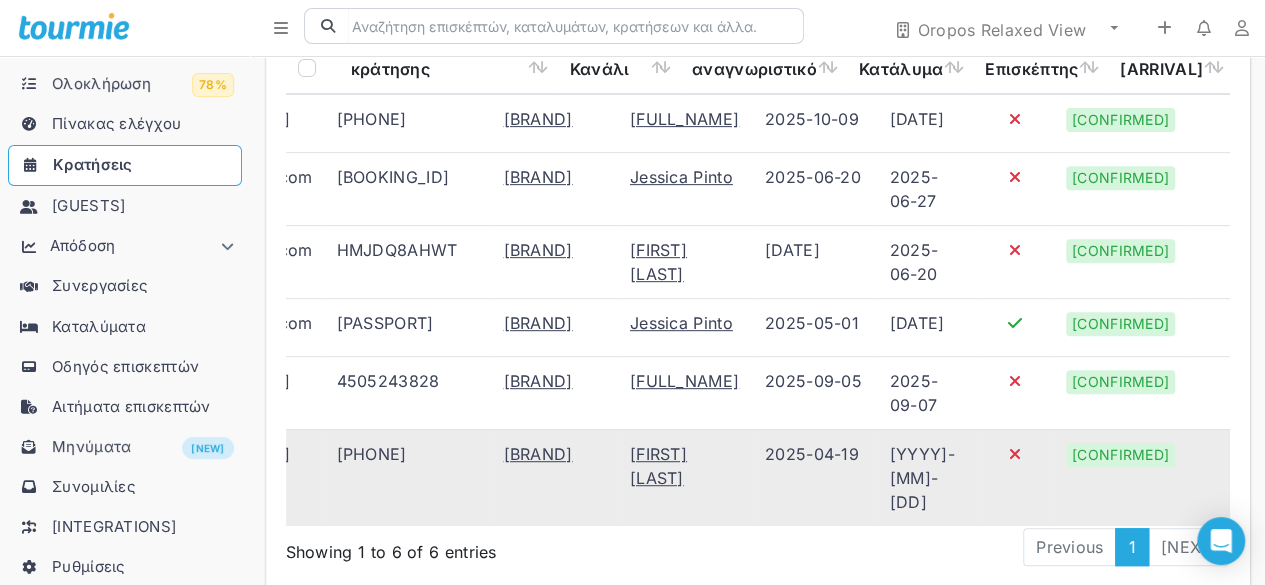 scroll, scrollTop: 374, scrollLeft: 0, axis: vertical 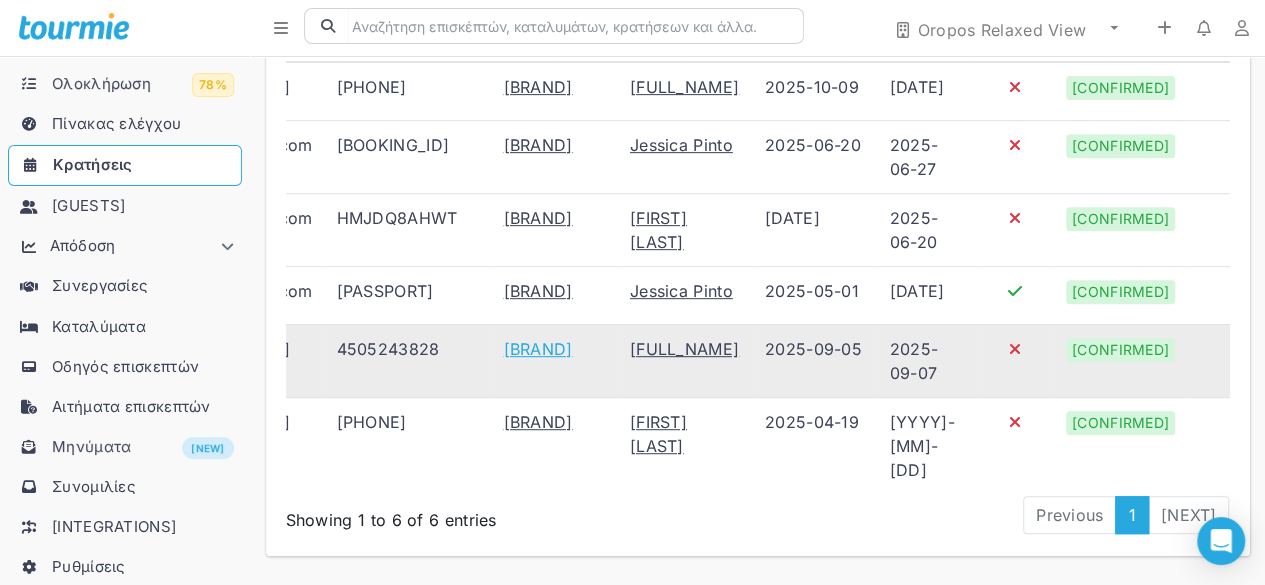 click on "[BRAND]" at bounding box center [537, 87] 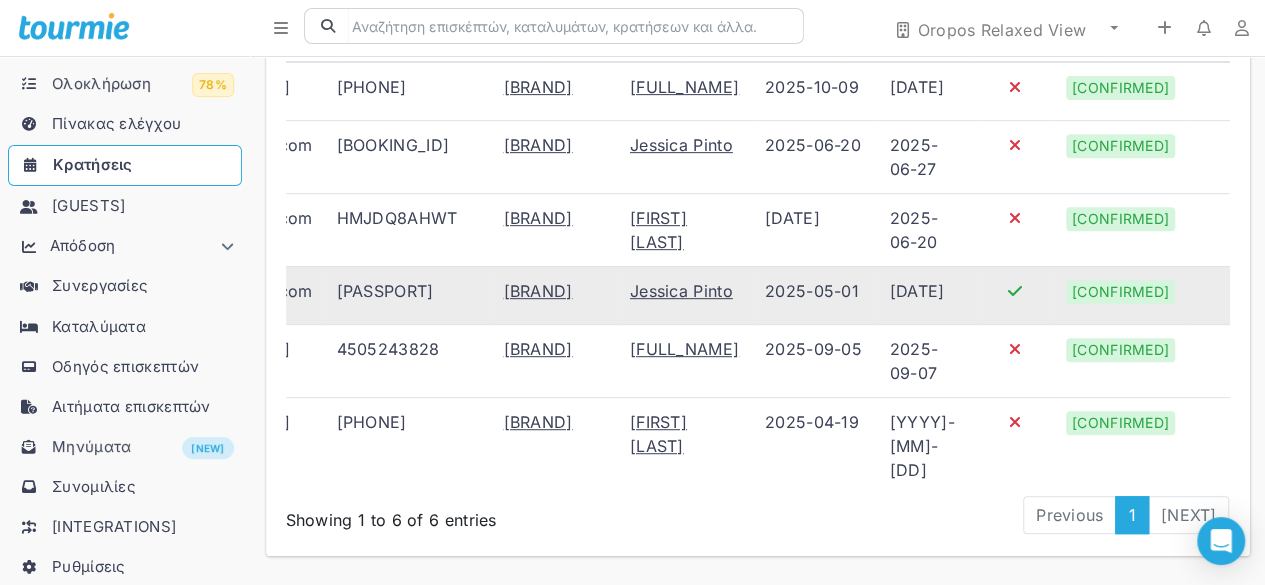 click on "[DATE]" at bounding box center [927, 156] 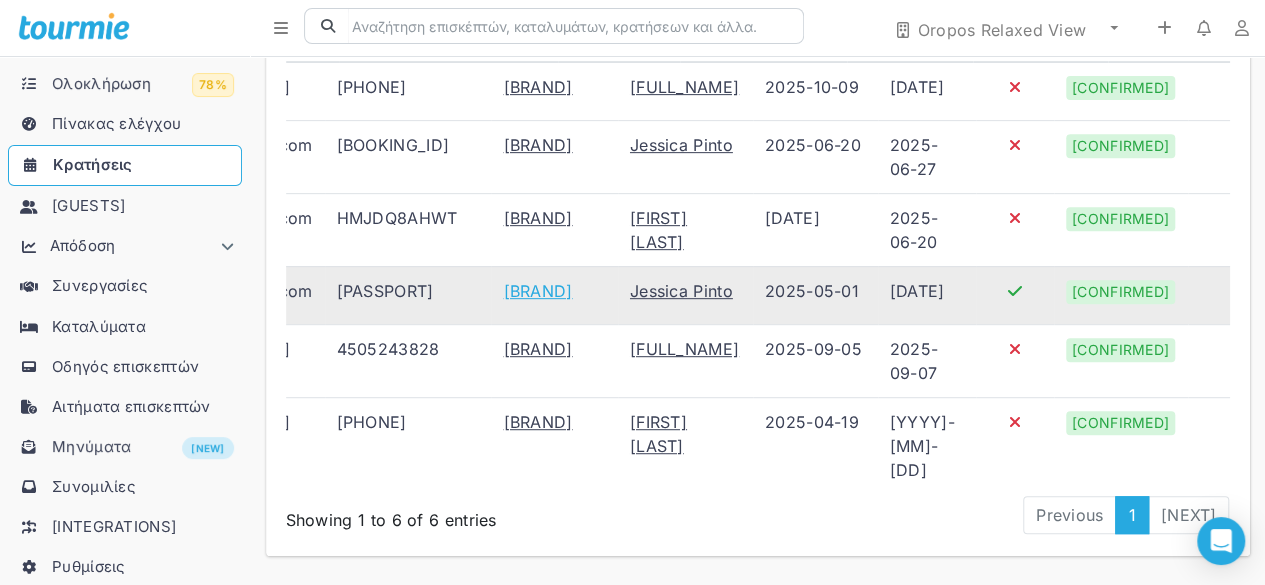 click on "[BRAND]" at bounding box center (537, 145) 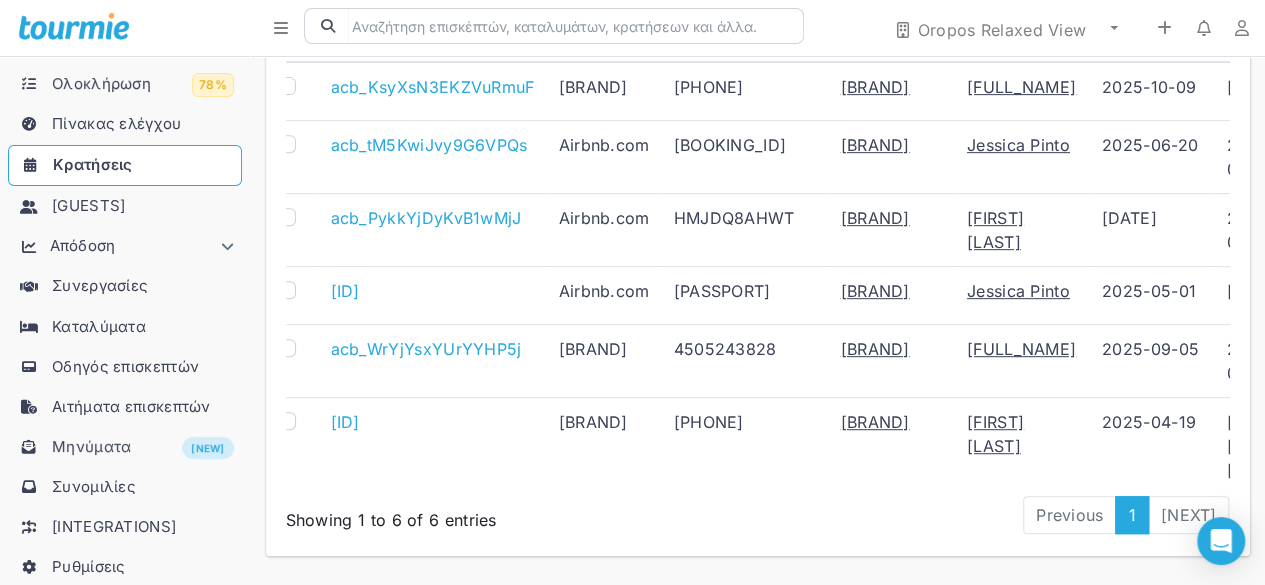 scroll, scrollTop: 0, scrollLeft: 0, axis: both 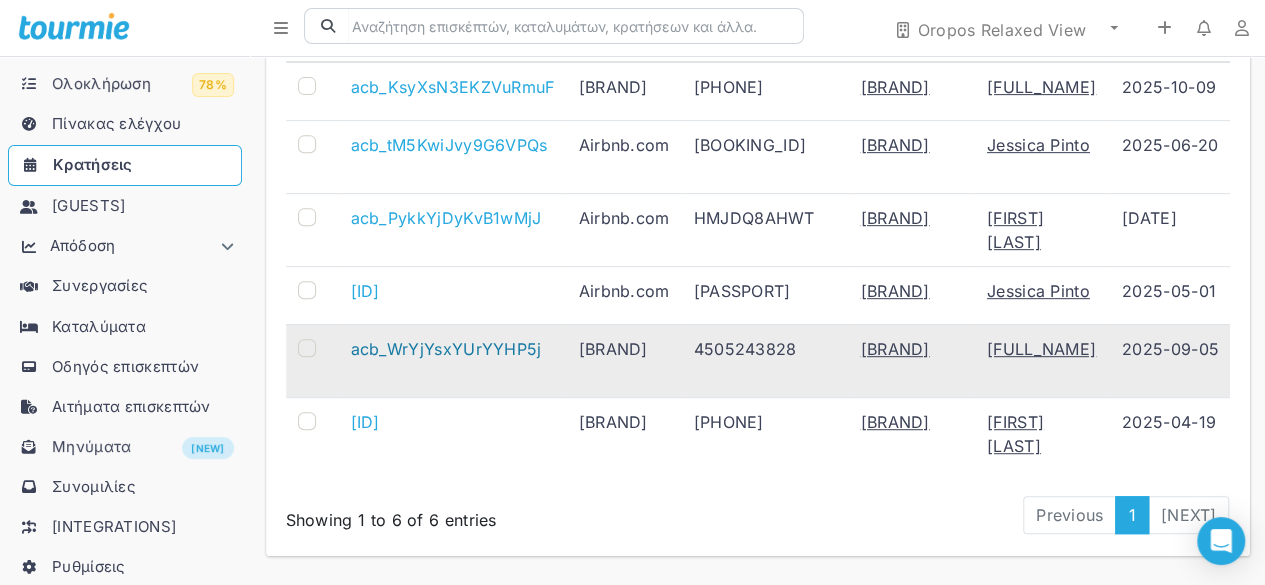click on "acb_WrYjYsxYUrYYHP5j" at bounding box center [446, 349] 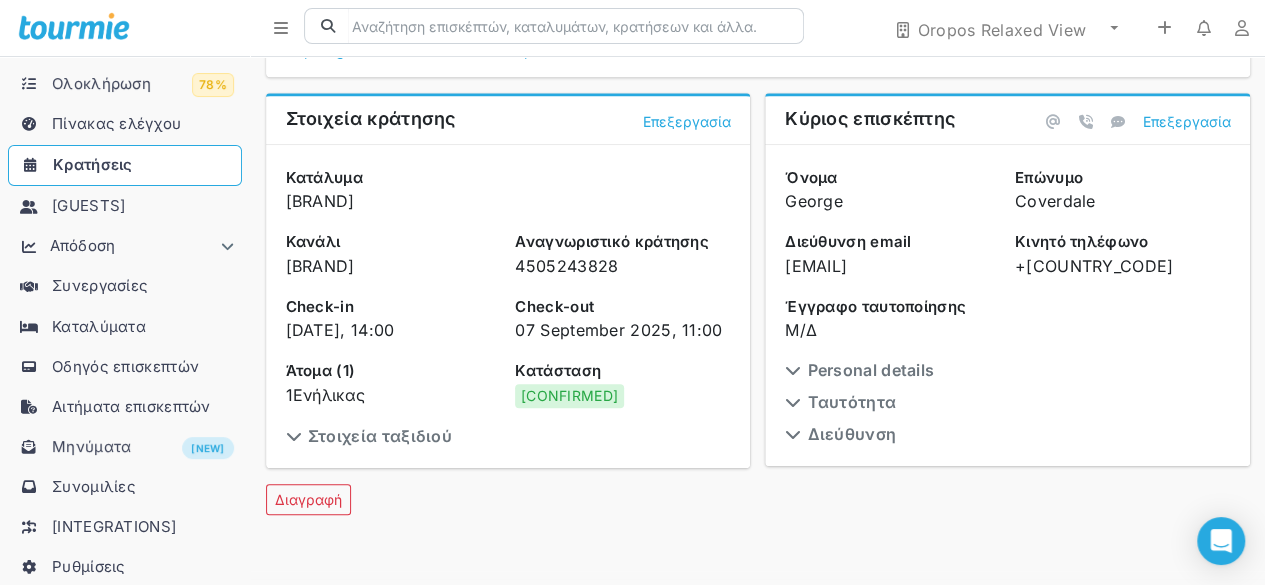 scroll, scrollTop: 400, scrollLeft: 0, axis: vertical 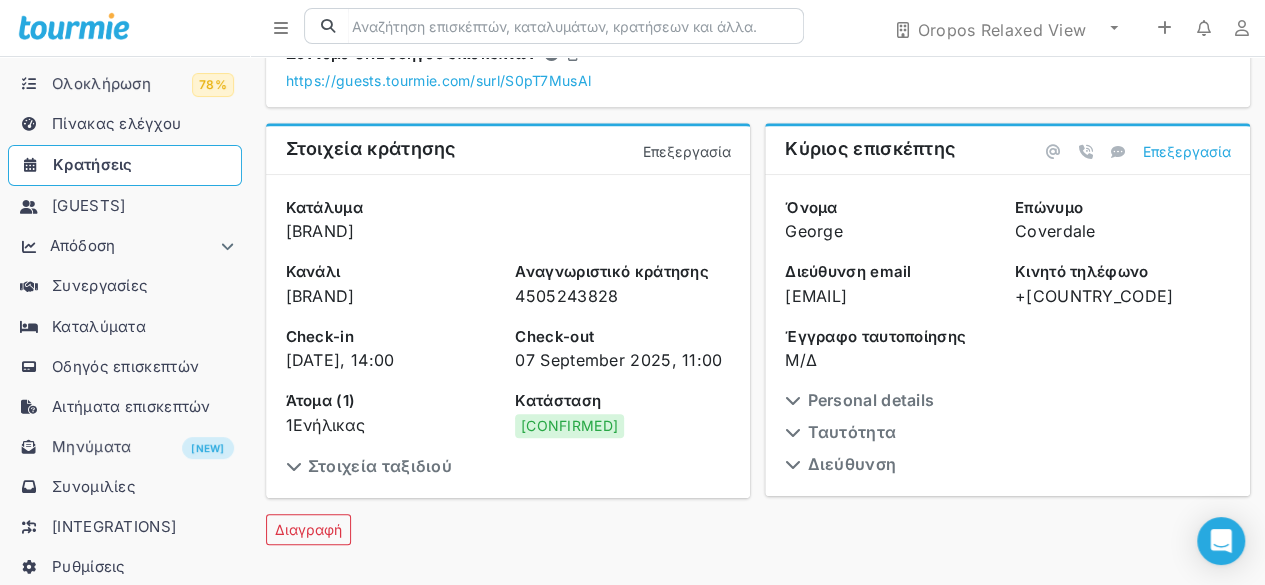 click on "Επεξεργασία" at bounding box center (687, 151) 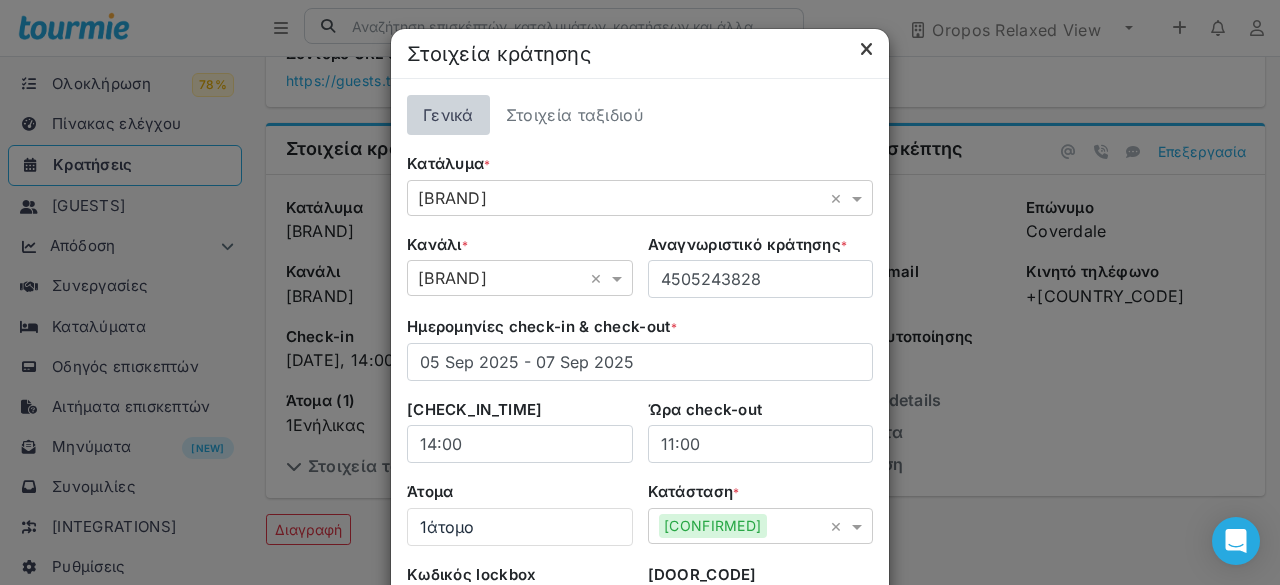 click at bounding box center (866, 50) 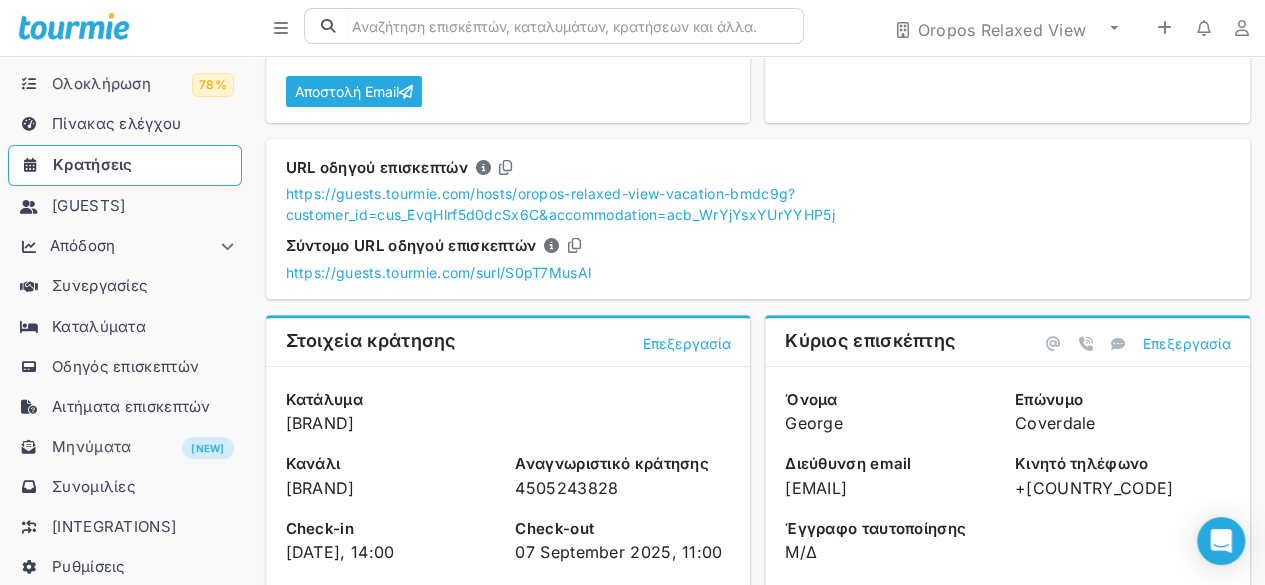 scroll, scrollTop: 300, scrollLeft: 0, axis: vertical 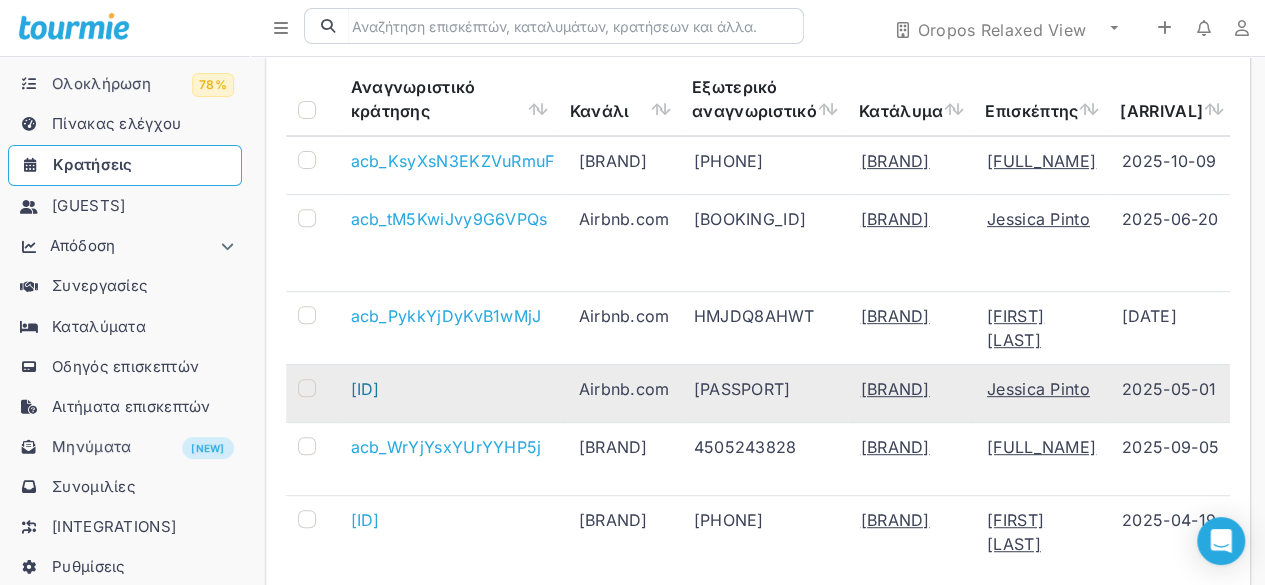 click on "[ID]" at bounding box center [365, 389] 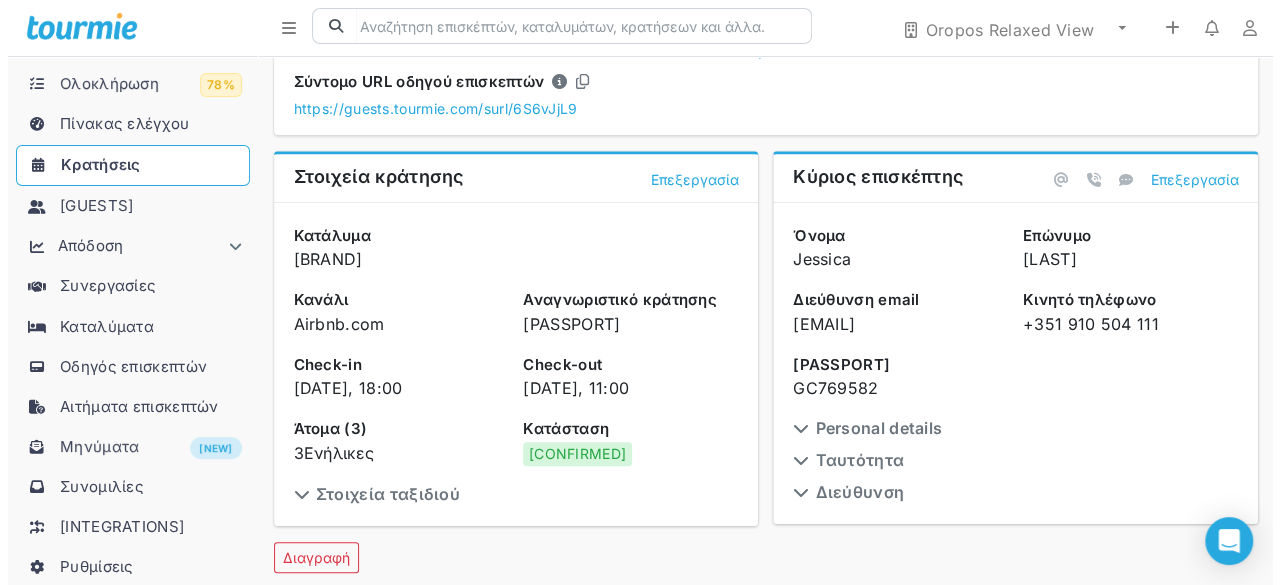scroll, scrollTop: 322, scrollLeft: 0, axis: vertical 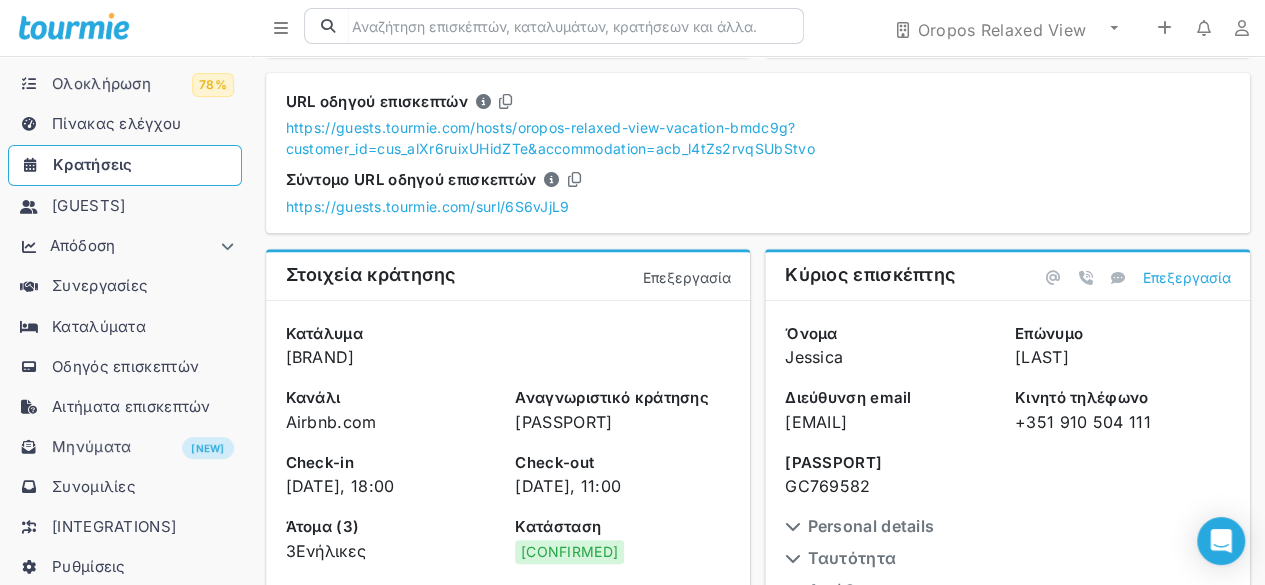 click on "Επεξεργασία" at bounding box center (687, 277) 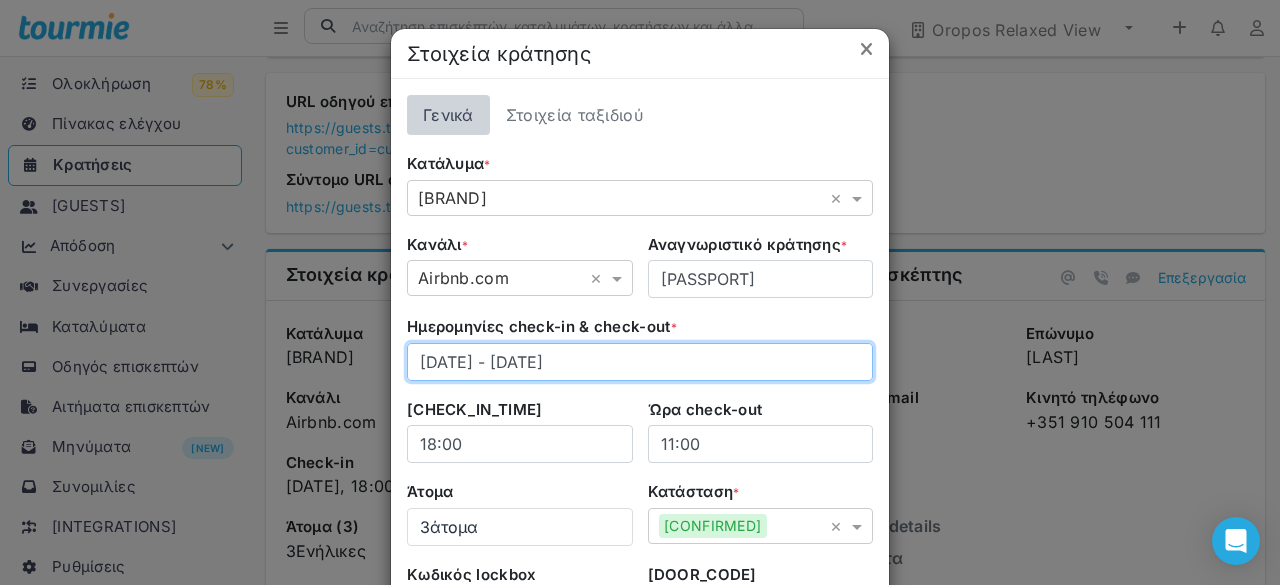 click on "[DATE] - [DATE]" at bounding box center (640, 362) 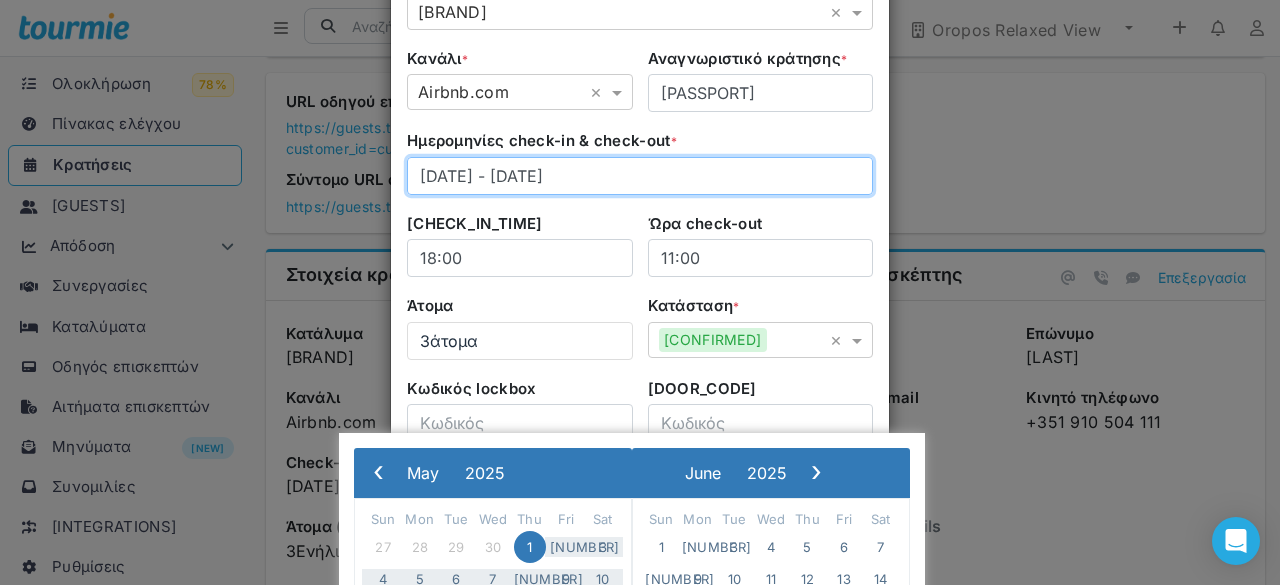 scroll, scrollTop: 200, scrollLeft: 0, axis: vertical 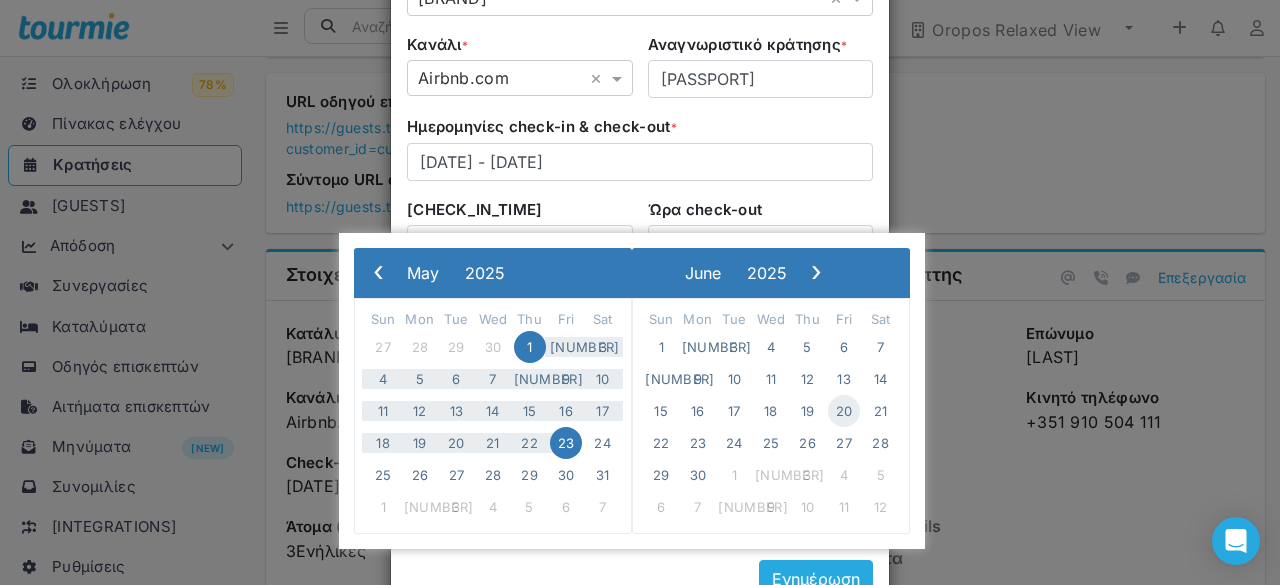 click on "20" at bounding box center (844, 411) 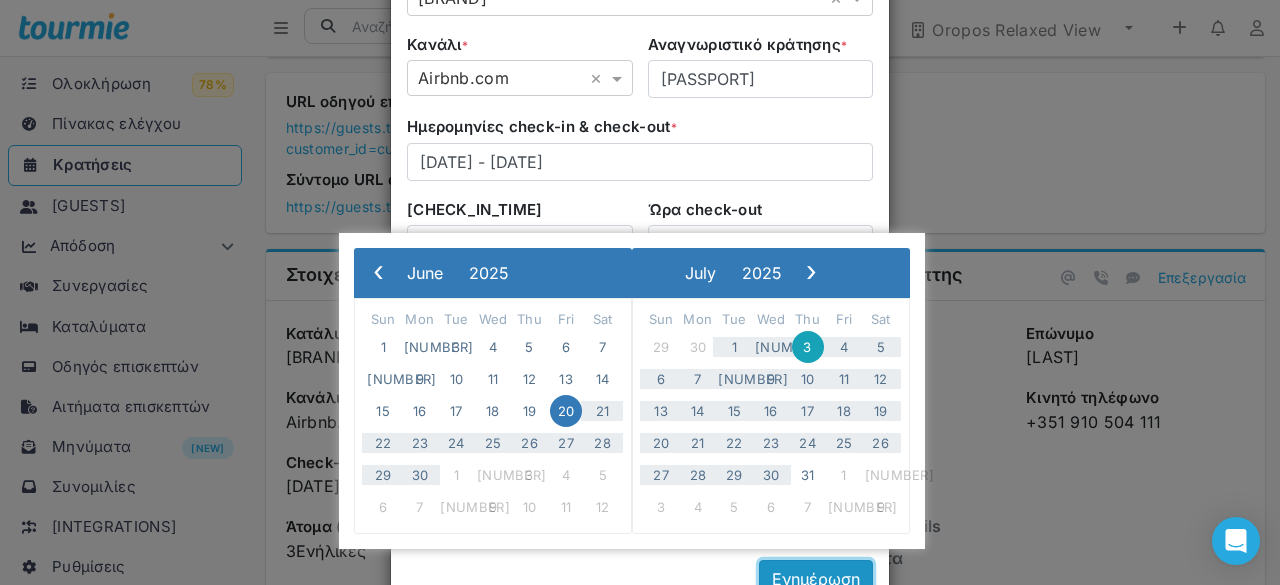 click on "Ενημέρωση" at bounding box center [816, 579] 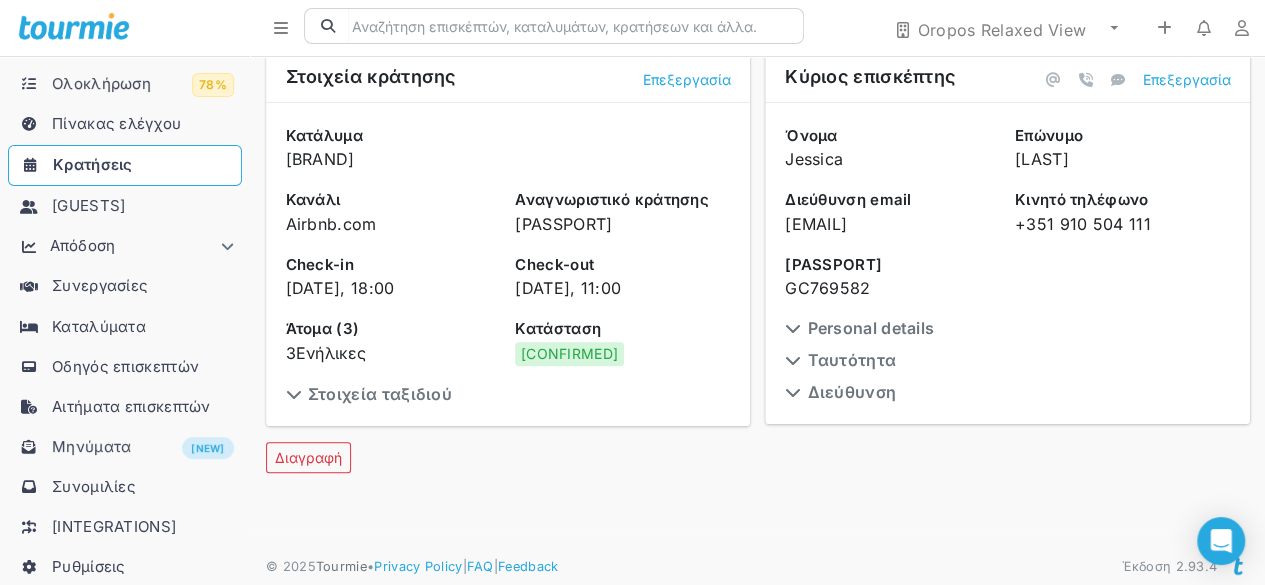 scroll, scrollTop: 522, scrollLeft: 0, axis: vertical 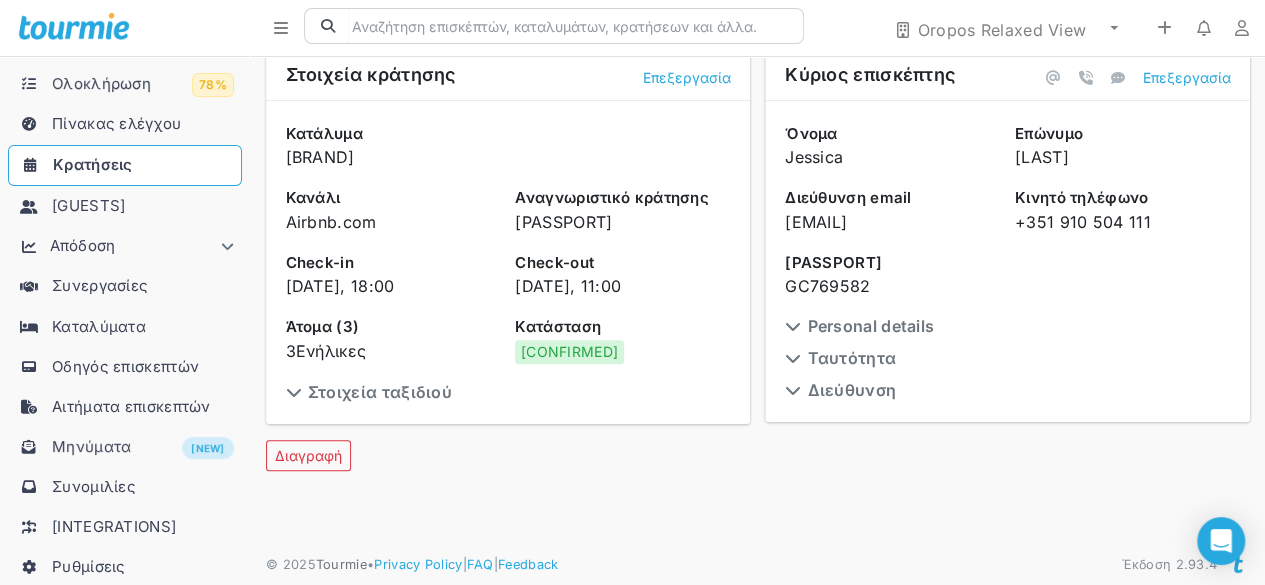 click on "Κρατήσεις" at bounding box center (93, 164) 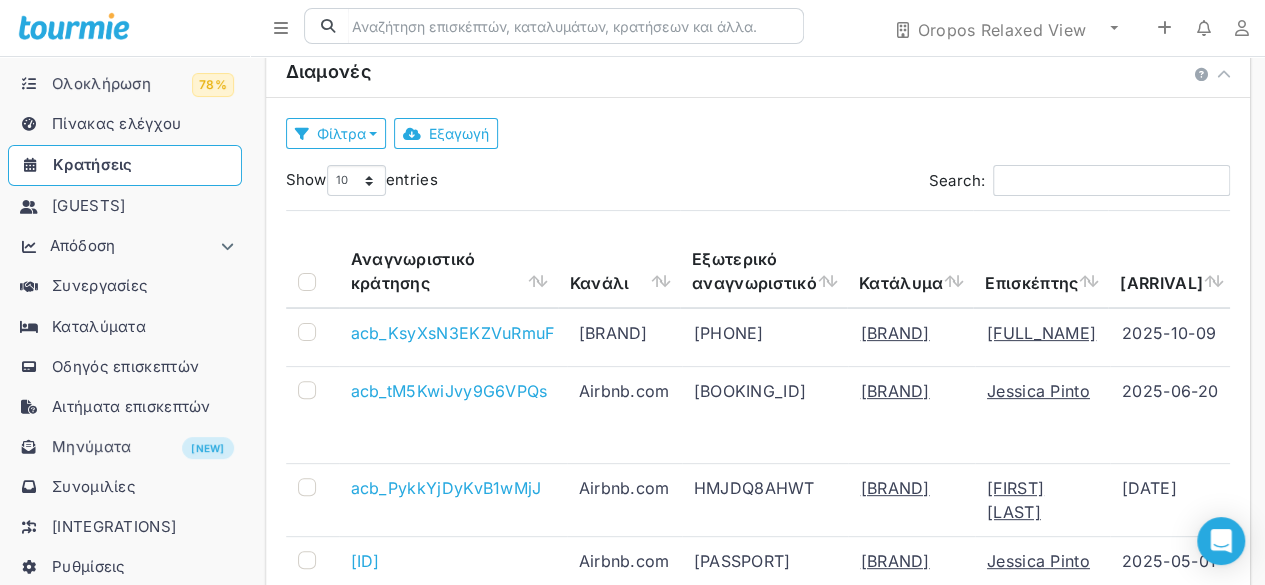 scroll, scrollTop: 400, scrollLeft: 0, axis: vertical 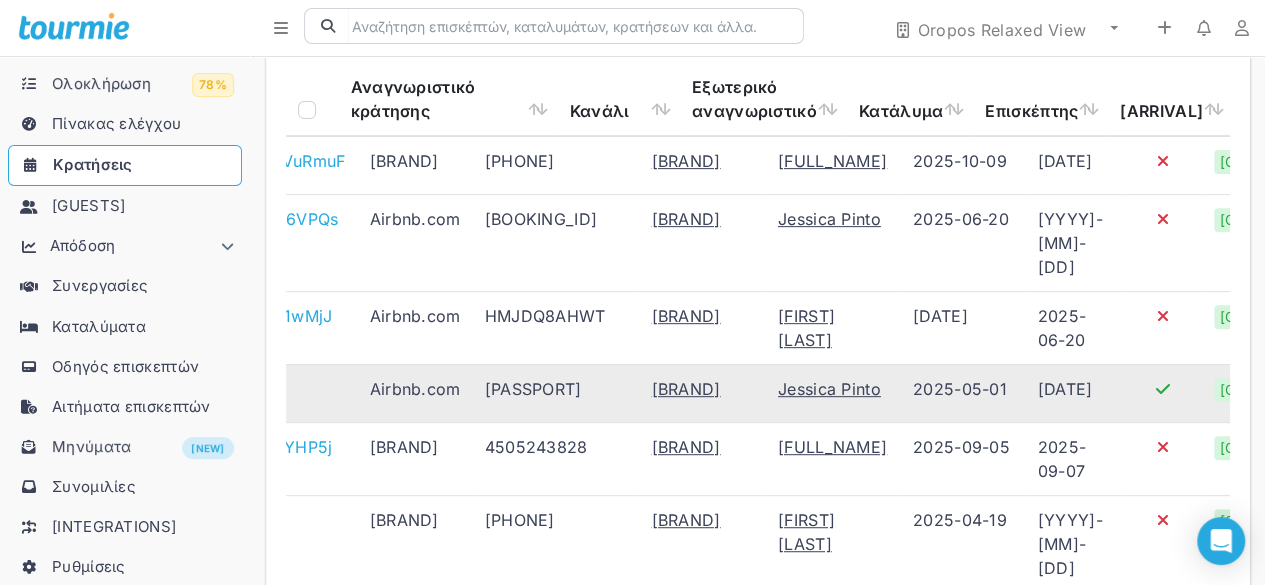 drag, startPoint x: 304, startPoint y: 379, endPoint x: 325, endPoint y: 379, distance: 21 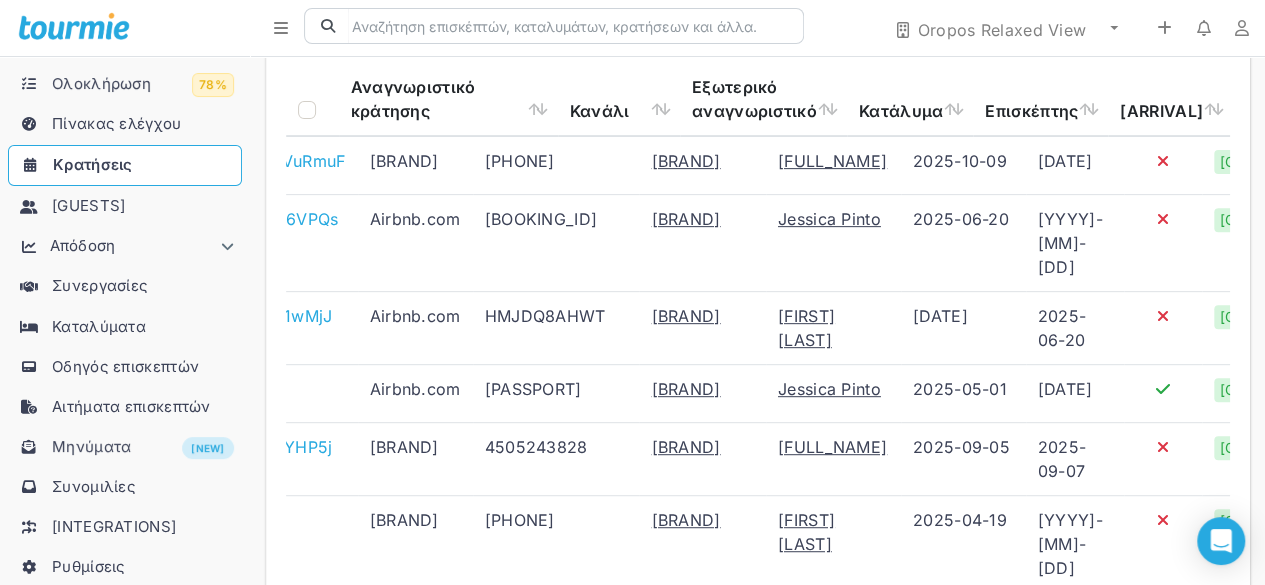 click on "[ID]" at bounding box center [156, 389] 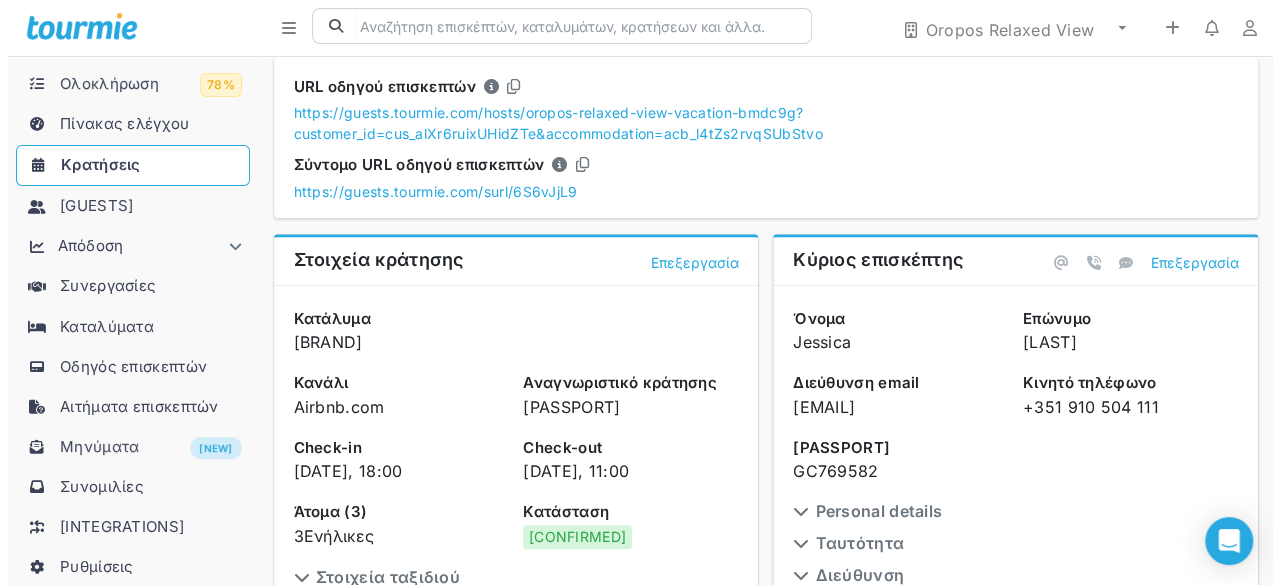 scroll, scrollTop: 322, scrollLeft: 0, axis: vertical 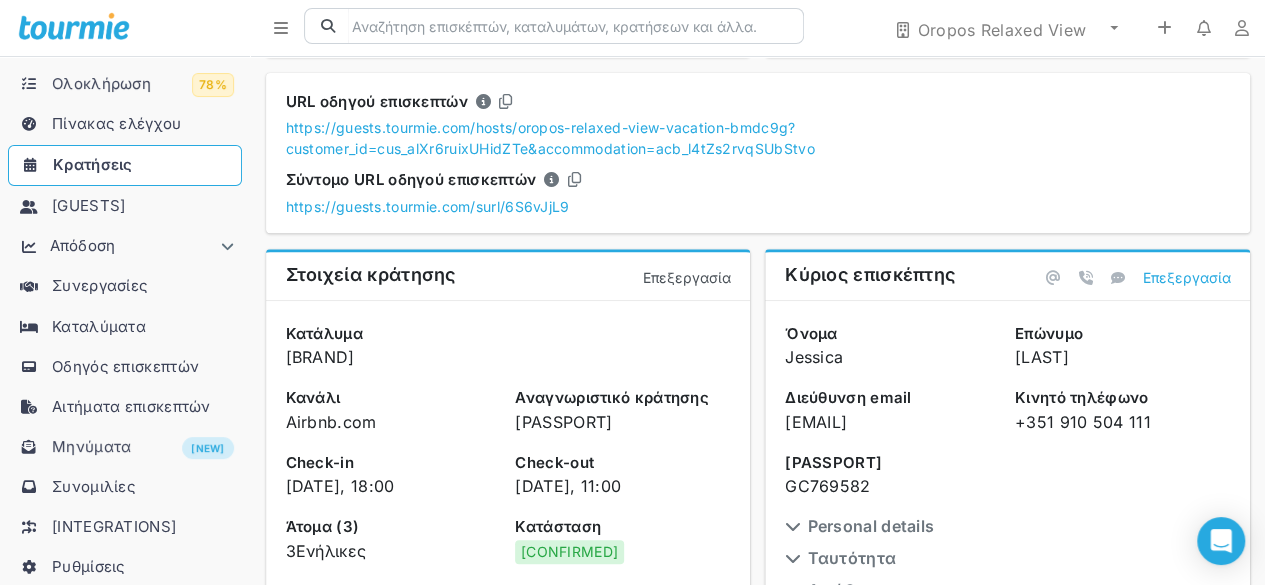 click on "Επεξεργασία" at bounding box center [687, 277] 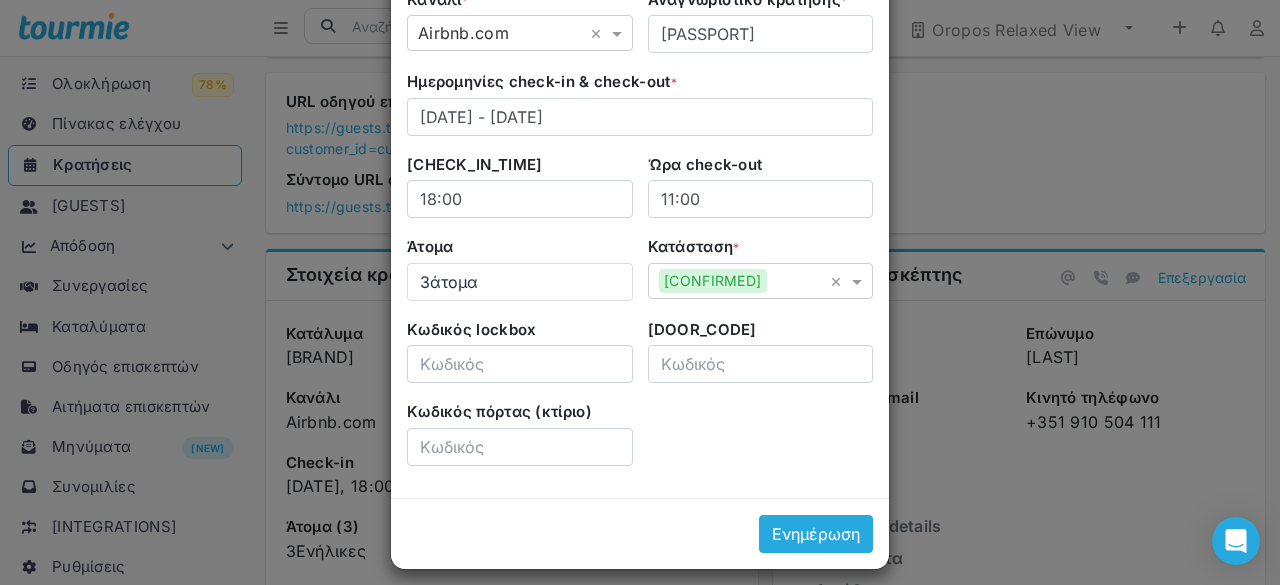 scroll, scrollTop: 145, scrollLeft: 0, axis: vertical 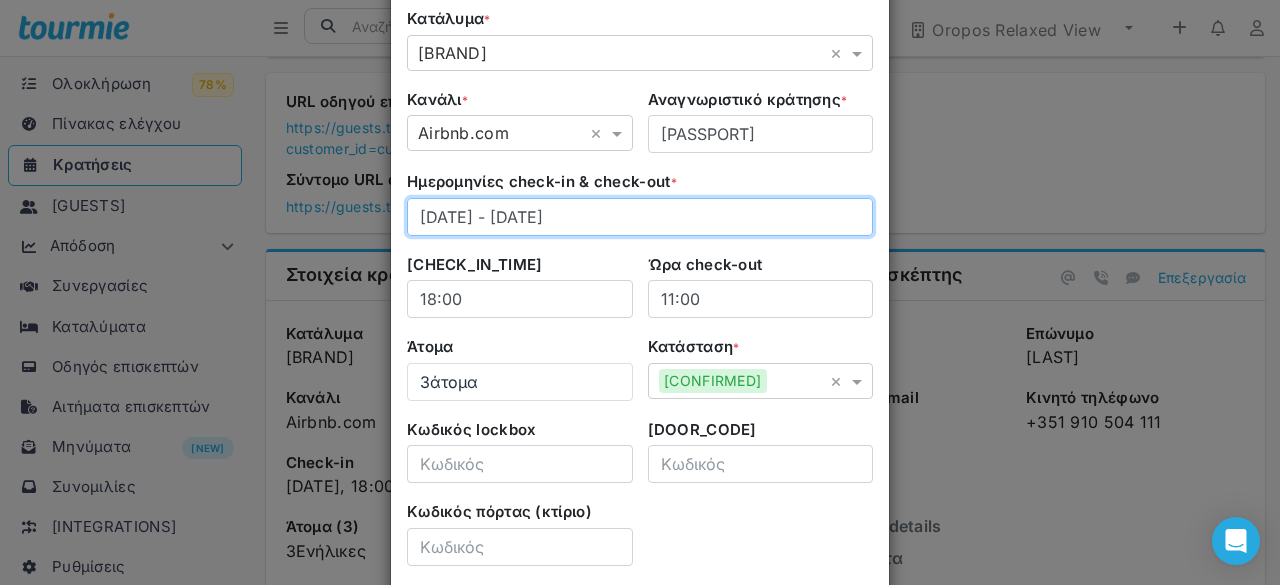 click on "[DATE] - [DATE]" at bounding box center [640, 217] 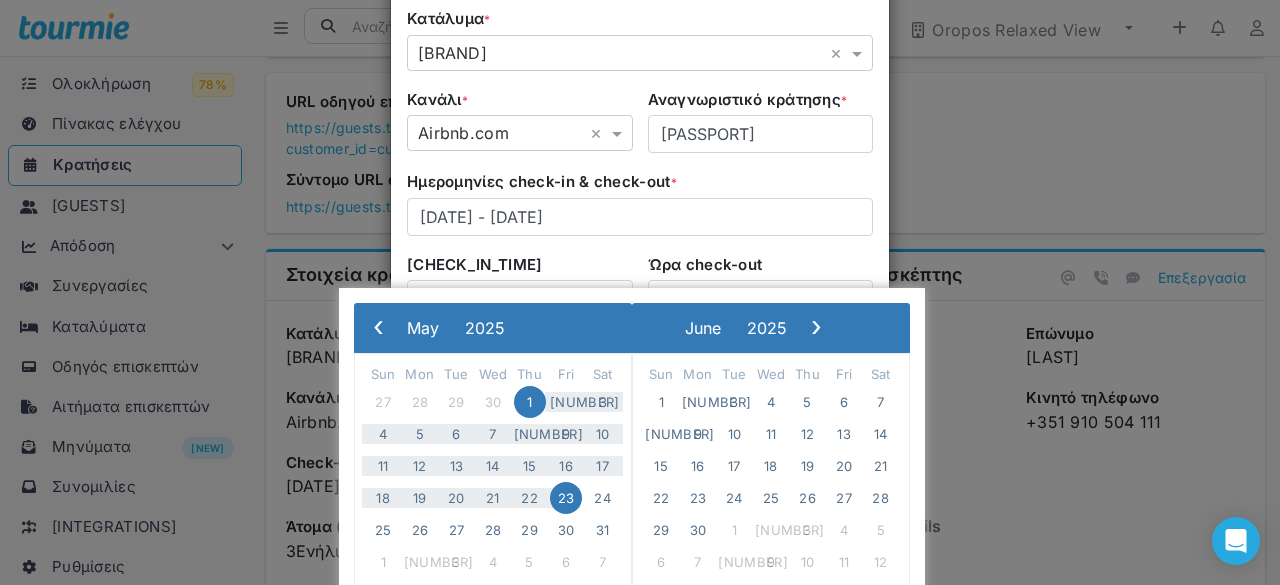 click on "1" at bounding box center (530, 402) 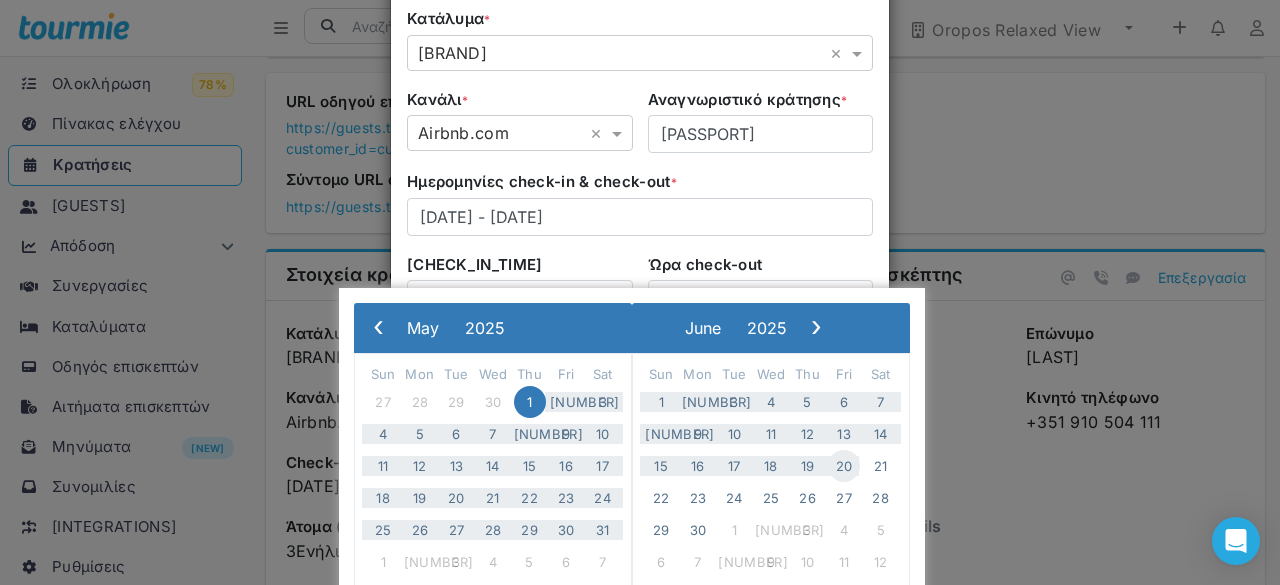 click on "20" at bounding box center [844, 466] 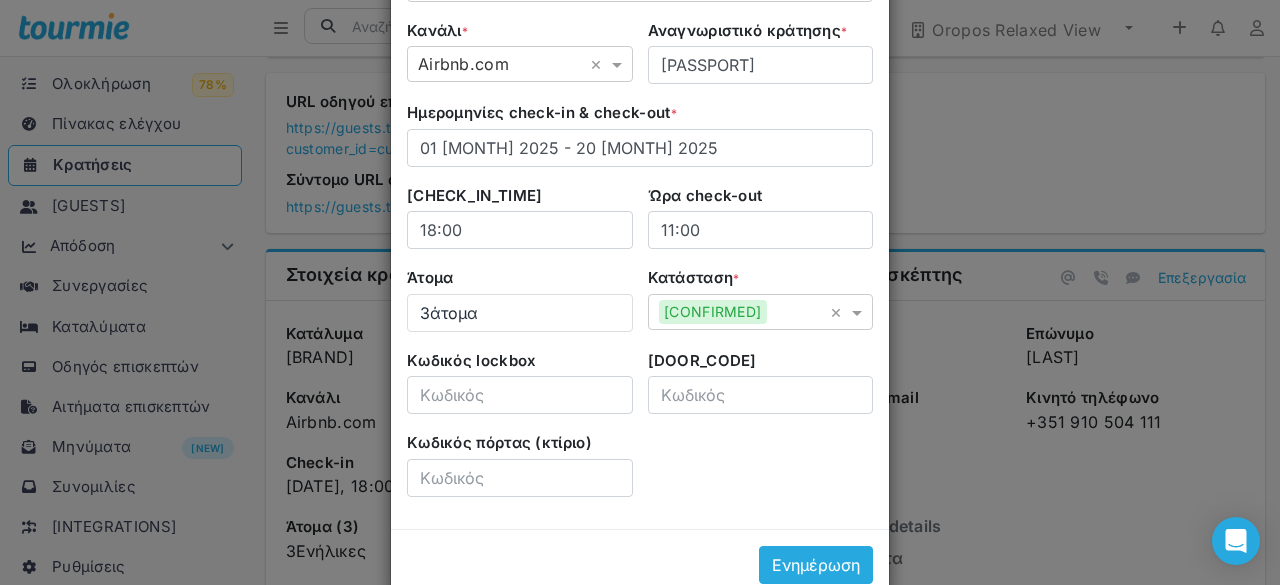 scroll, scrollTop: 245, scrollLeft: 0, axis: vertical 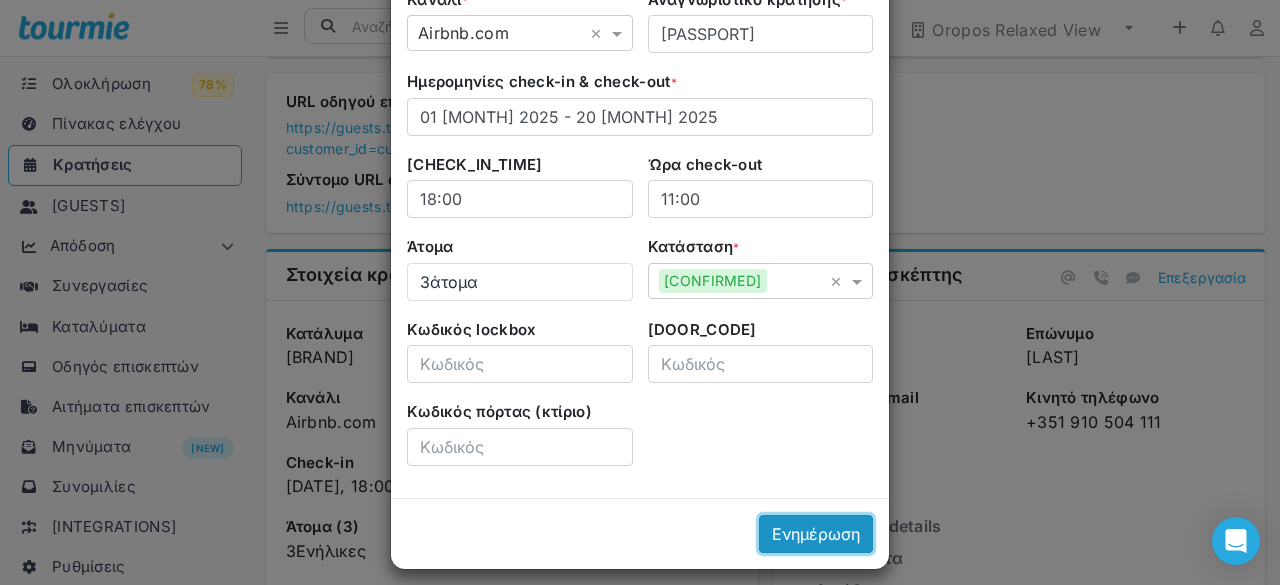 click on "Ενημέρωση" at bounding box center (816, 534) 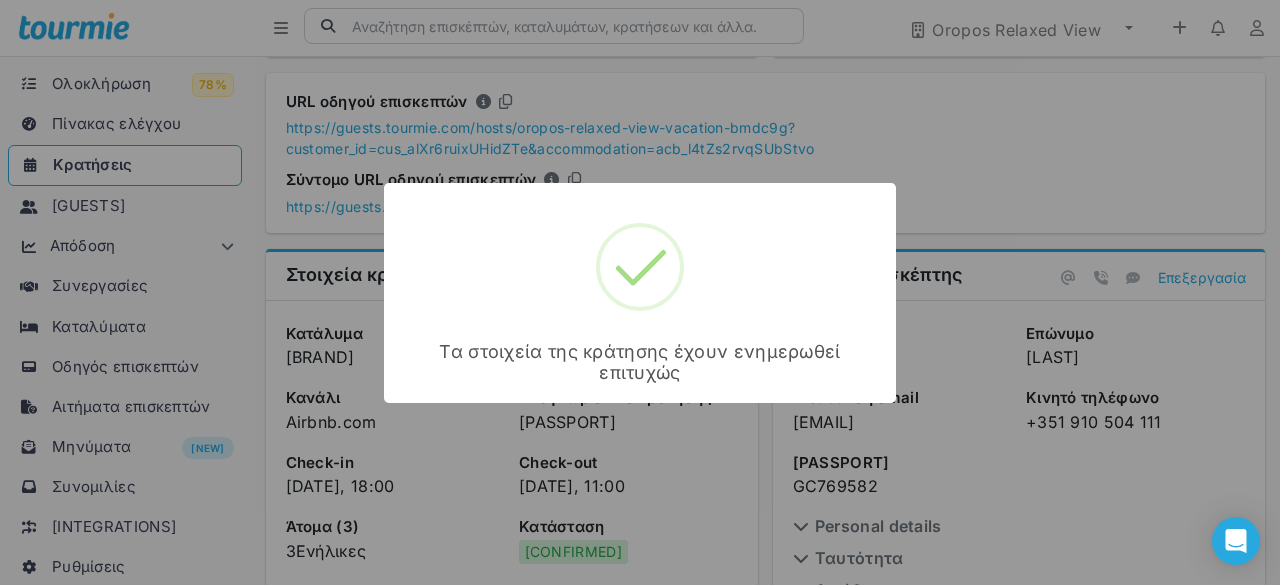 click on "× Τα στοιχεία της κράτησης έχουν ενημερωθεί επιτυχώς OK Cancel" at bounding box center [640, 292] 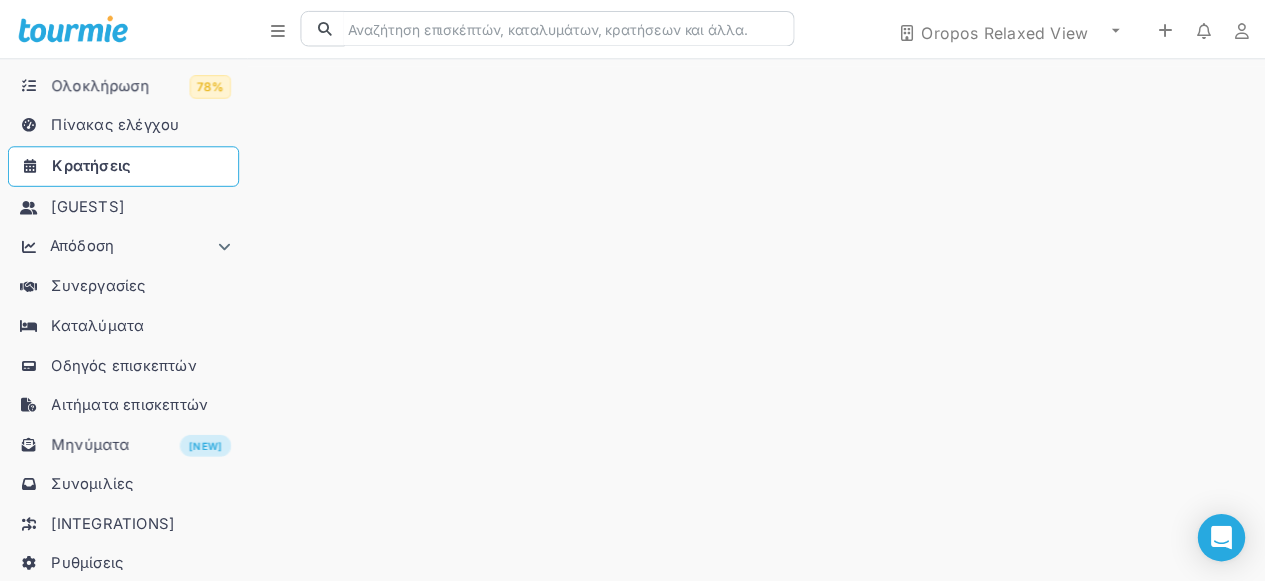 scroll, scrollTop: 0, scrollLeft: 0, axis: both 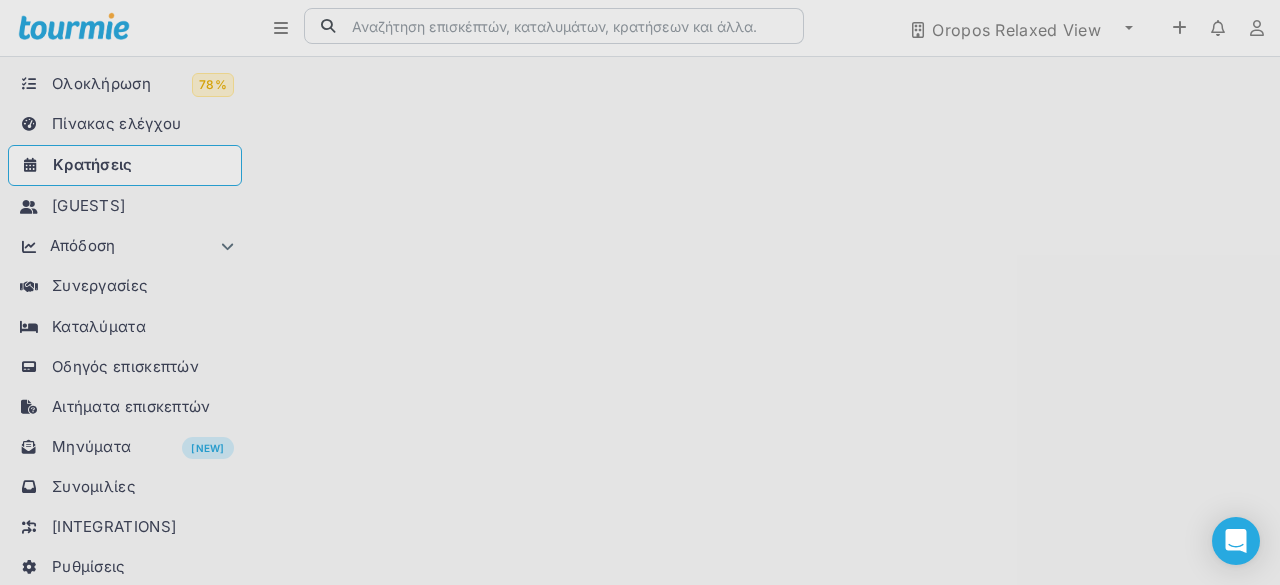 click at bounding box center (640, 292) 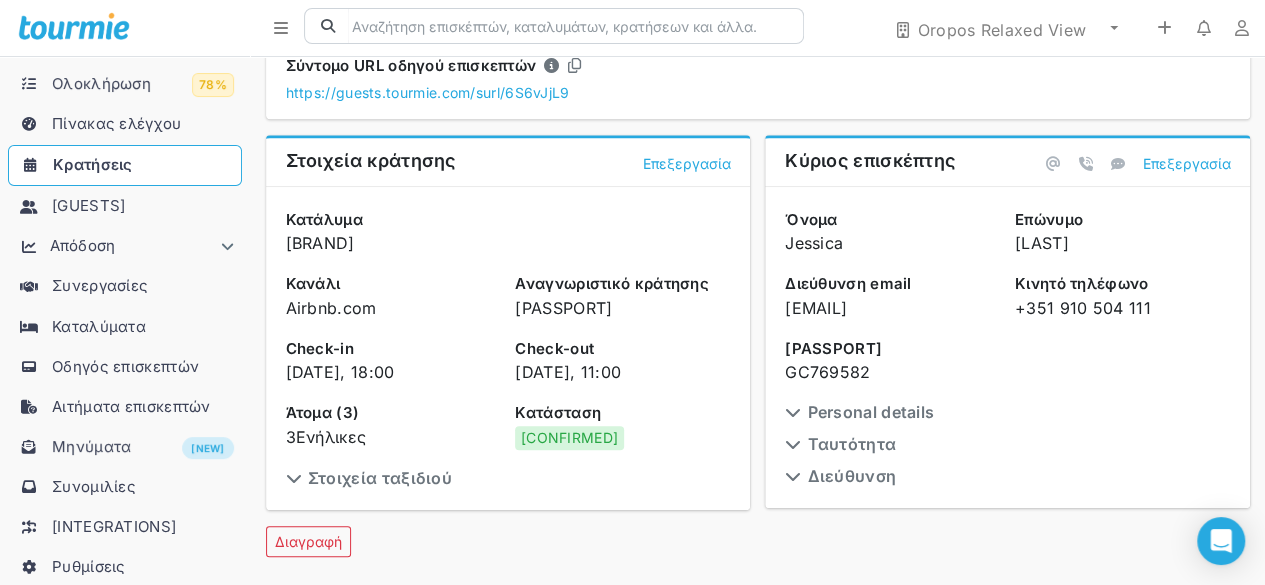 scroll, scrollTop: 322, scrollLeft: 0, axis: vertical 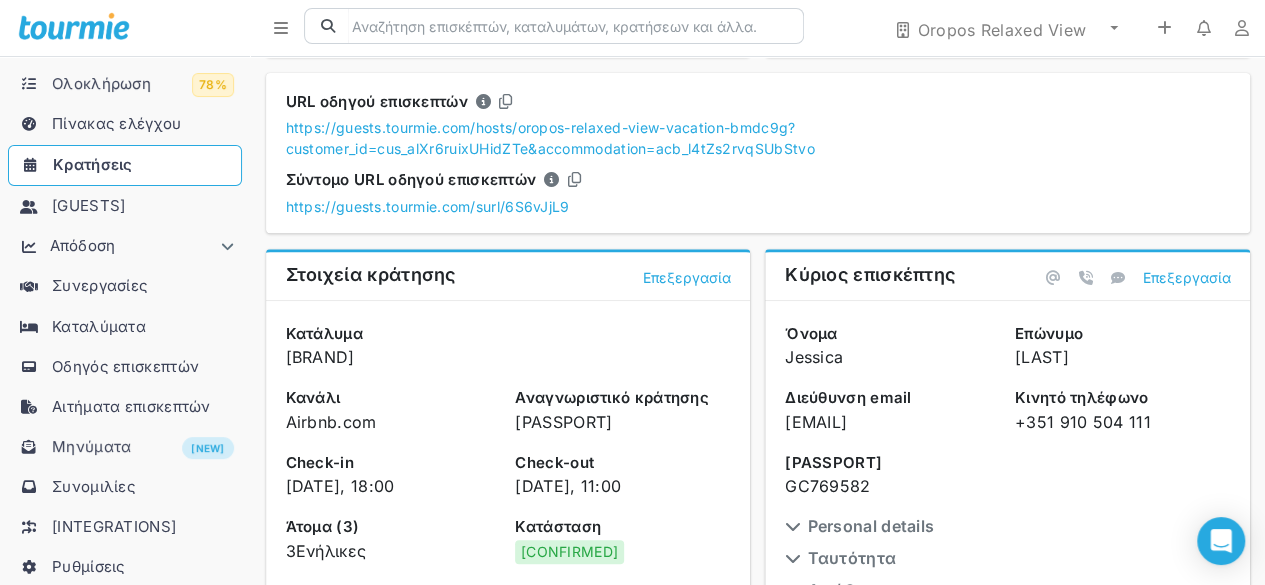 click on "Κρατήσεις" at bounding box center [93, 164] 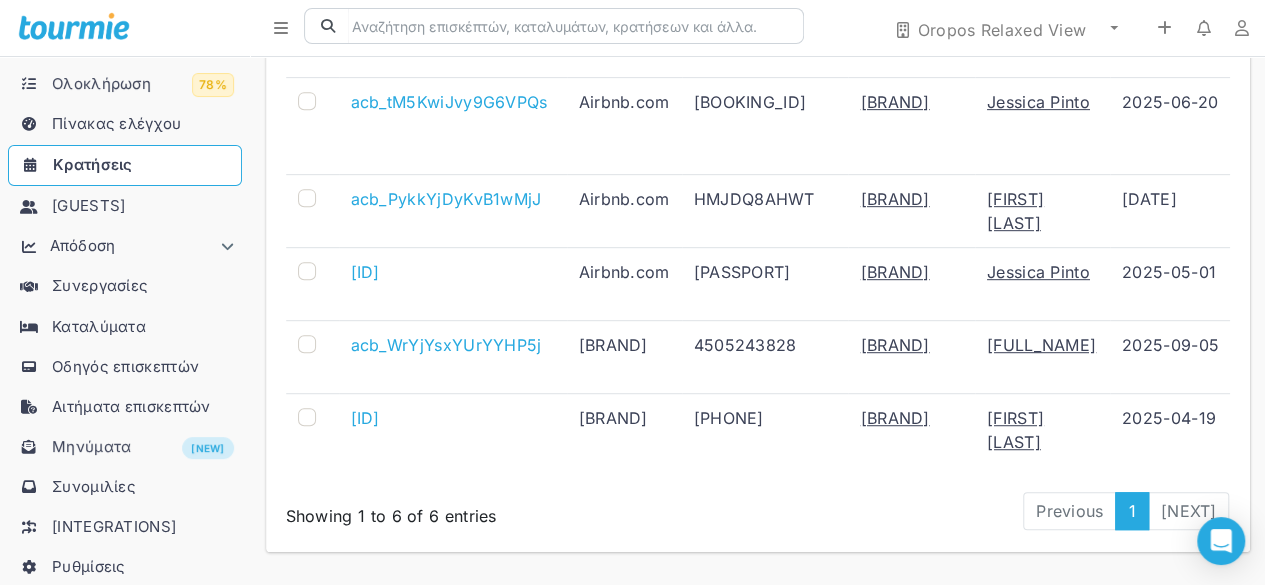 scroll, scrollTop: 421, scrollLeft: 0, axis: vertical 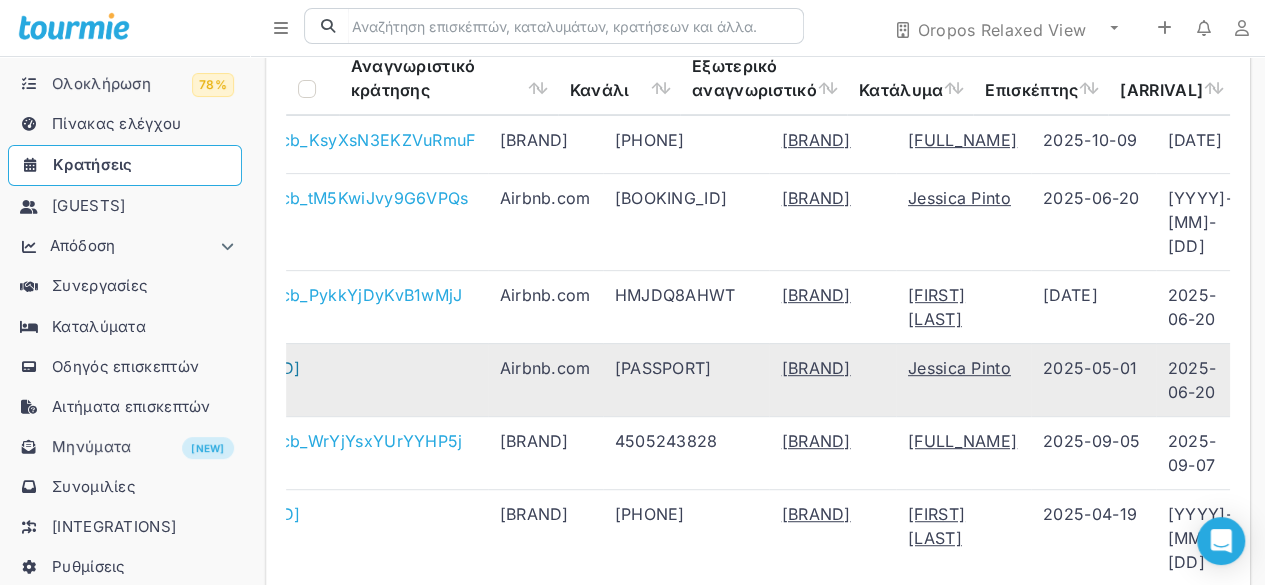 click on "[ID]" at bounding box center (286, 368) 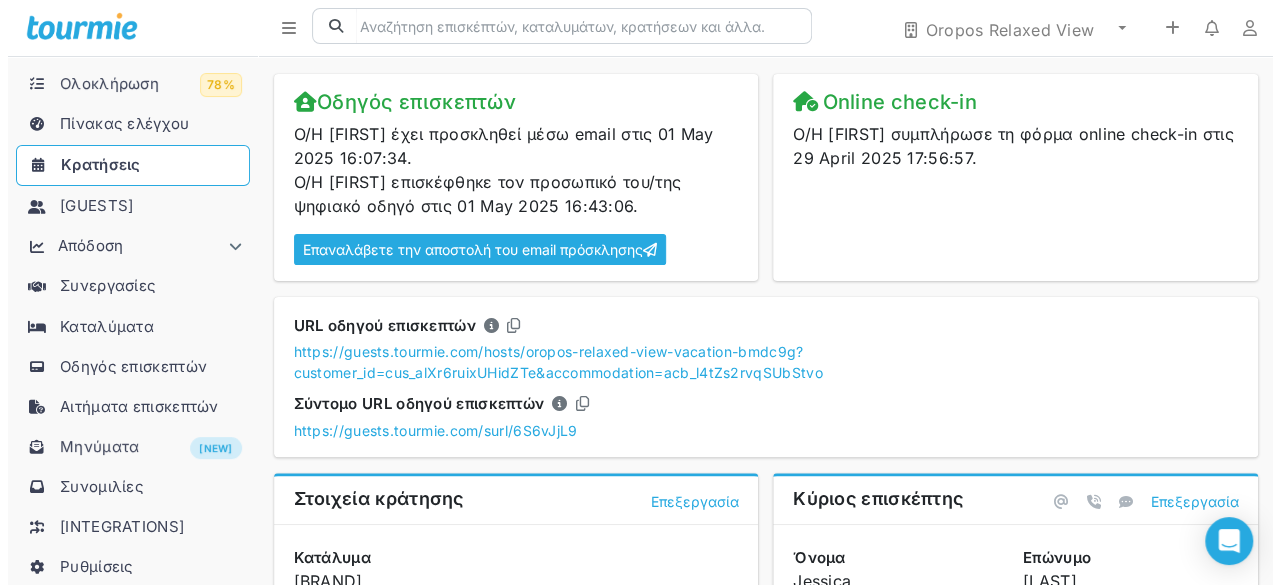 scroll, scrollTop: 300, scrollLeft: 0, axis: vertical 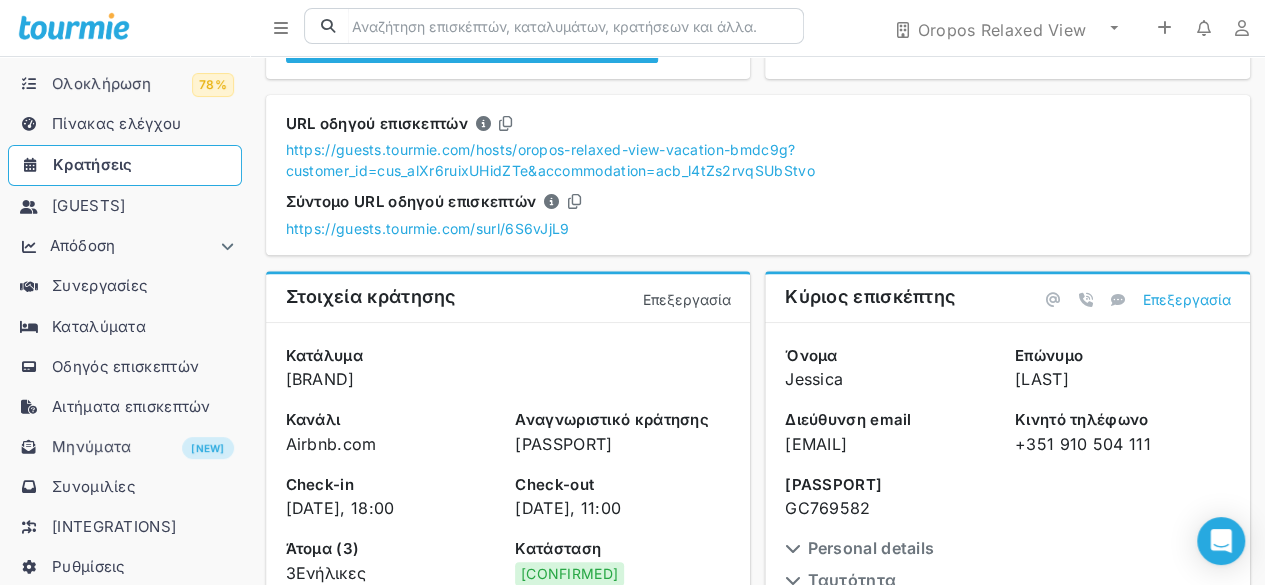 click on "Επεξεργασία" at bounding box center (687, 299) 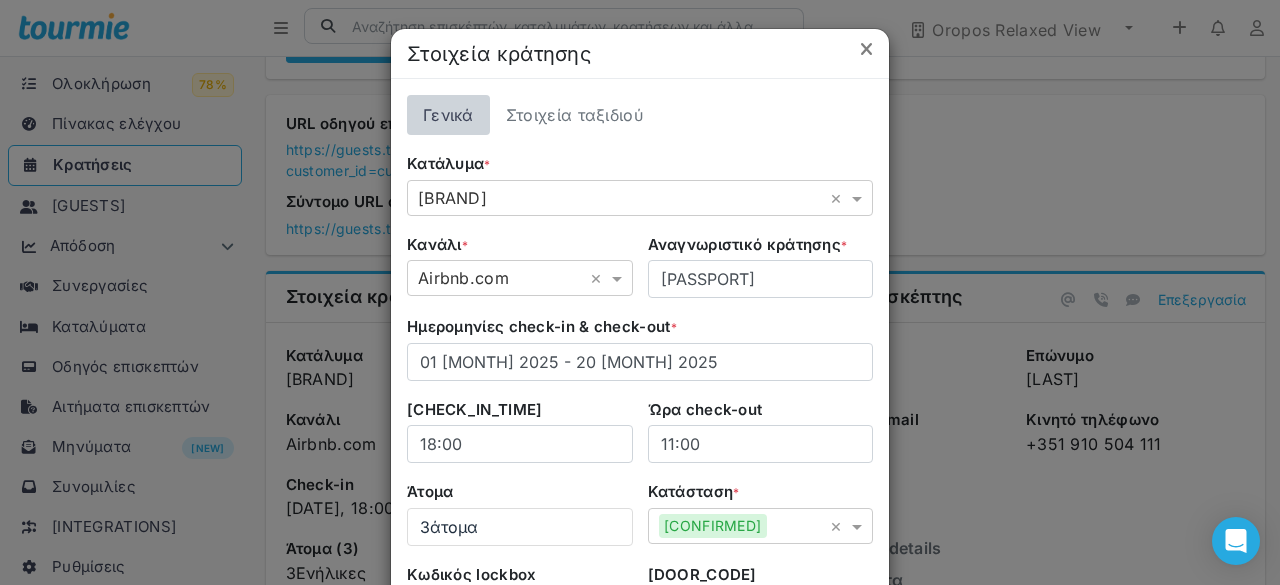 scroll, scrollTop: 200, scrollLeft: 0, axis: vertical 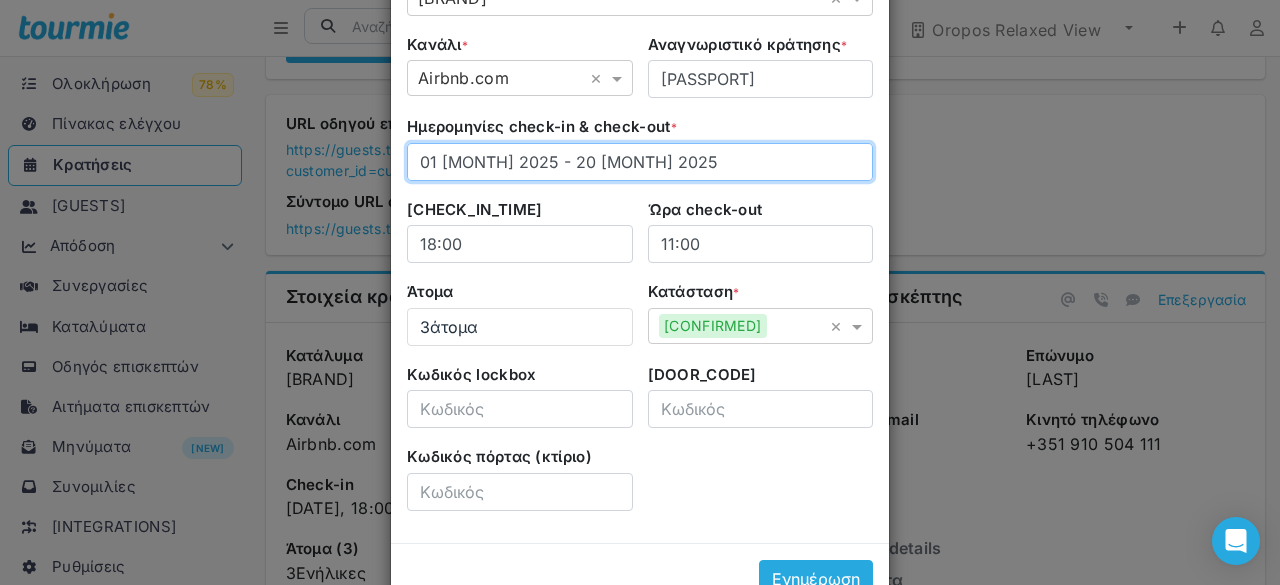 click on "01 [MONTH] 2025 - 20 [MONTH] 2025" at bounding box center [640, 162] 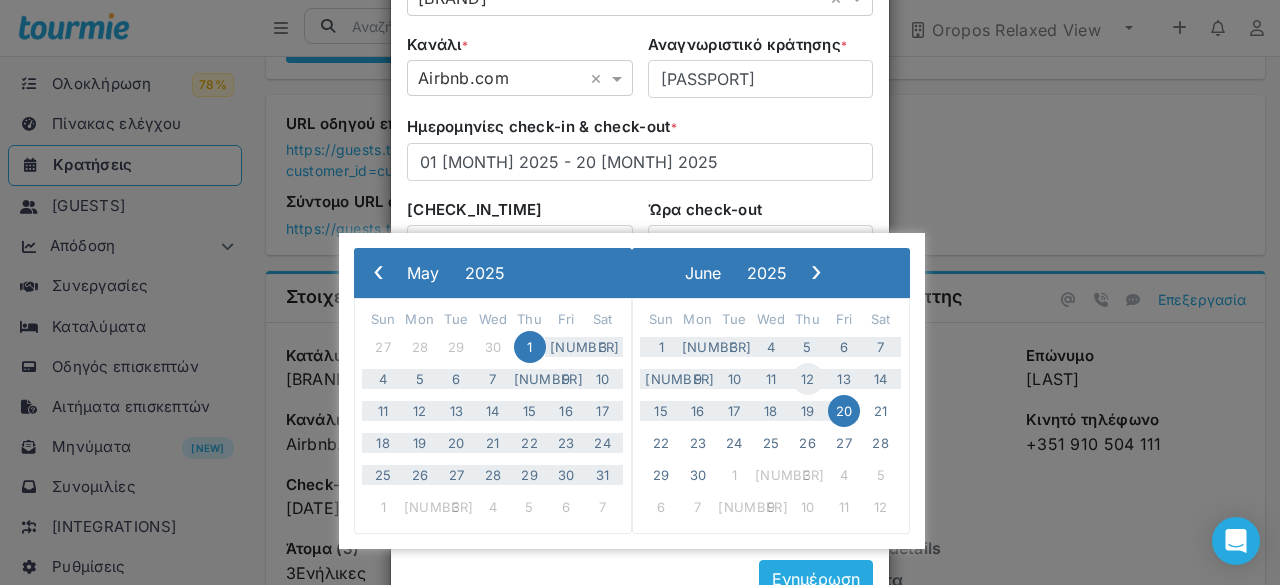 drag, startPoint x: 532, startPoint y: 347, endPoint x: 788, endPoint y: 371, distance: 257.12253 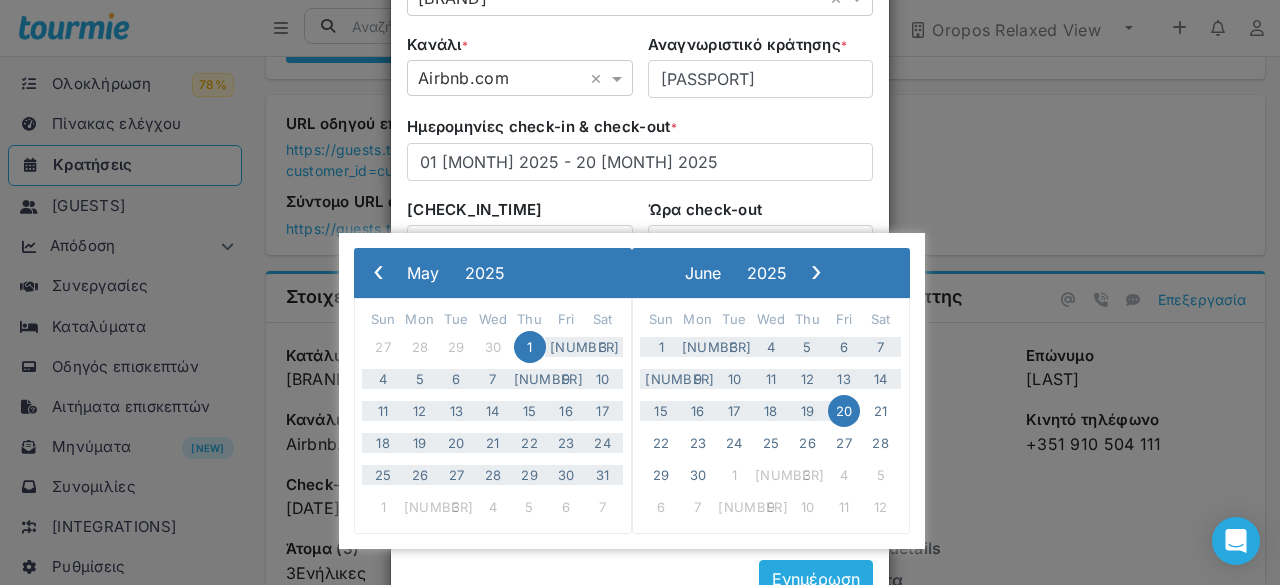 click on "1" at bounding box center (530, 347) 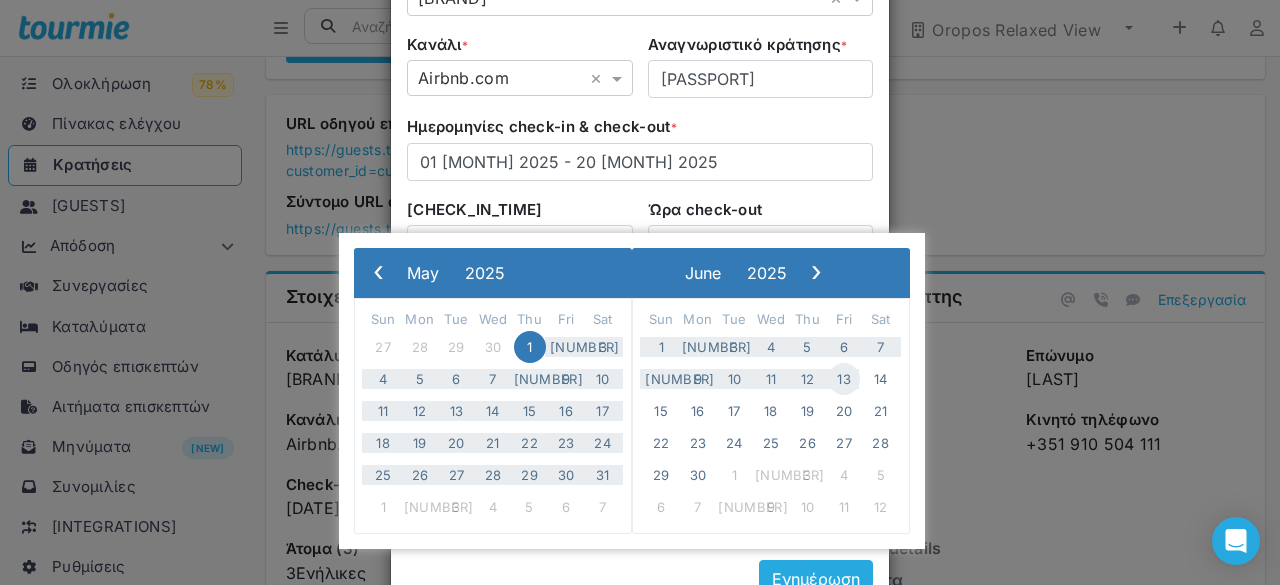 click on "13" at bounding box center (844, 379) 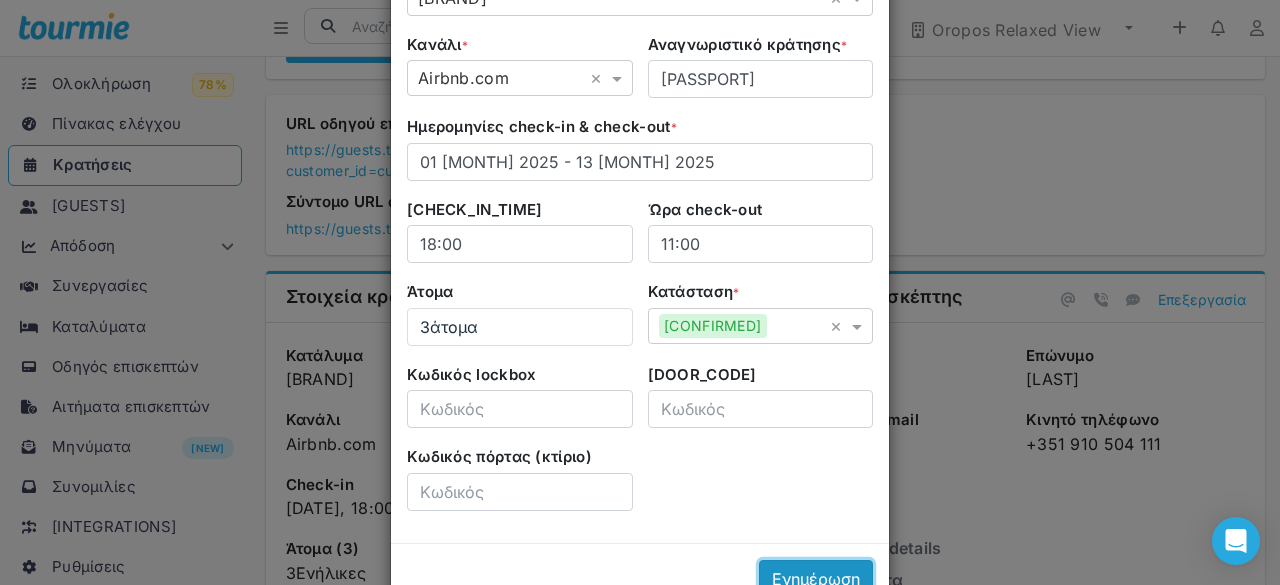 click on "Ενημέρωση" at bounding box center [816, 579] 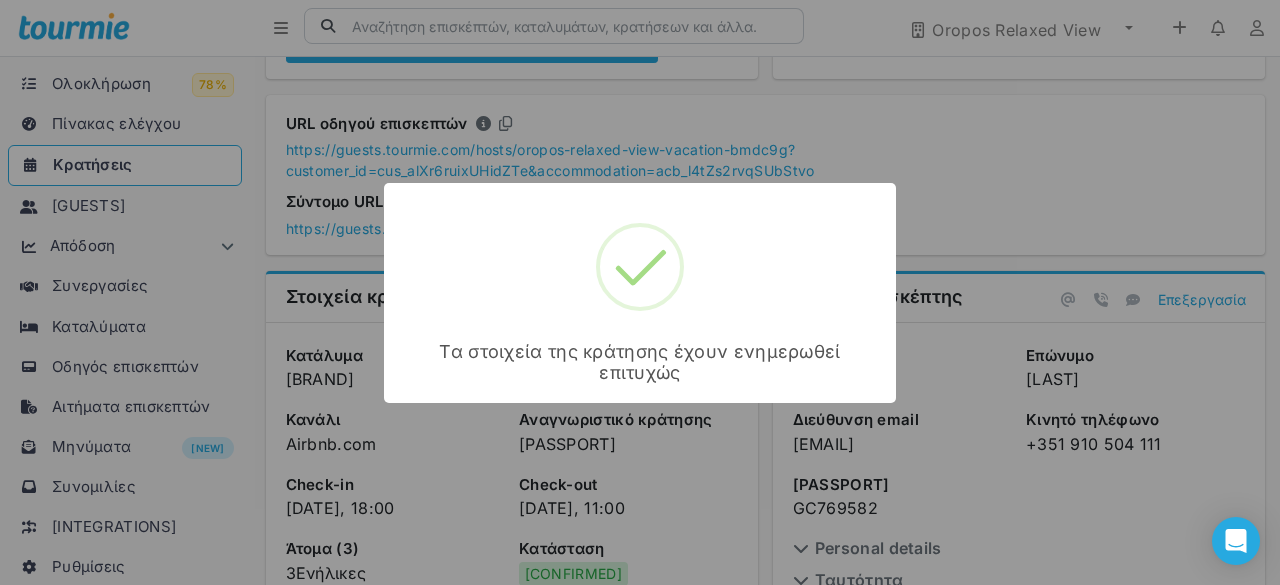 click on "× Τα στοιχεία της κράτησης έχουν ενημερωθεί επιτυχώς OK Cancel" at bounding box center (640, 292) 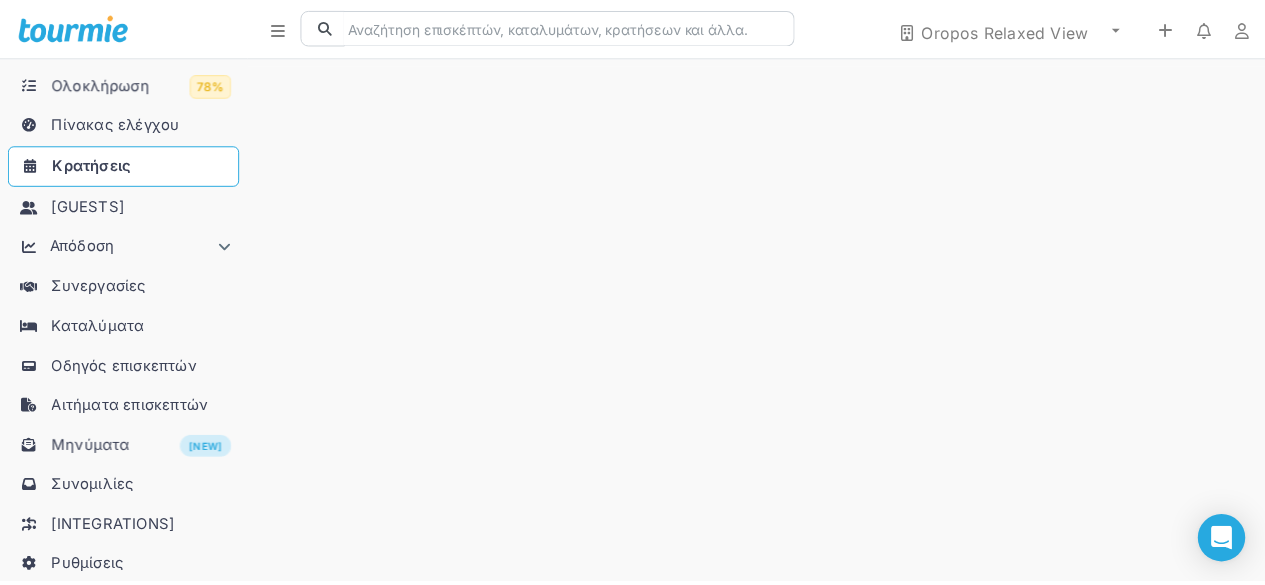 scroll, scrollTop: 0, scrollLeft: 0, axis: both 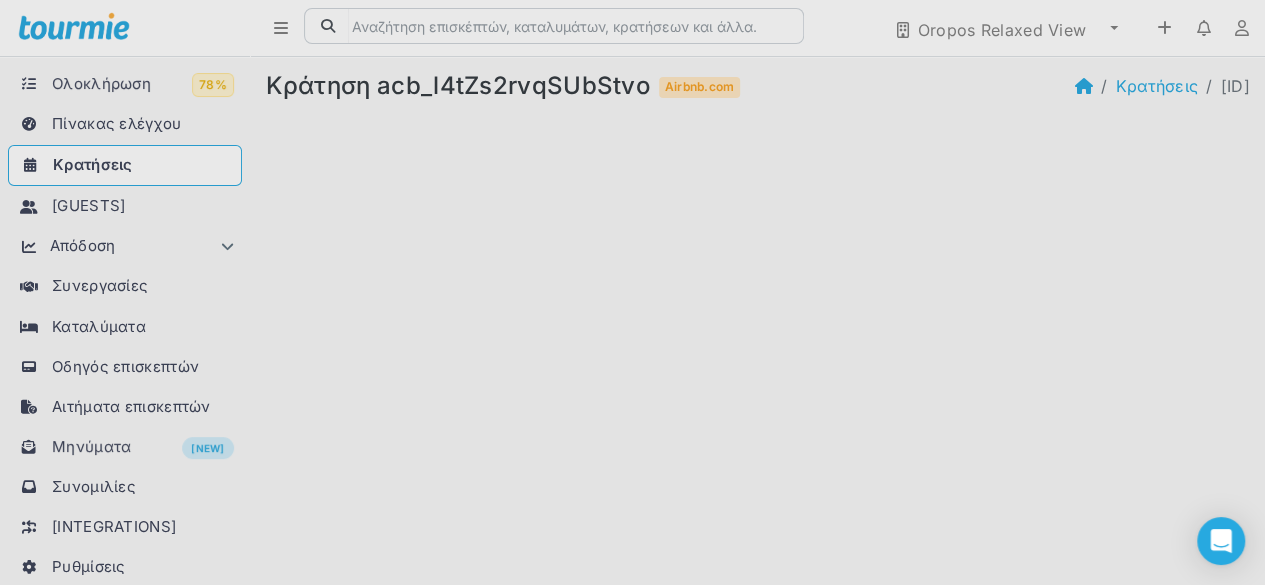 click at bounding box center [632, 292] 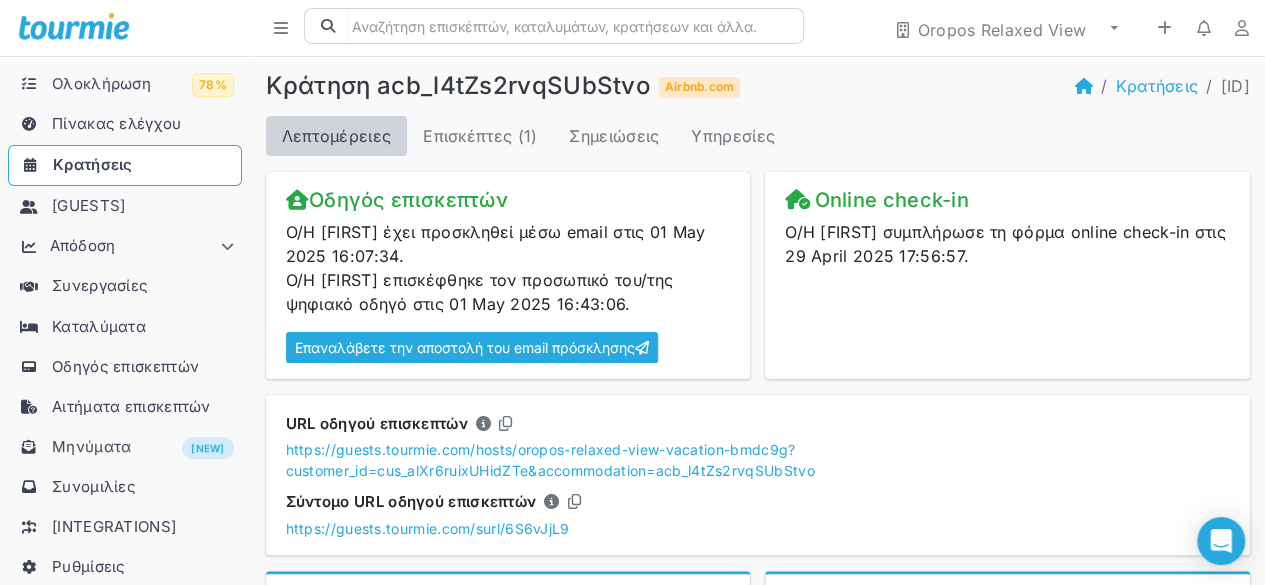click at bounding box center (632, 292) 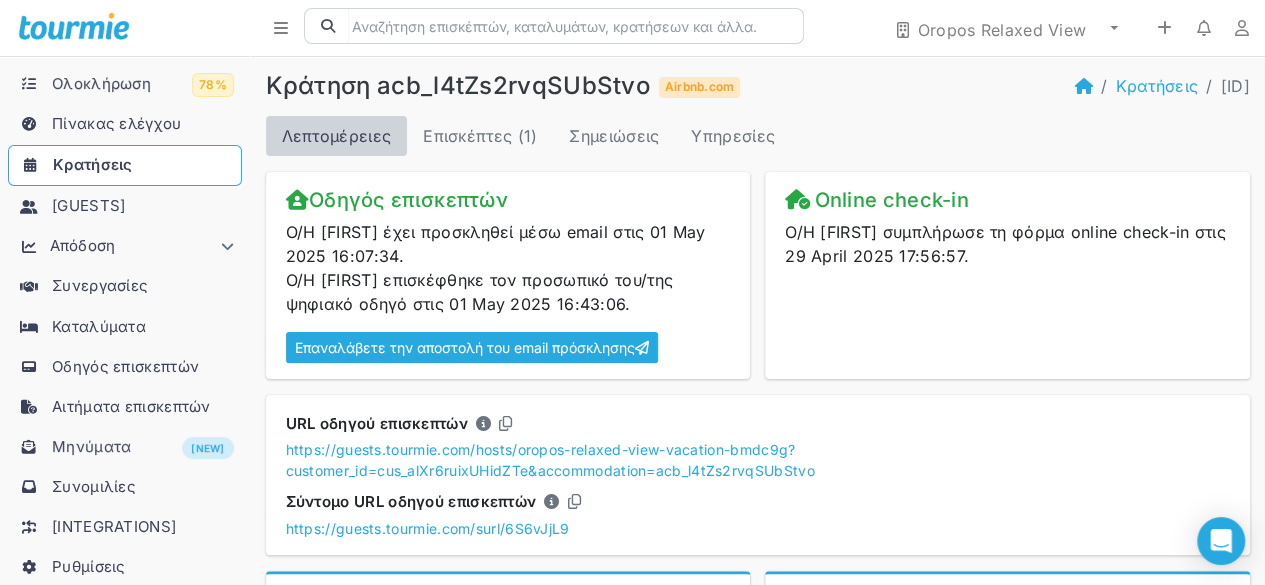 click on "Κρατήσεις" at bounding box center (93, 164) 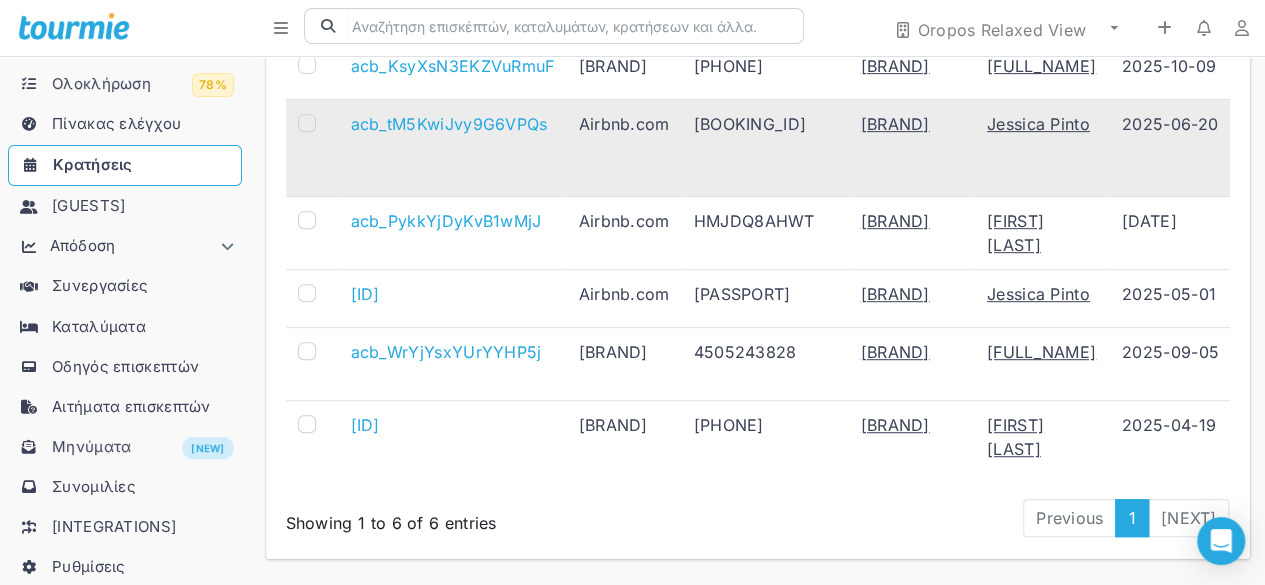 scroll, scrollTop: 400, scrollLeft: 0, axis: vertical 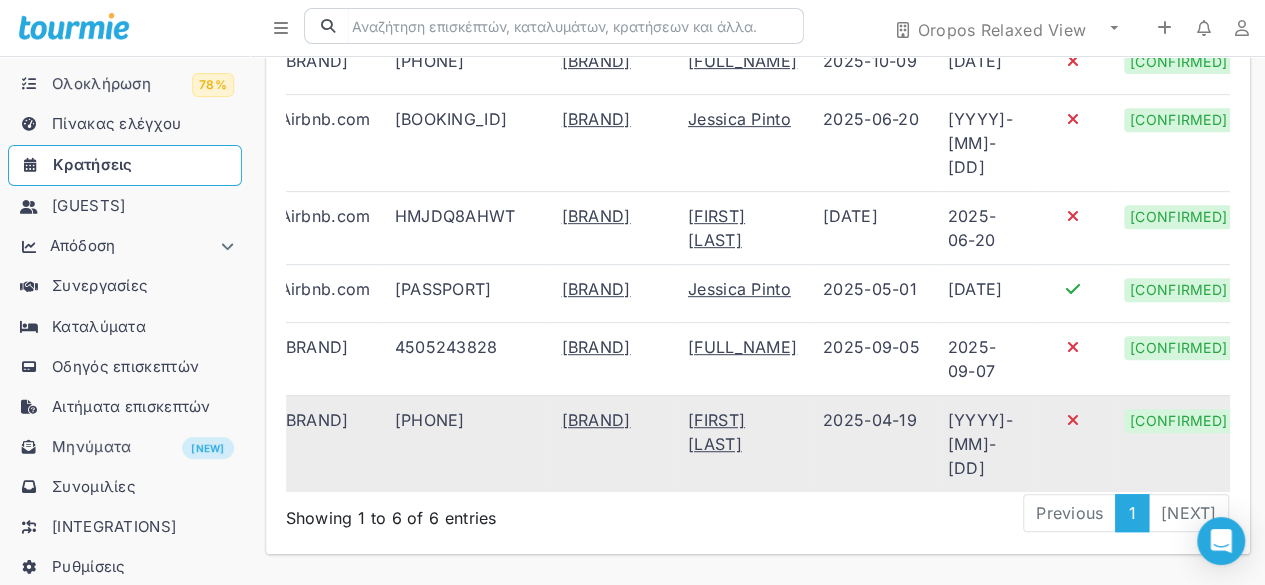 click on "[YYYY]-[MM]-[DD]" at bounding box center (985, 142) 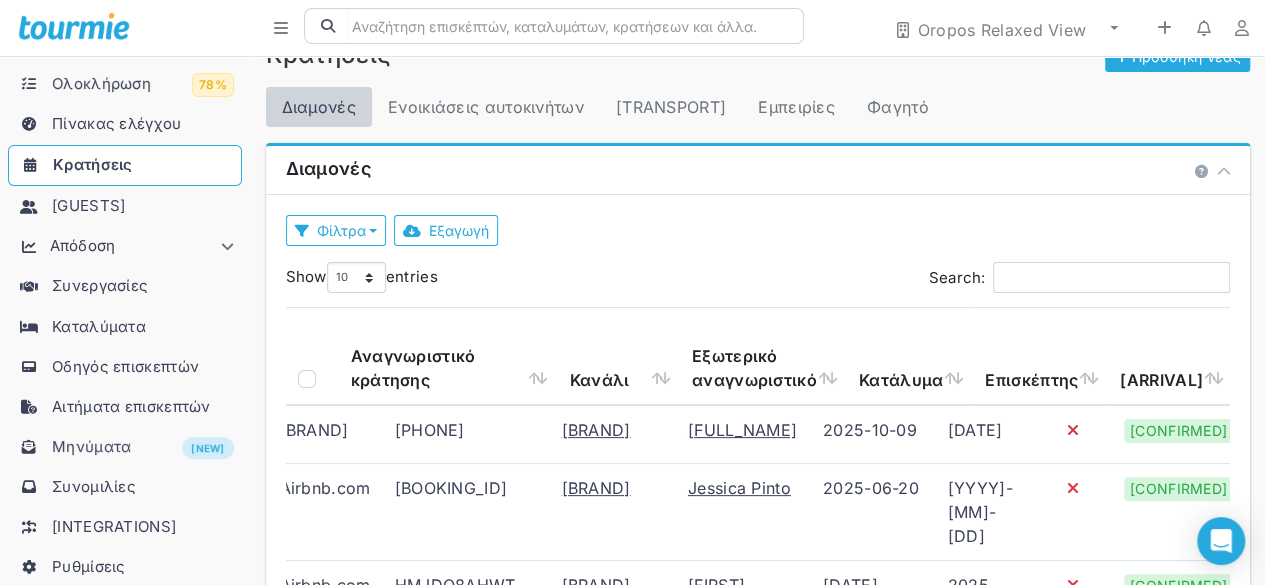 scroll, scrollTop: 0, scrollLeft: 0, axis: both 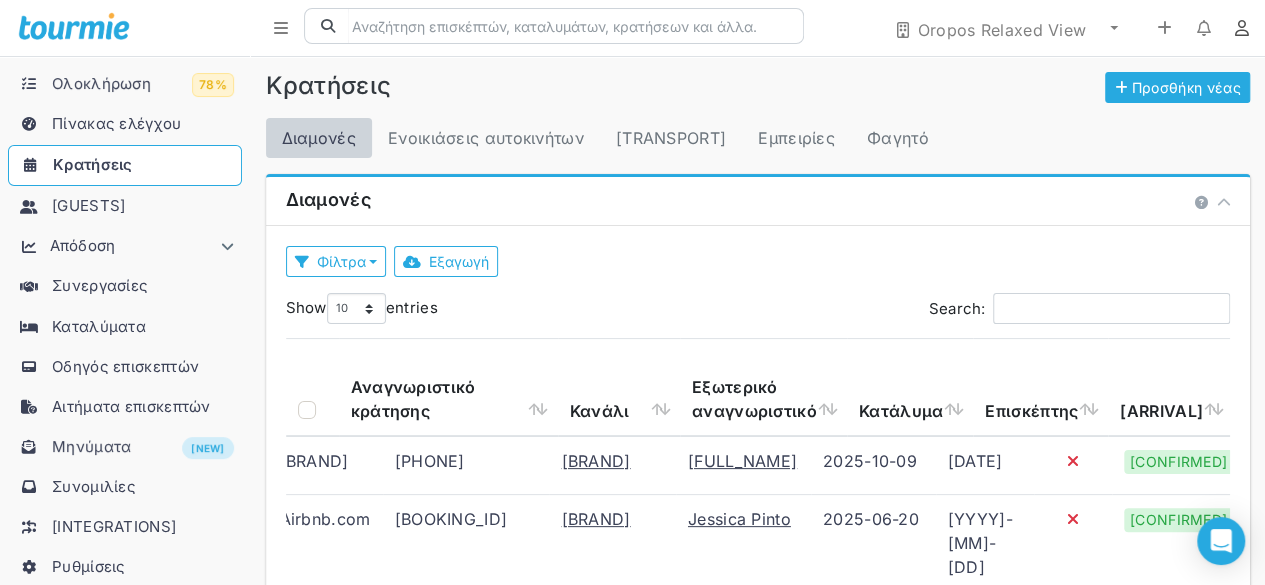 click at bounding box center (1242, 28) 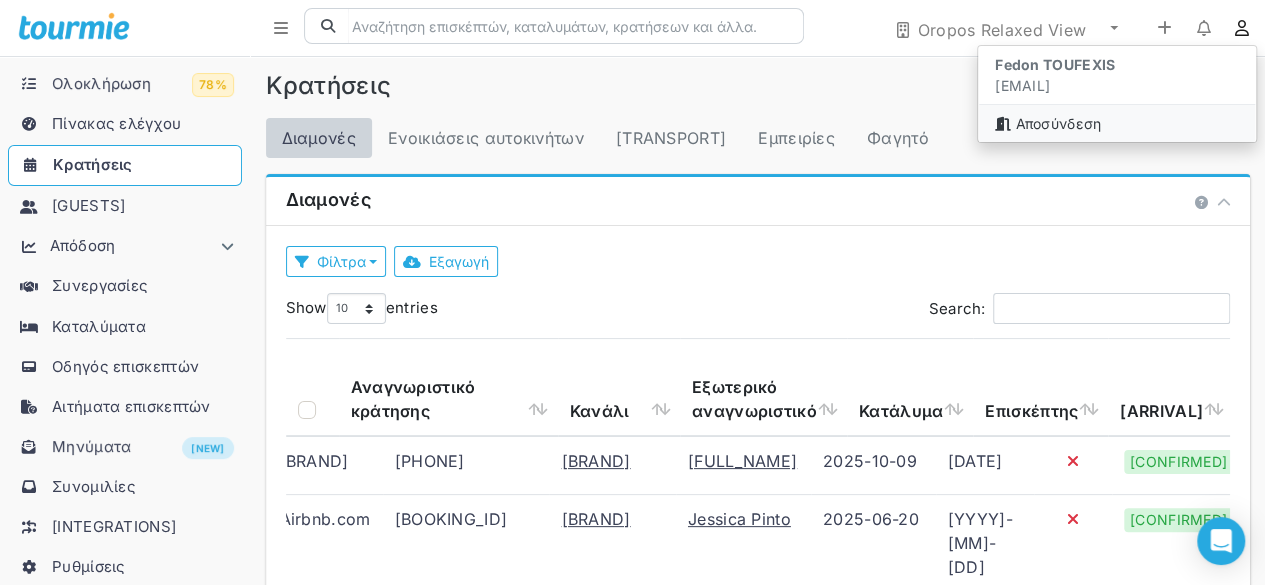 click on "Αποσύνδεση" at bounding box center [1117, 123] 